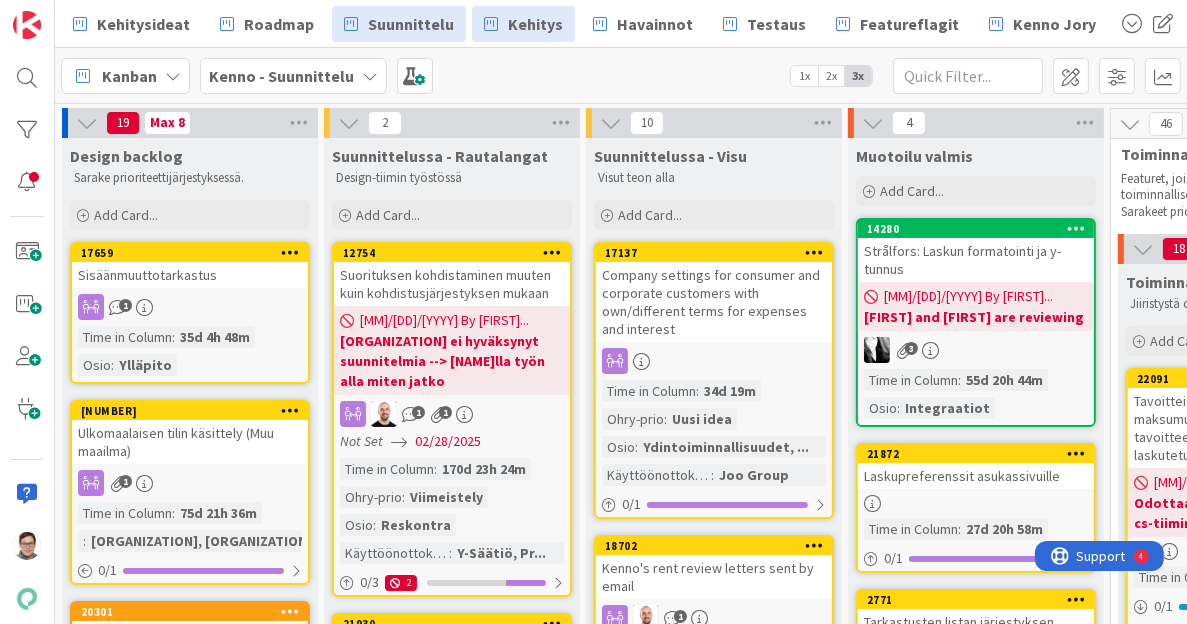 scroll, scrollTop: 0, scrollLeft: 0, axis: both 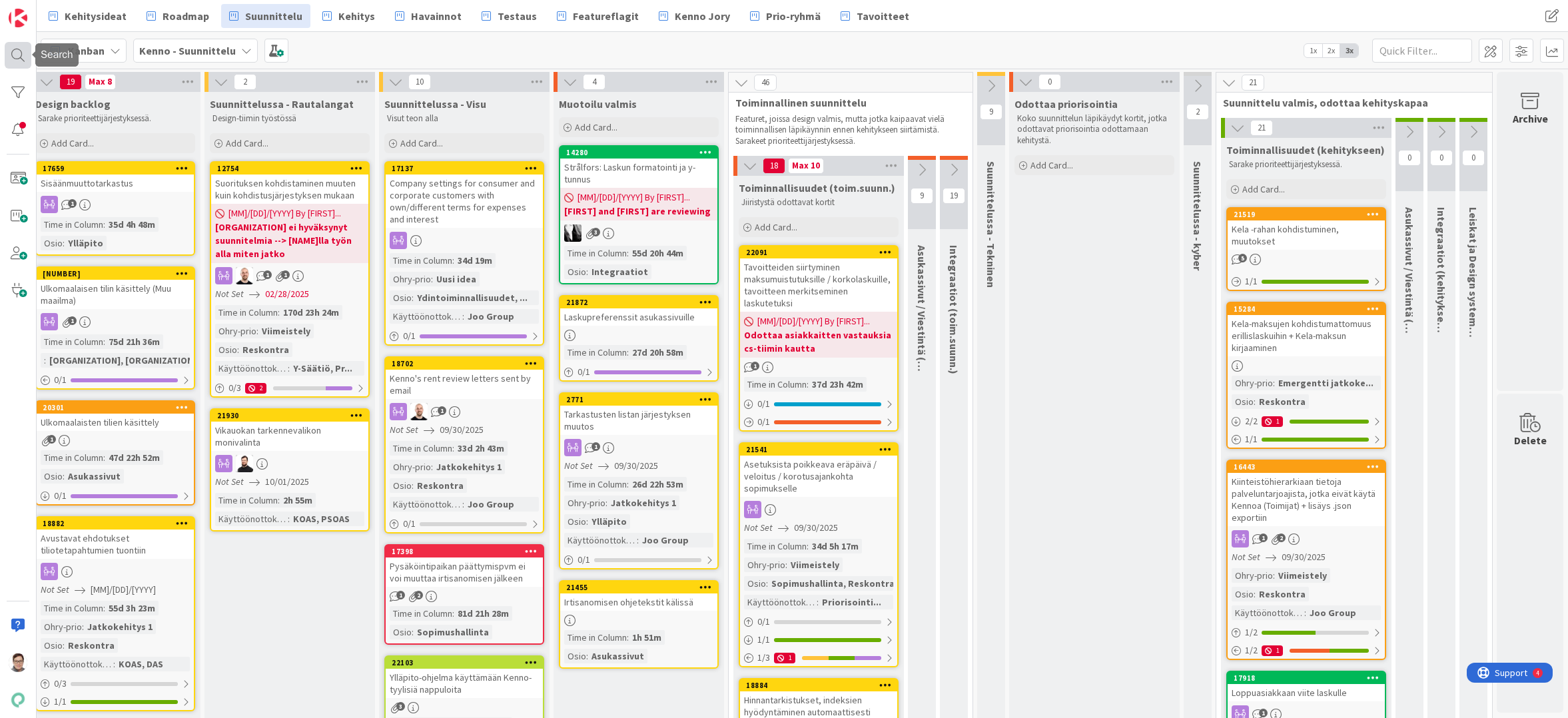 drag, startPoint x: 11, startPoint y: 50, endPoint x: 35, endPoint y: 61, distance: 26.400758 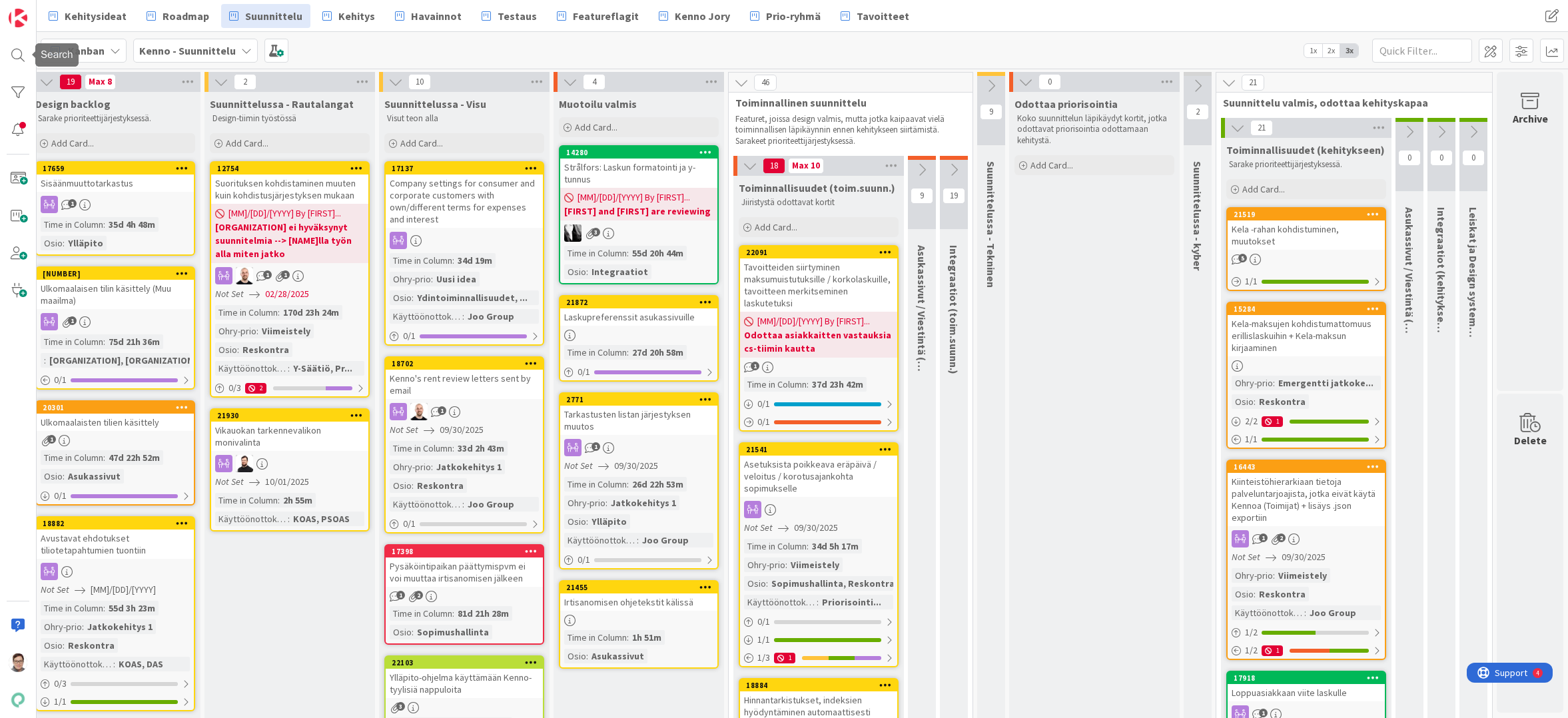 click at bounding box center (18, 55) 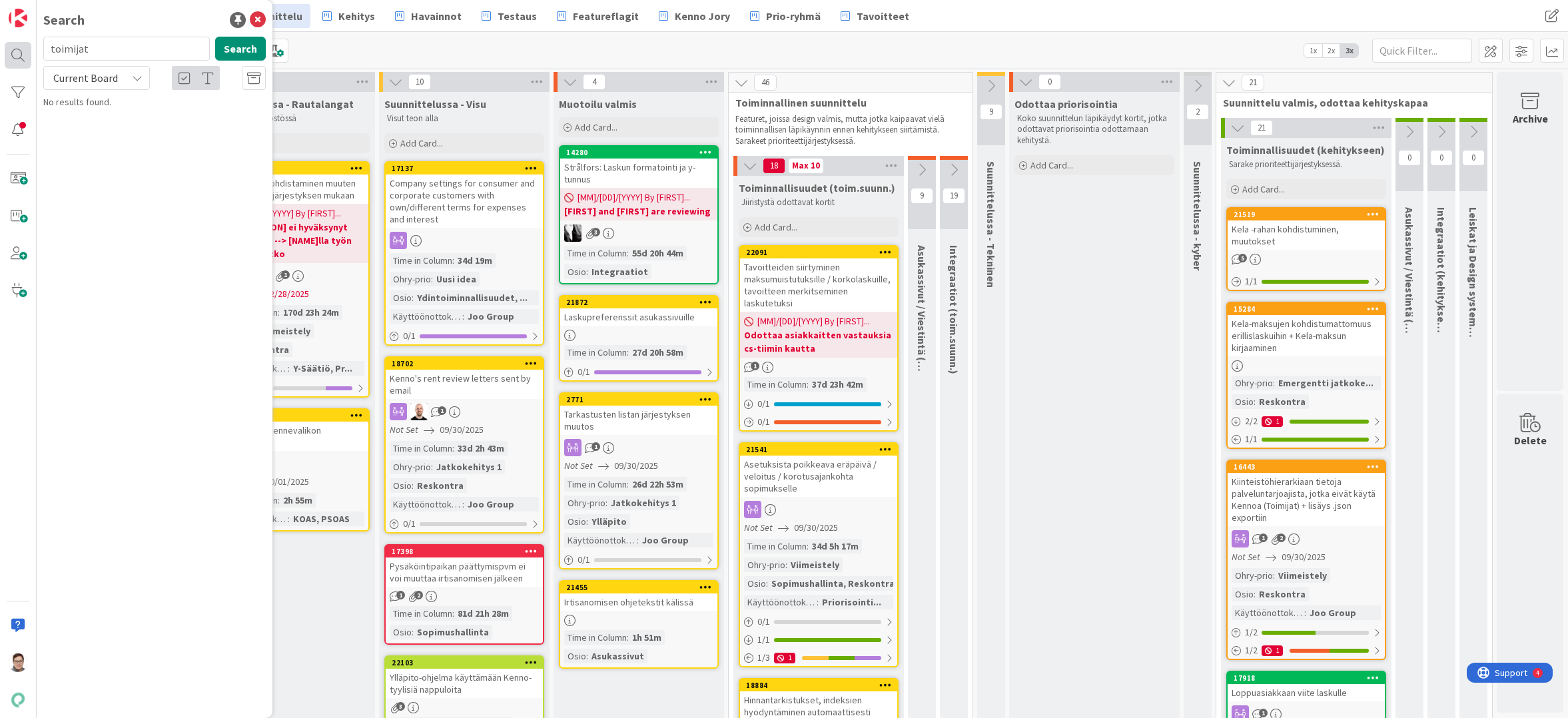 drag, startPoint x: 76, startPoint y: 47, endPoint x: 5, endPoint y: 46, distance: 71.00704 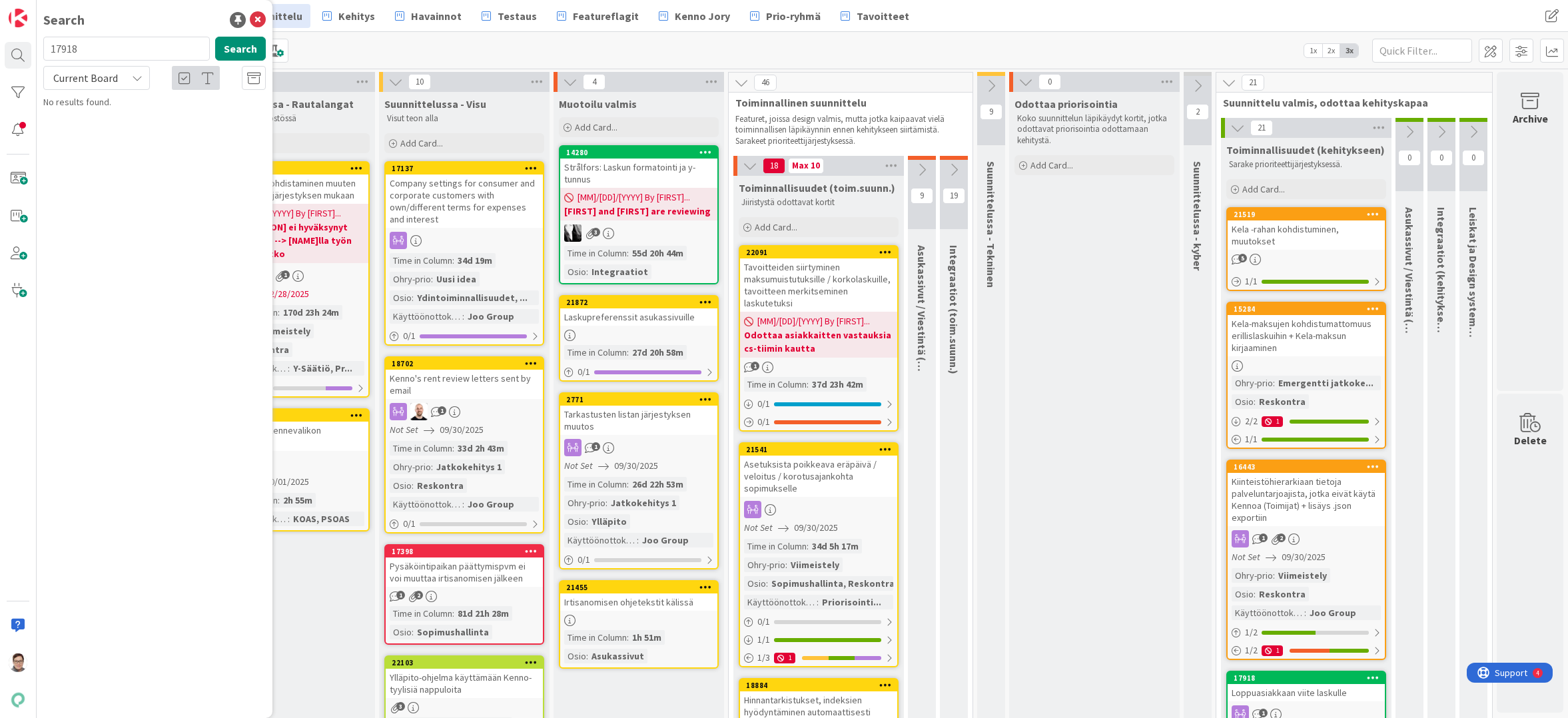 type on "17918" 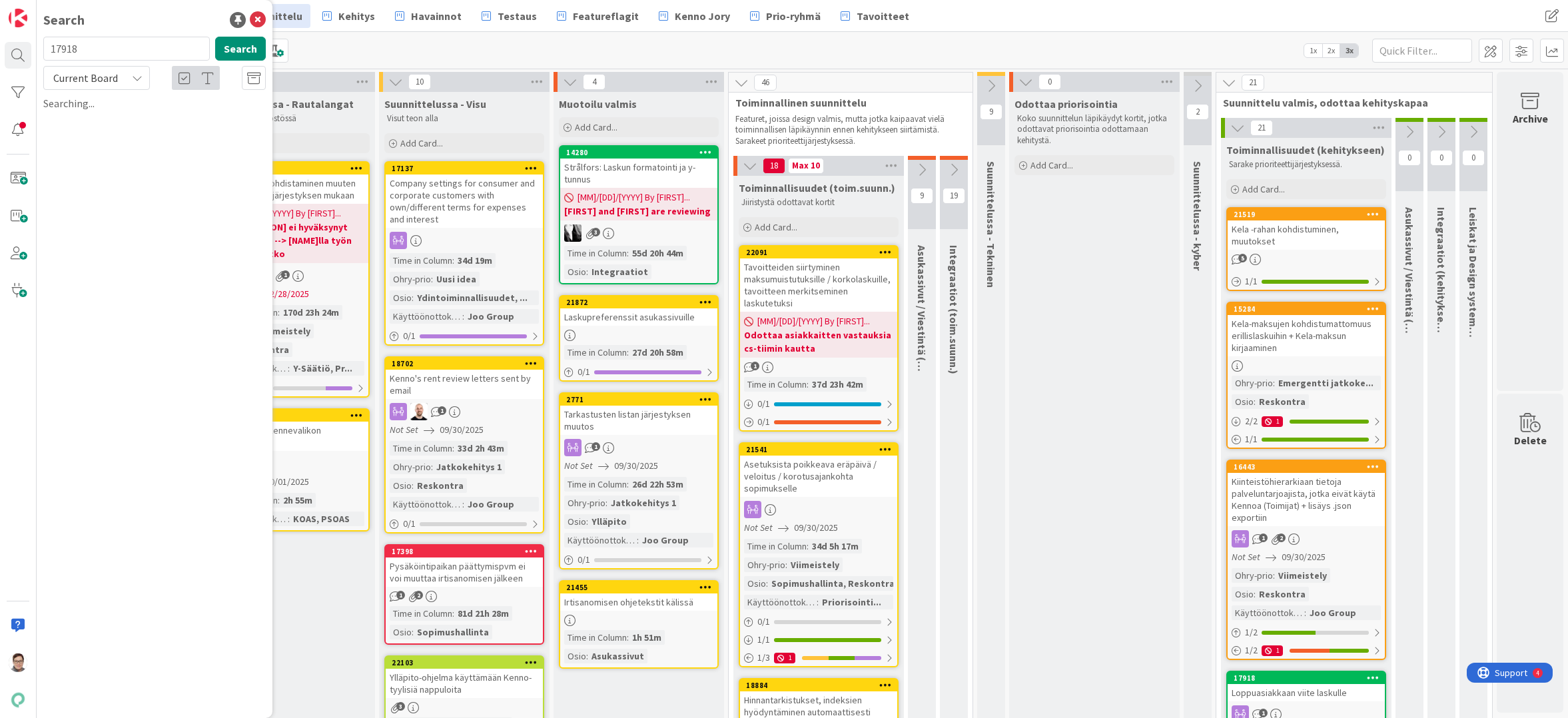 click on "Current Board" at bounding box center (85, 78) 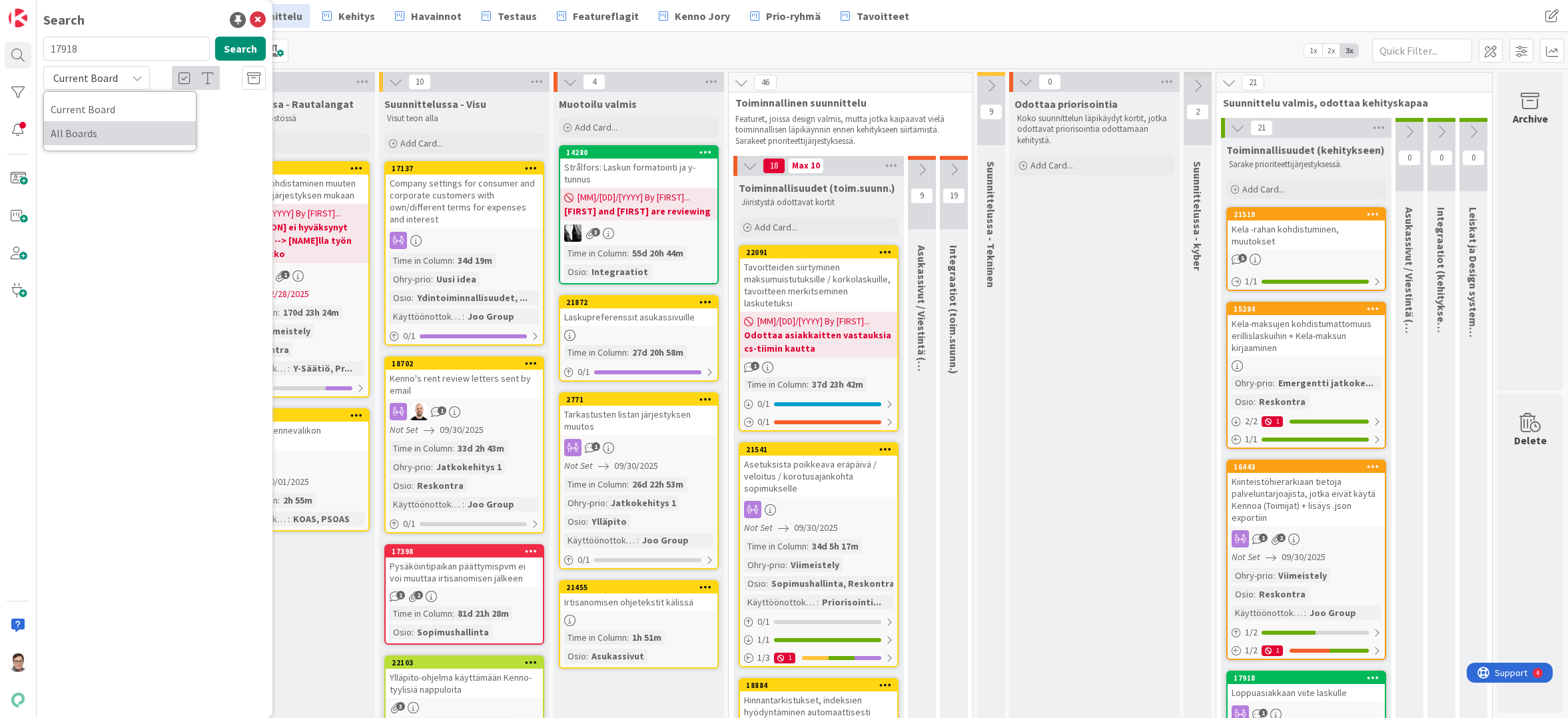 click on "All Boards" at bounding box center (120, 133) 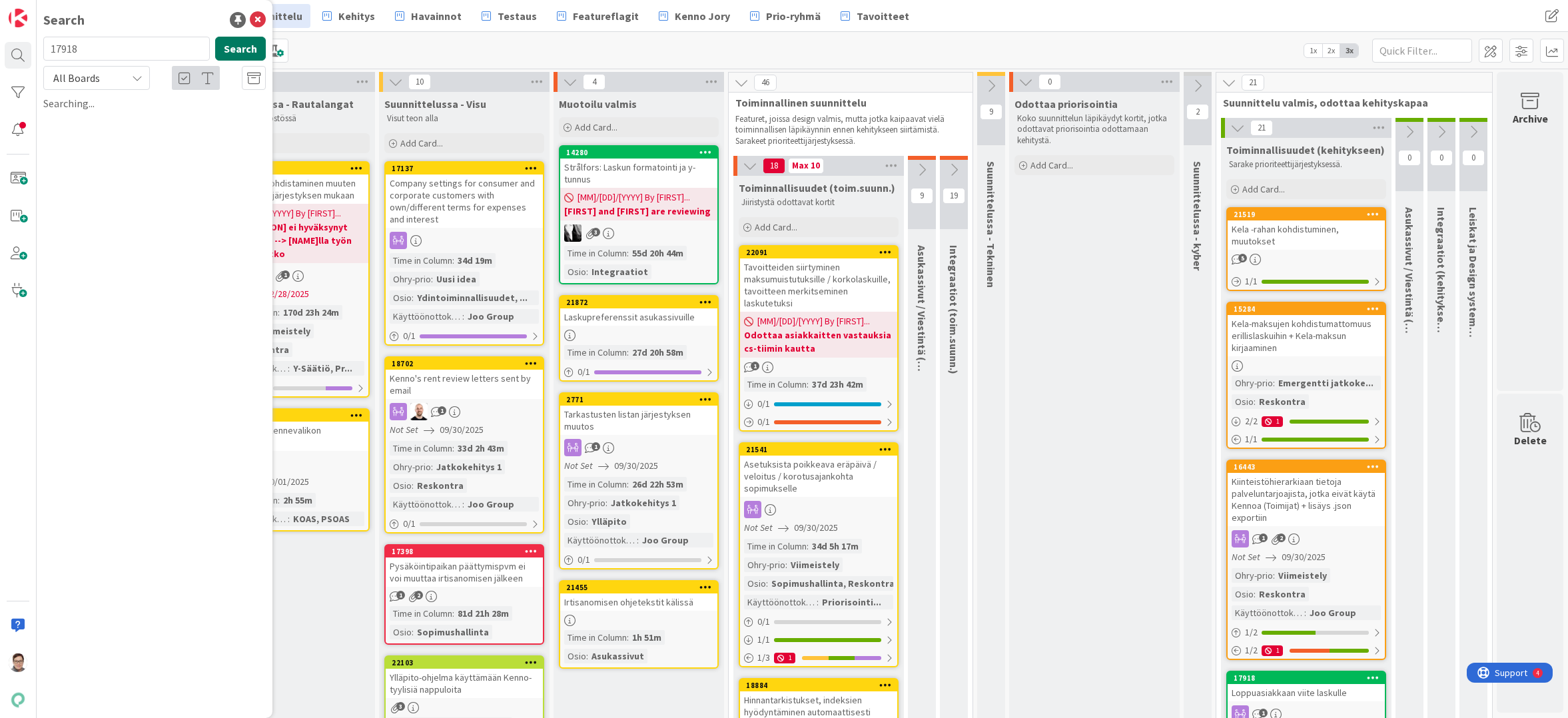 click on "Search" at bounding box center (240, 49) 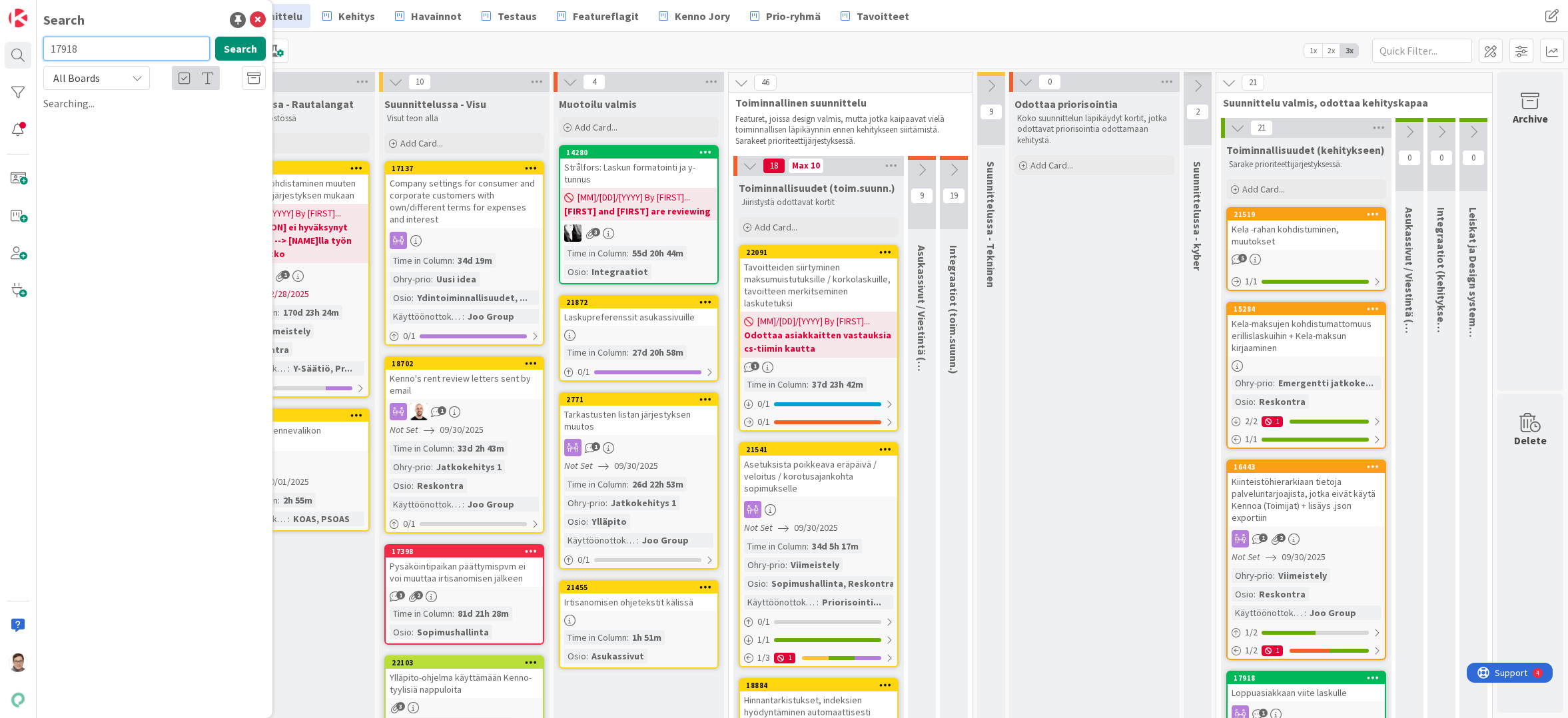 click on "17918" at bounding box center [127, 49] 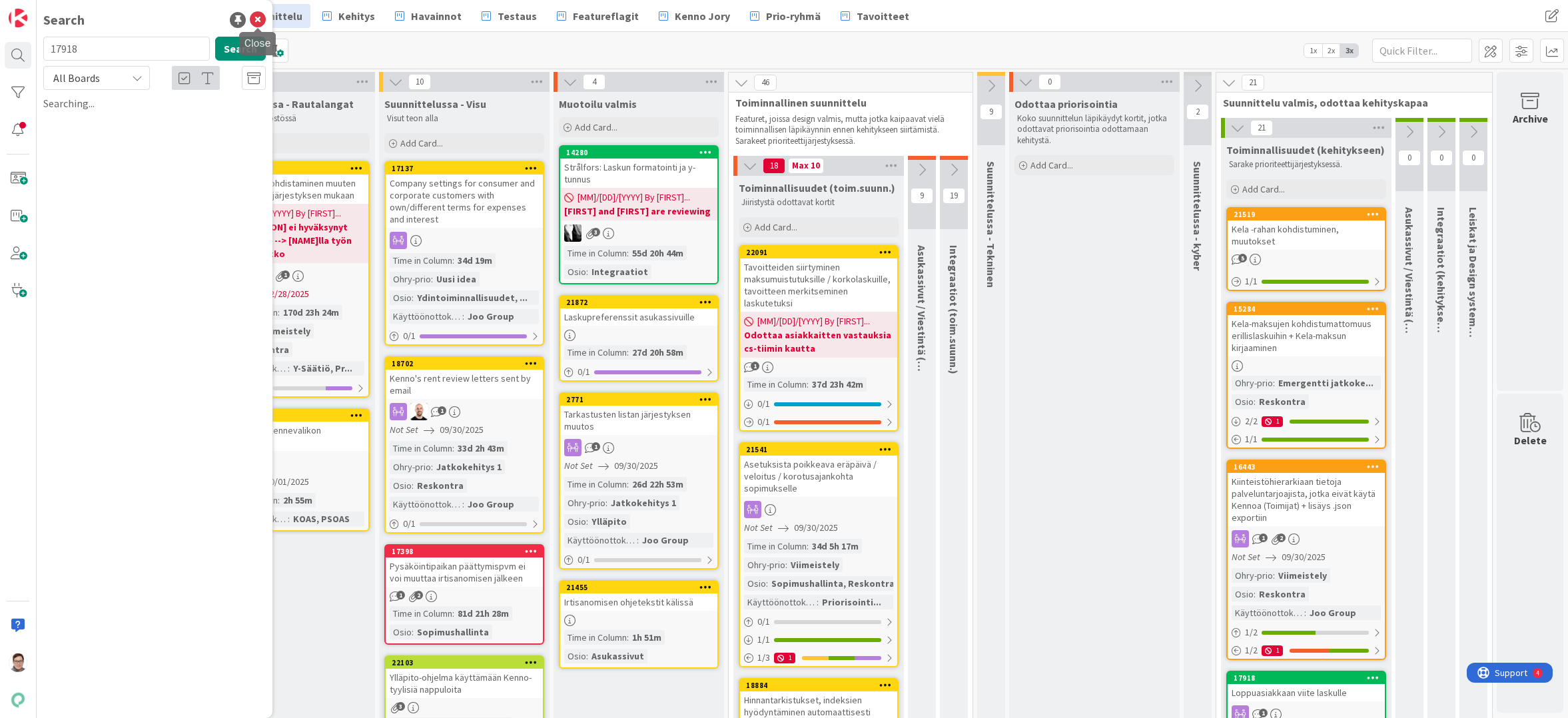 click at bounding box center [258, 20] 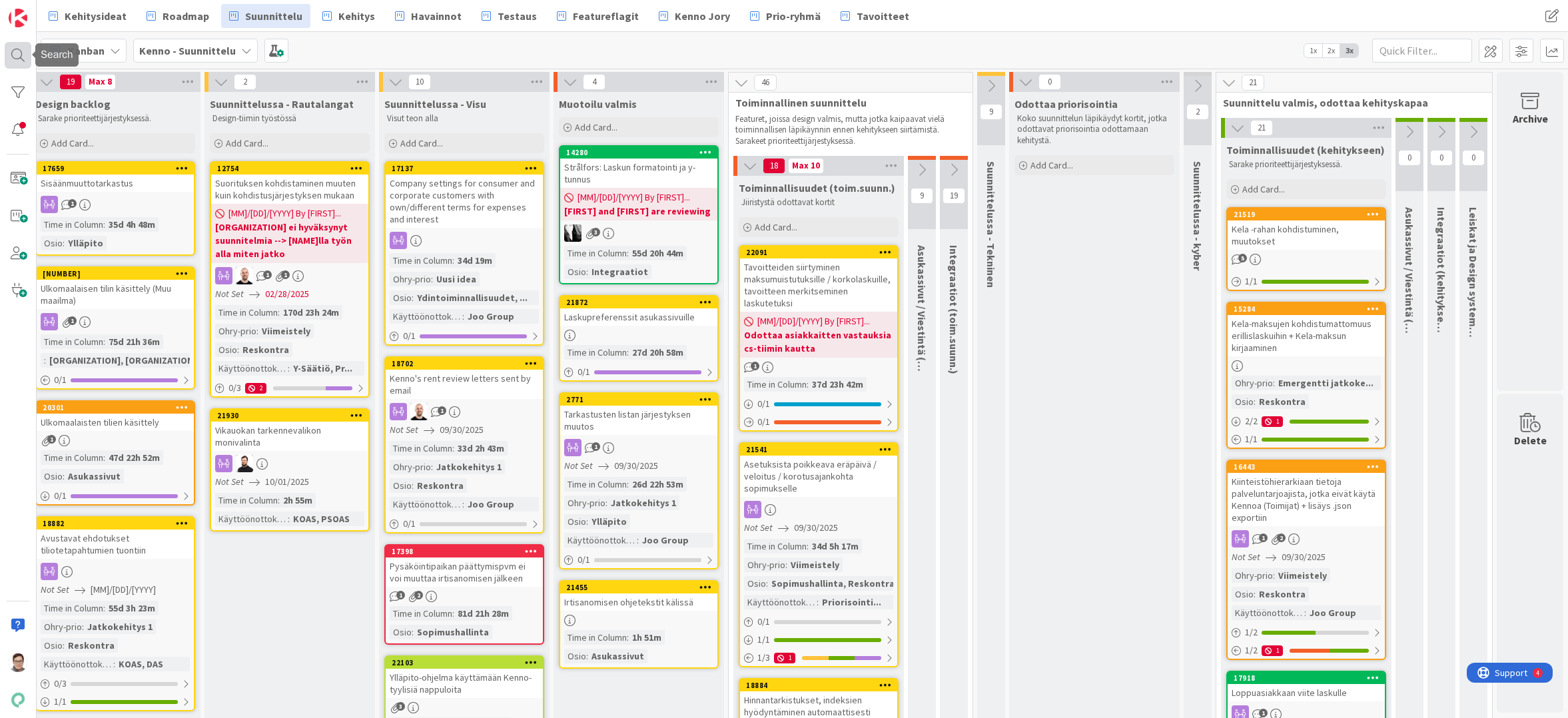 click at bounding box center [18, 55] 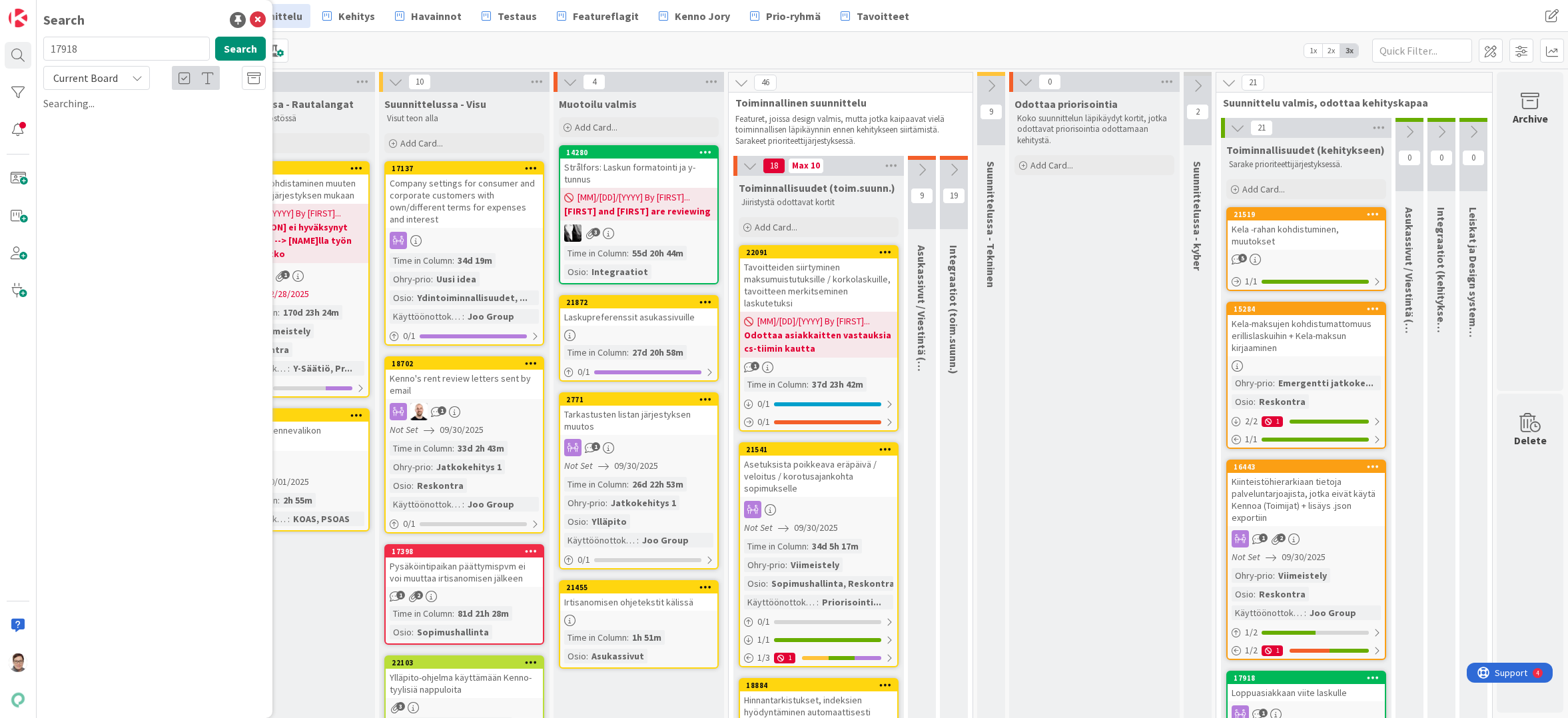 click on "Current Board" at bounding box center (85, 78) 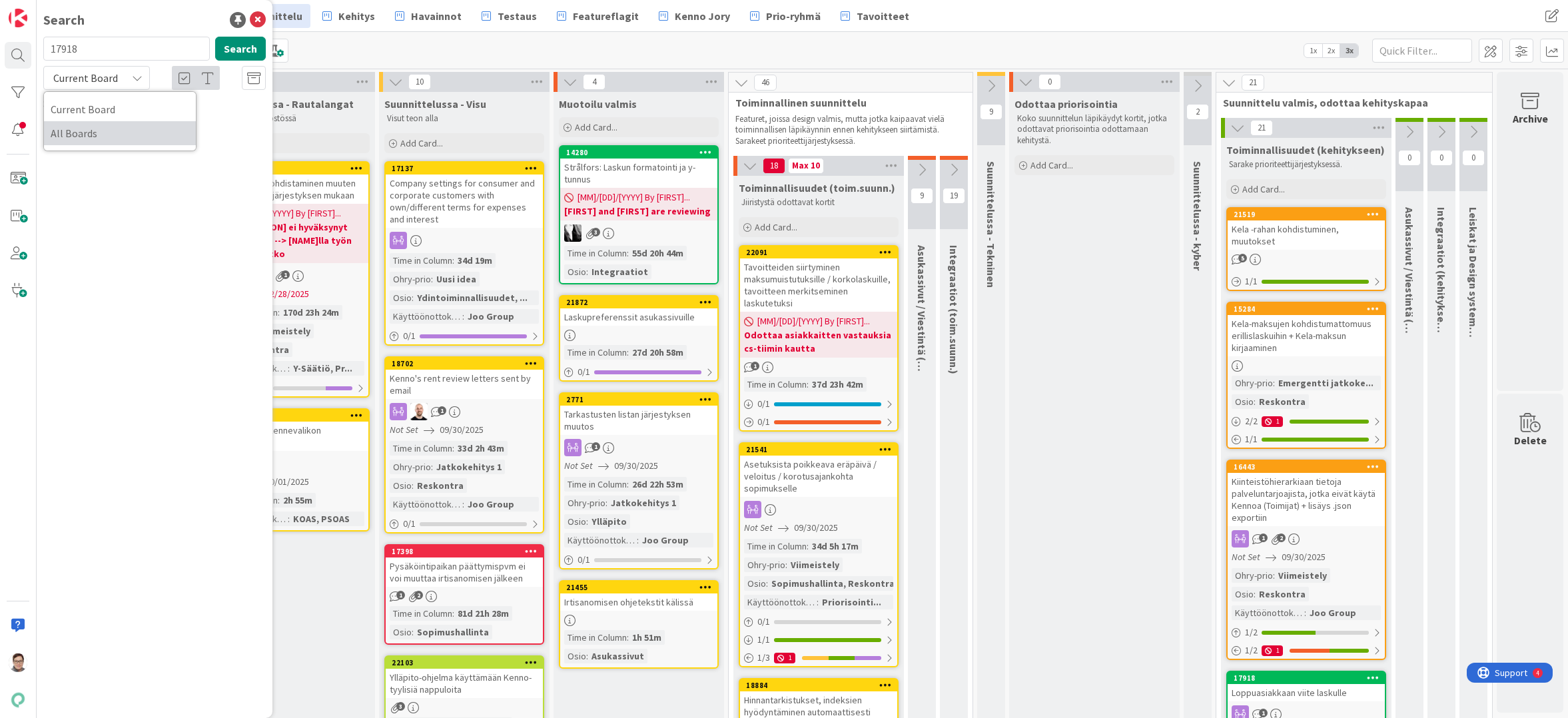 click on "All Boards" at bounding box center [120, 133] 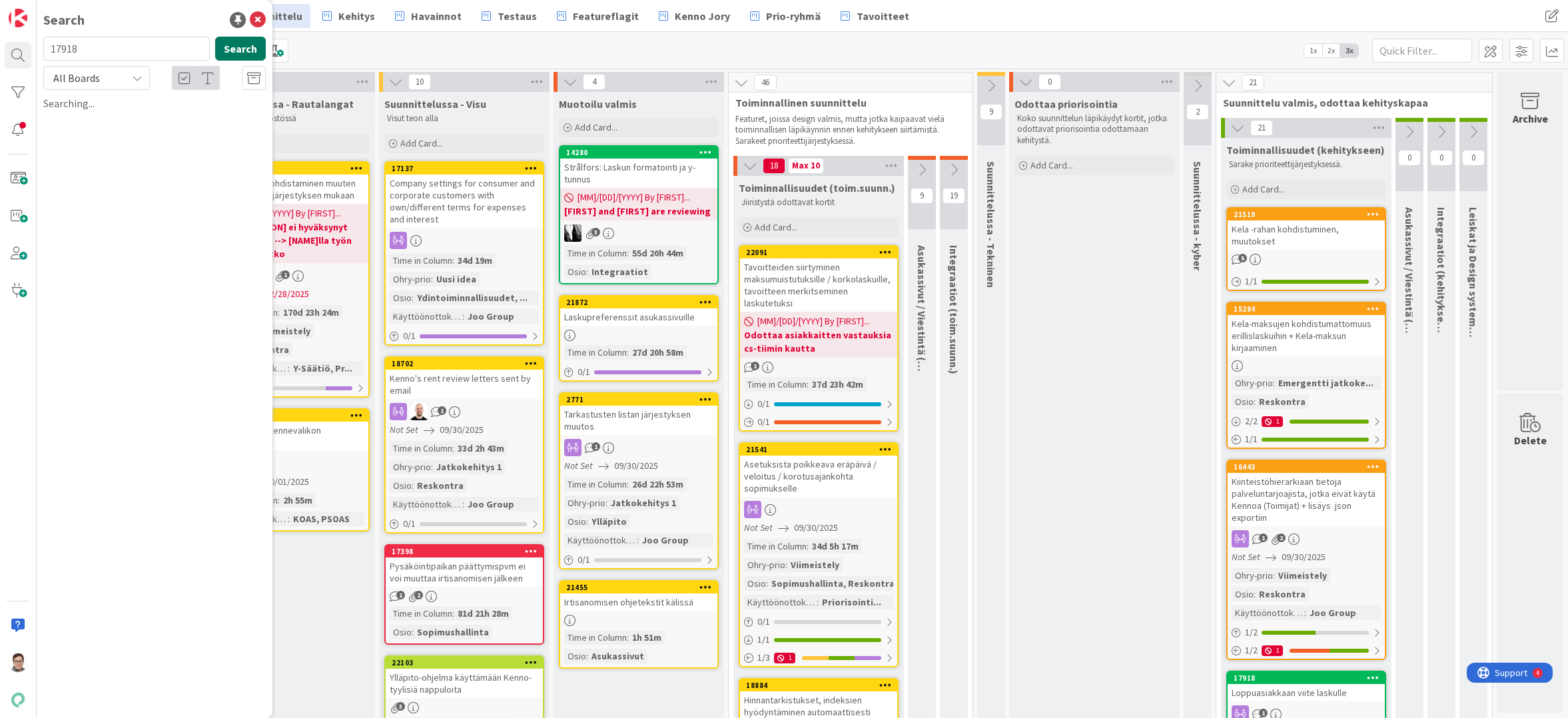 click on "Search" at bounding box center (240, 49) 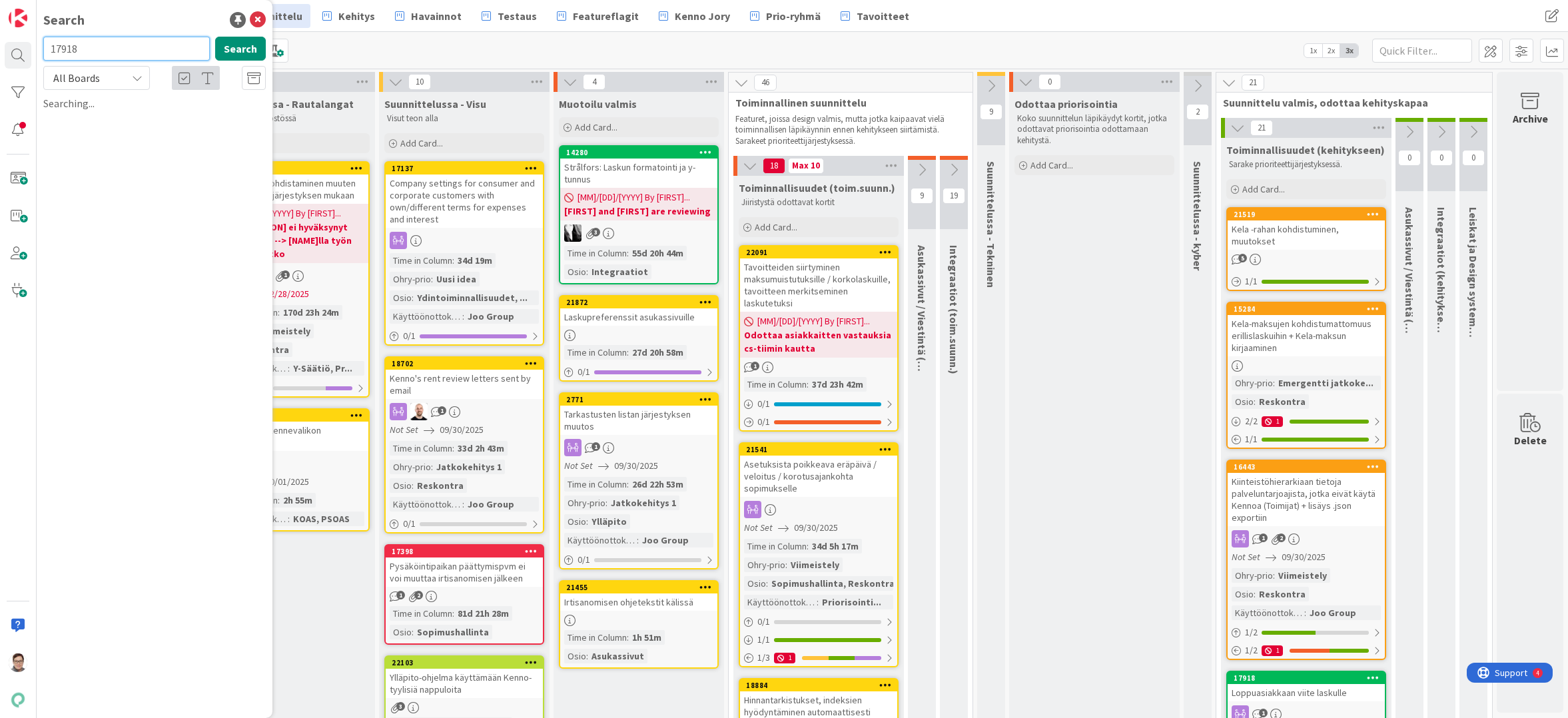 drag, startPoint x: 103, startPoint y: 47, endPoint x: -6, endPoint y: 42, distance: 109.115 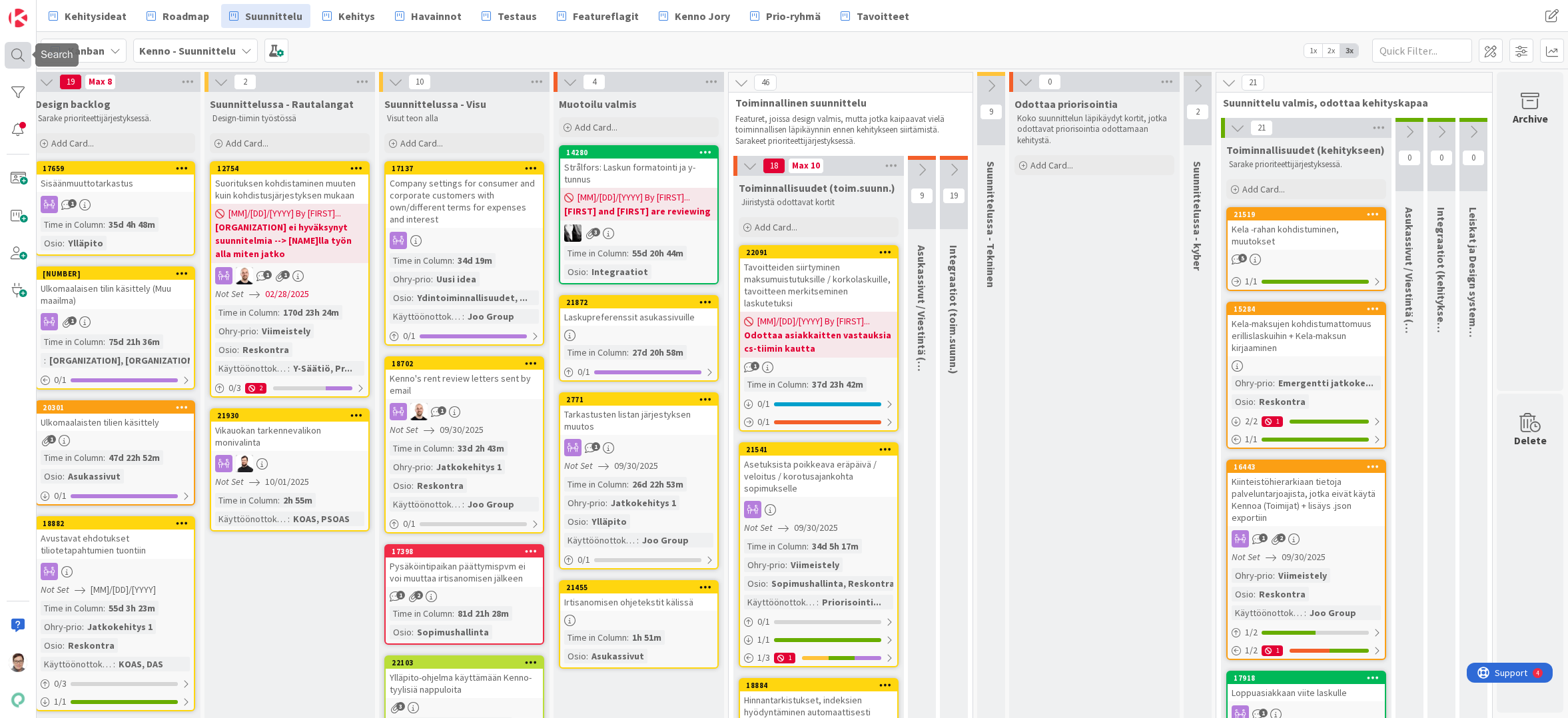 click at bounding box center [18, 55] 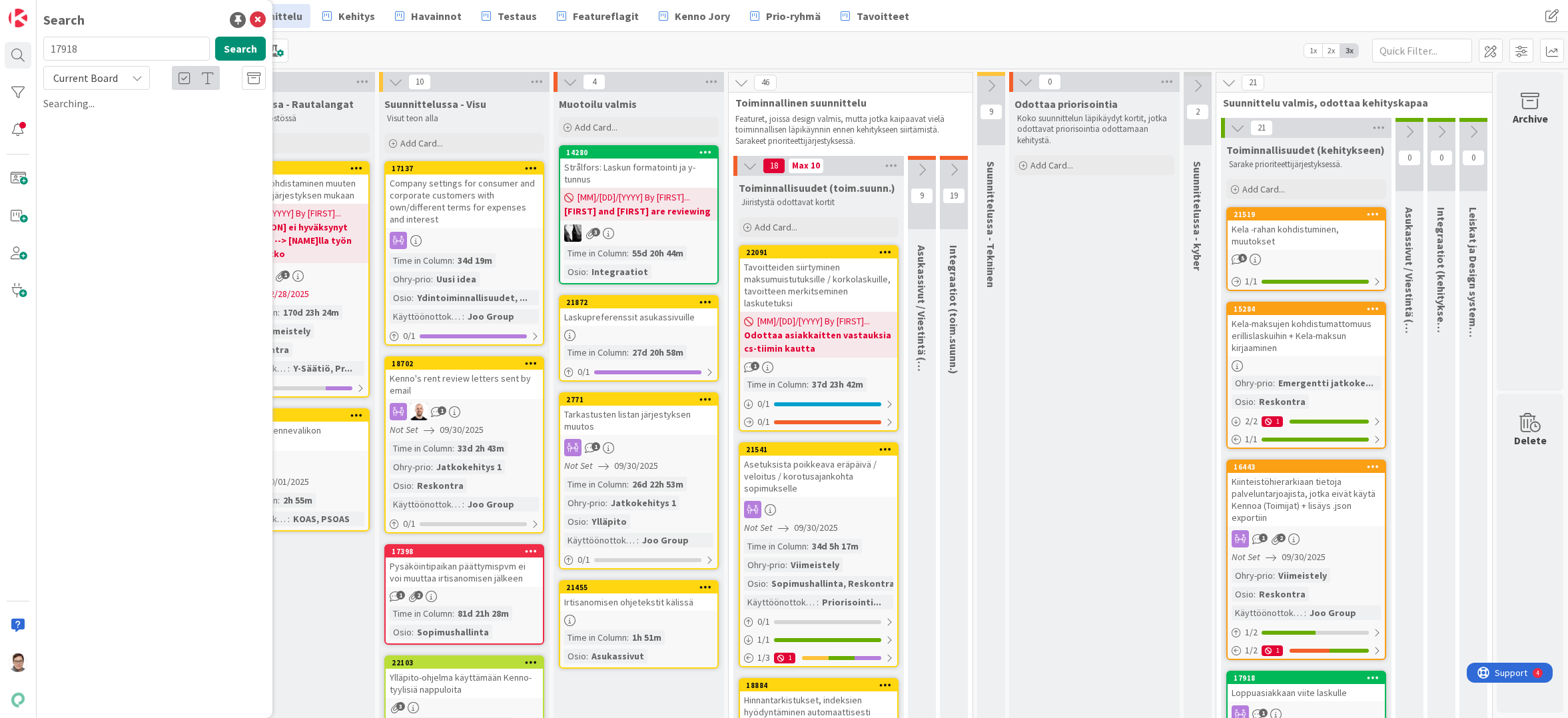 drag, startPoint x: 106, startPoint y: 51, endPoint x: 37, endPoint y: 39, distance: 70.035705 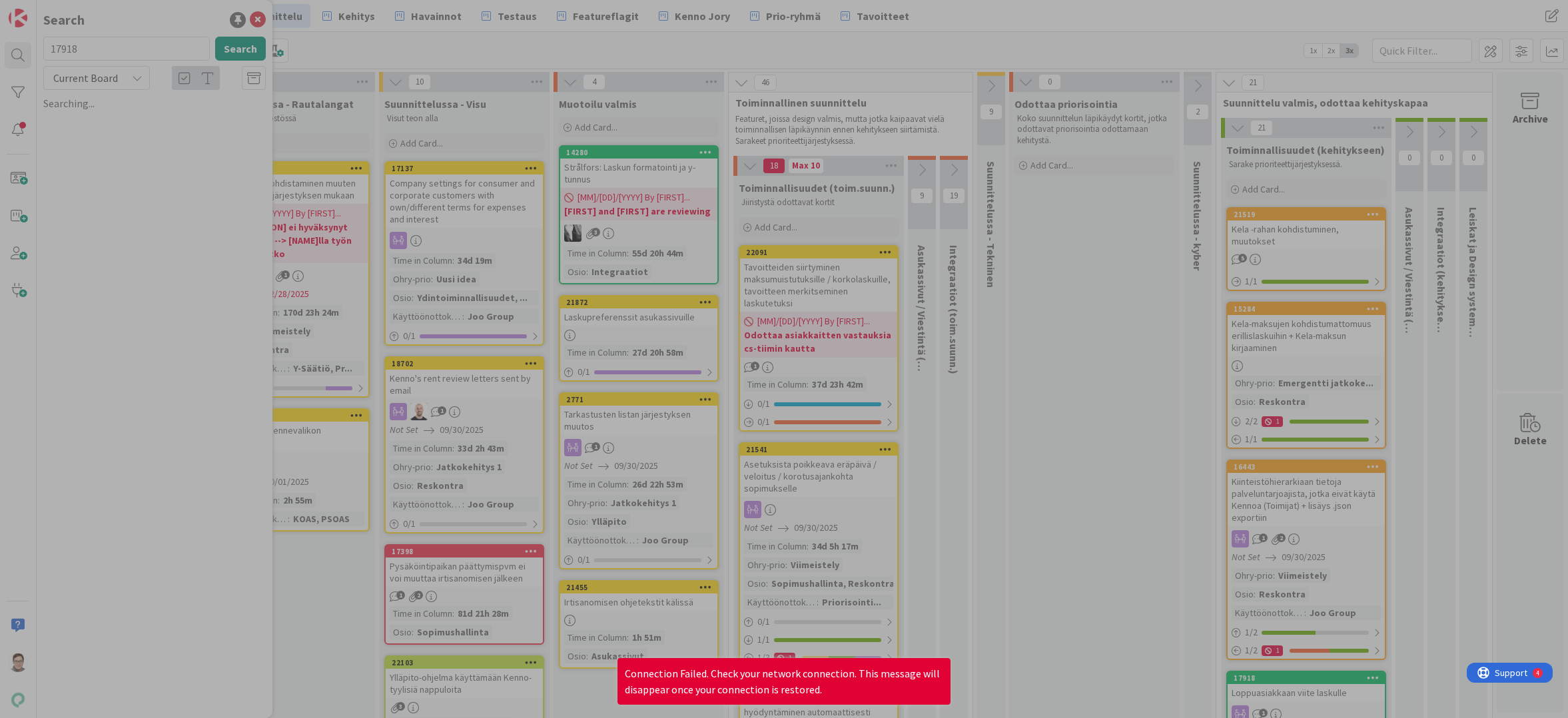 click at bounding box center [784, 359] 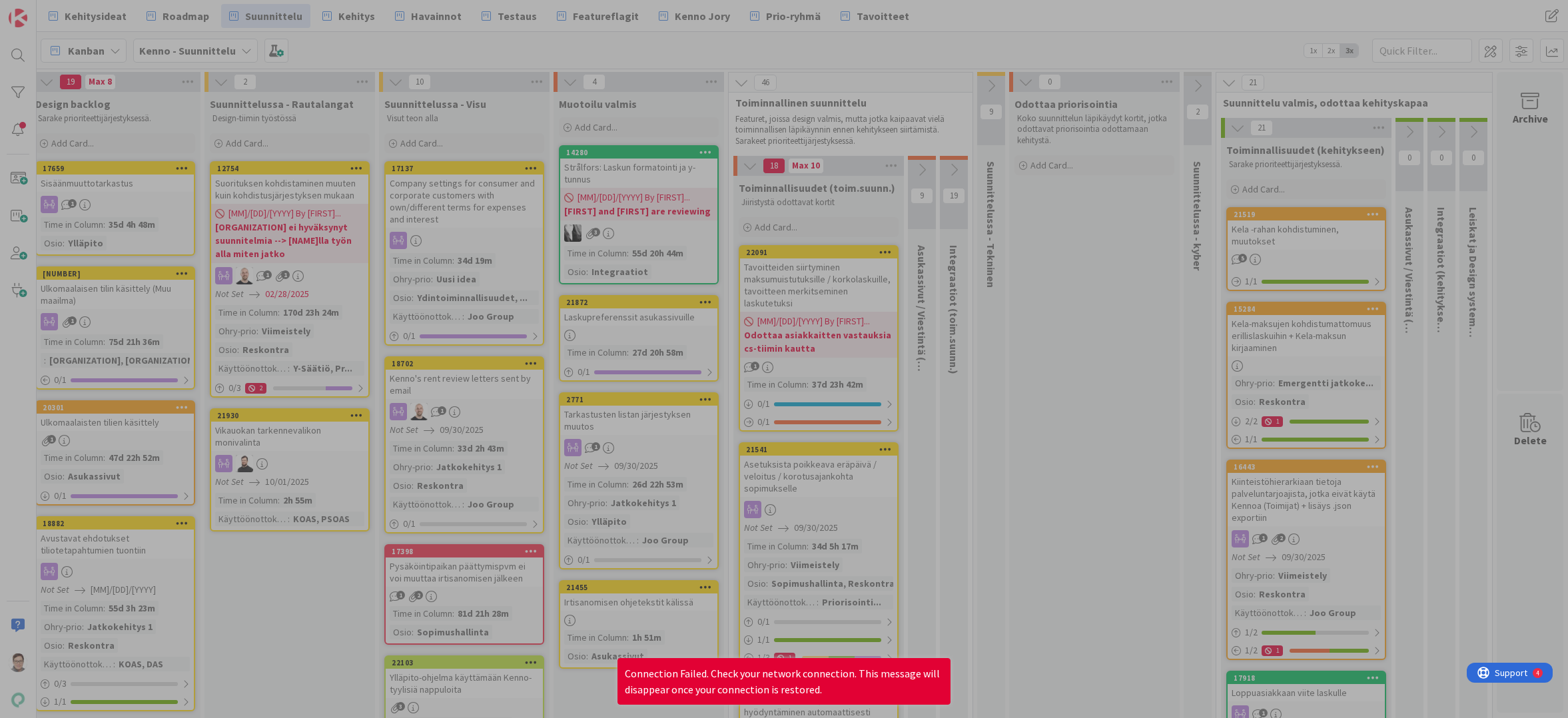 click at bounding box center [784, 359] 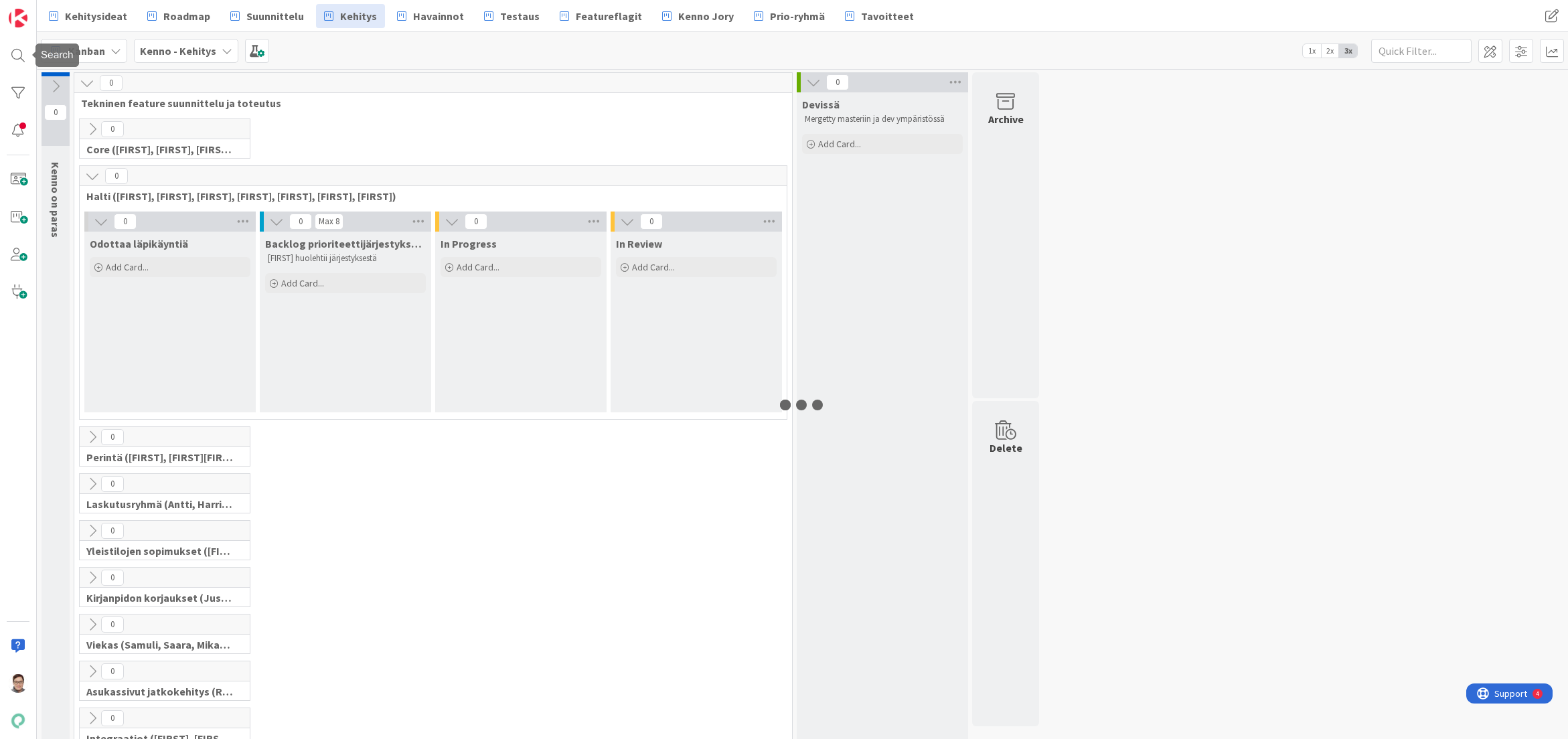 scroll, scrollTop: 0, scrollLeft: 0, axis: both 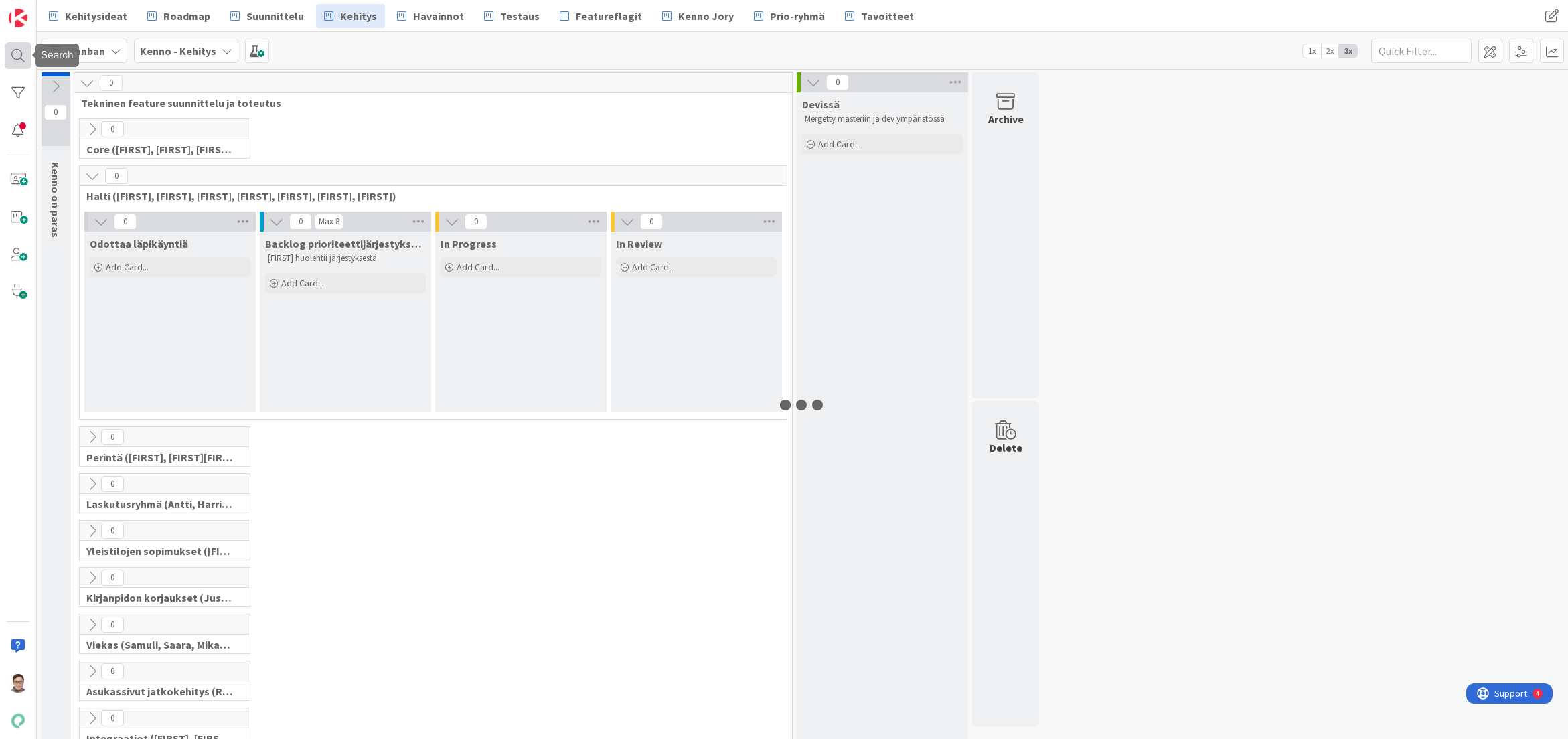 click at bounding box center [18, 56] 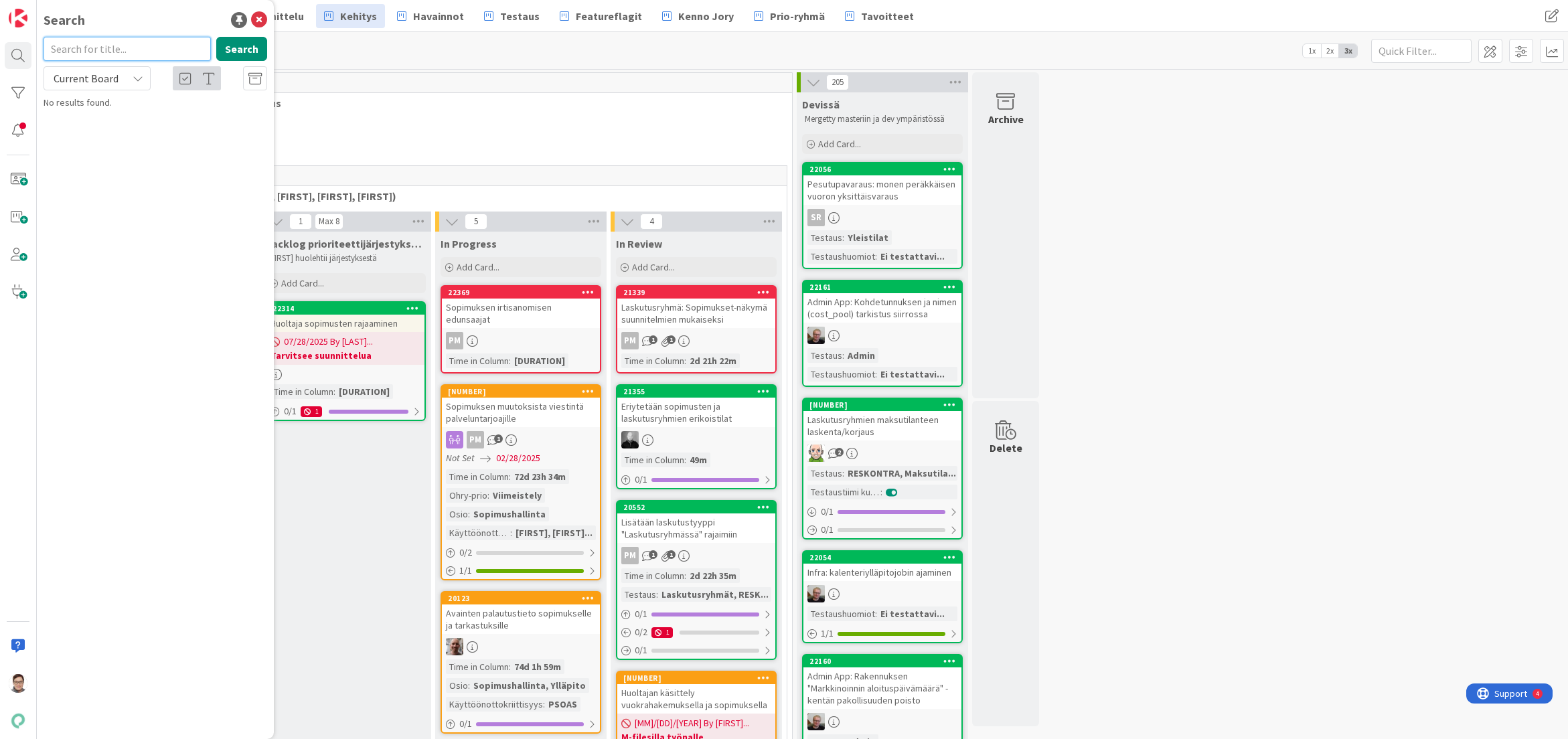 click at bounding box center (127, 49) 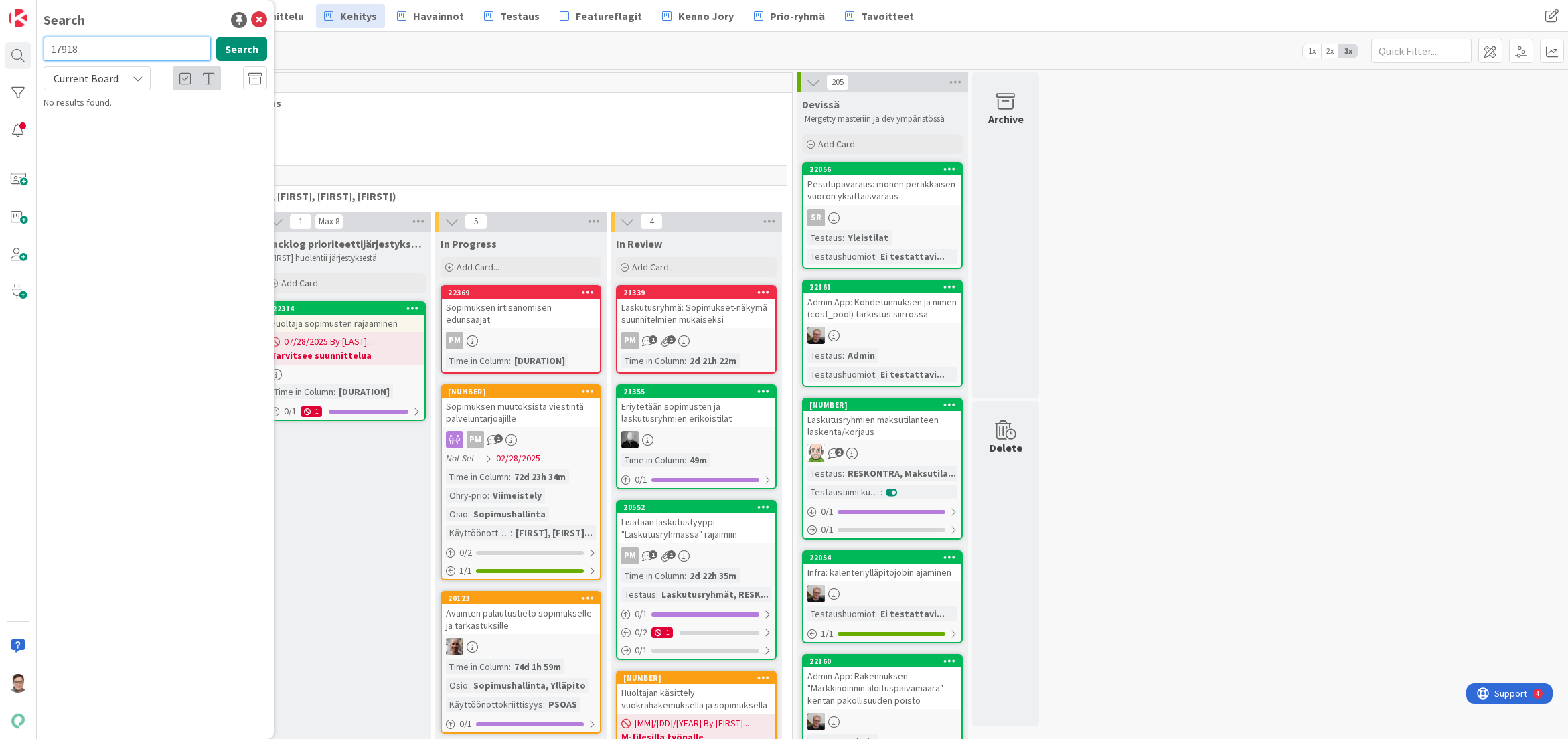 type on "17918" 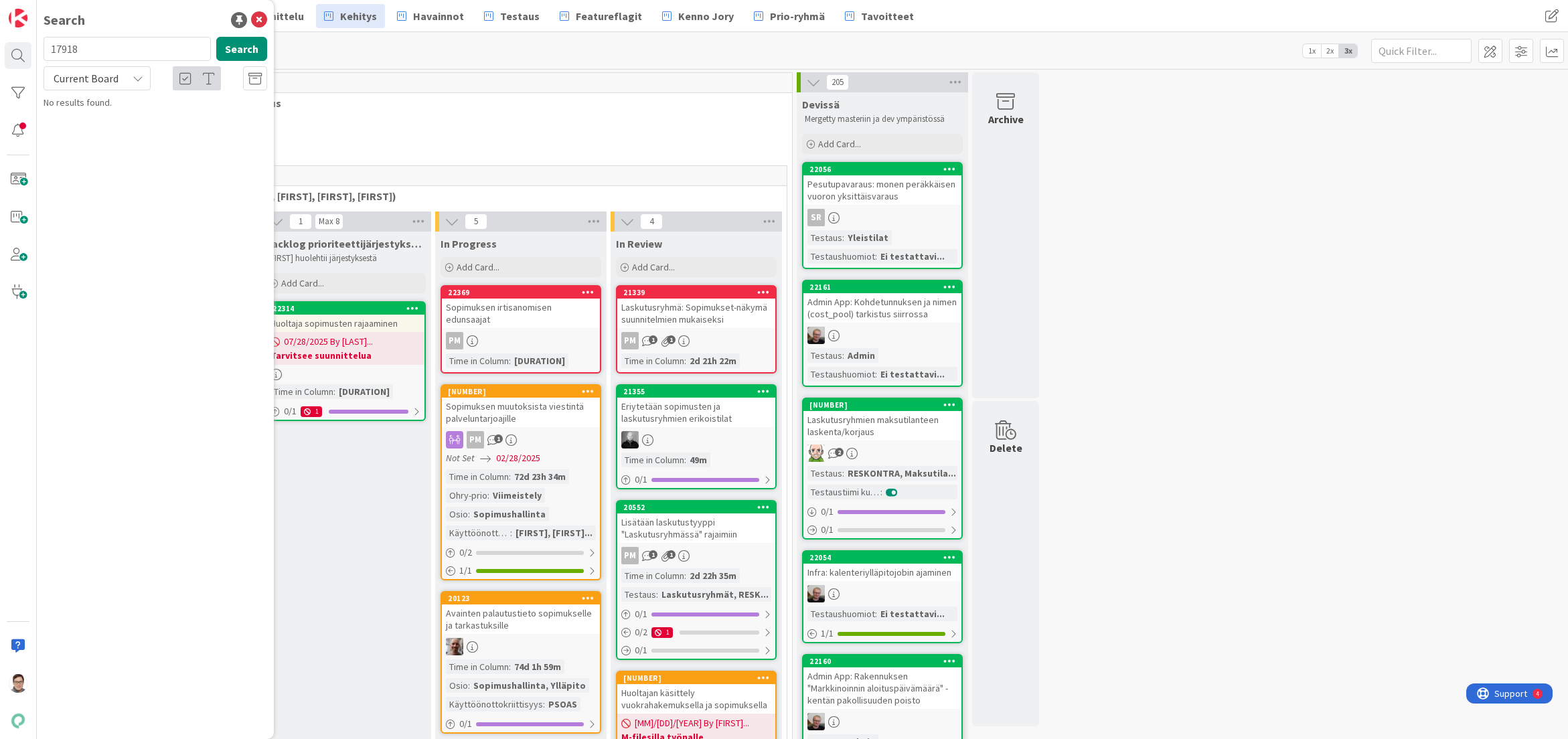 click on "Current Board" at bounding box center [86, 78] 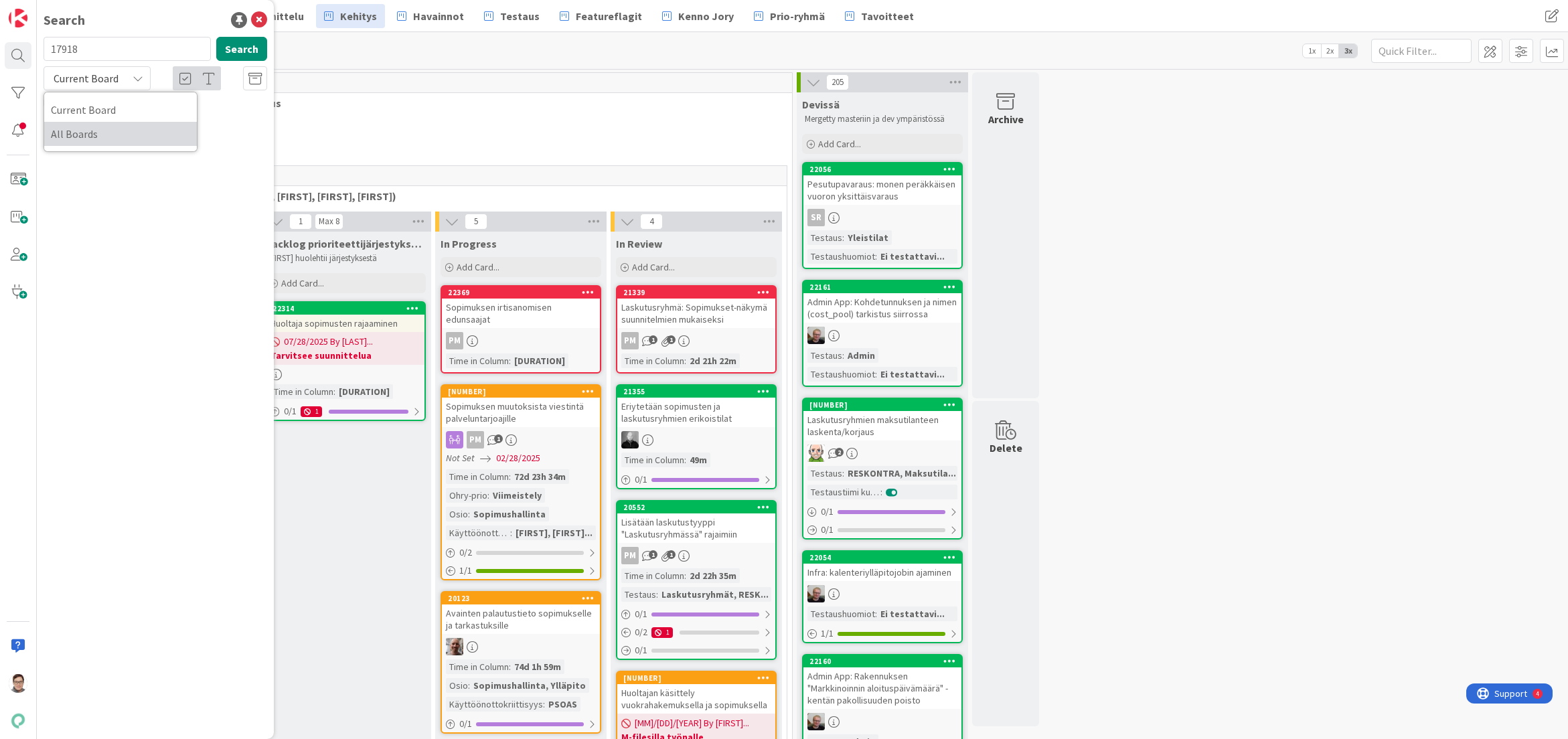 click on "All Boards" at bounding box center (121, 134) 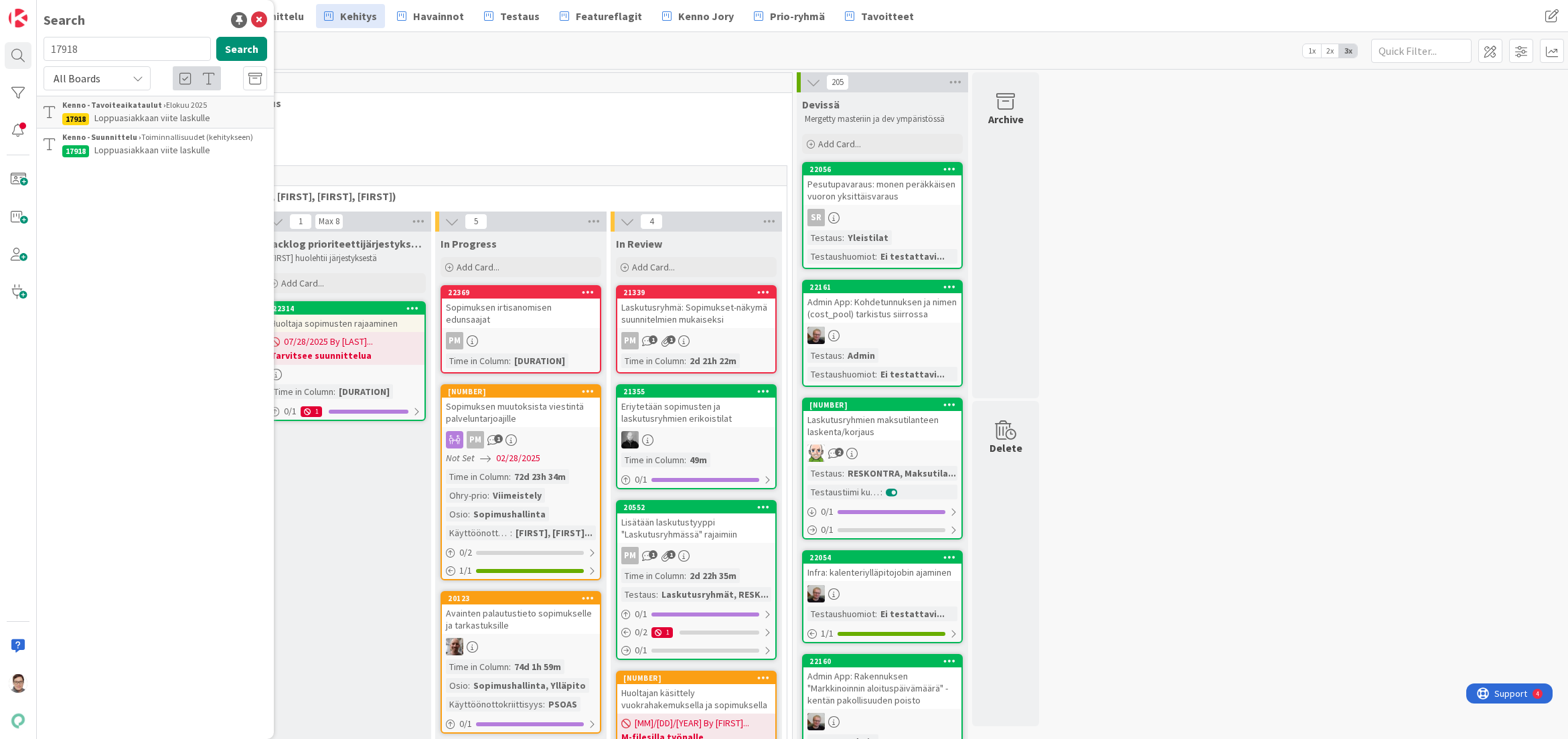 click on "Kenno - Suunnittelu ›  Toiminnallisuudet (kehitykseen)" at bounding box center (165, 137) 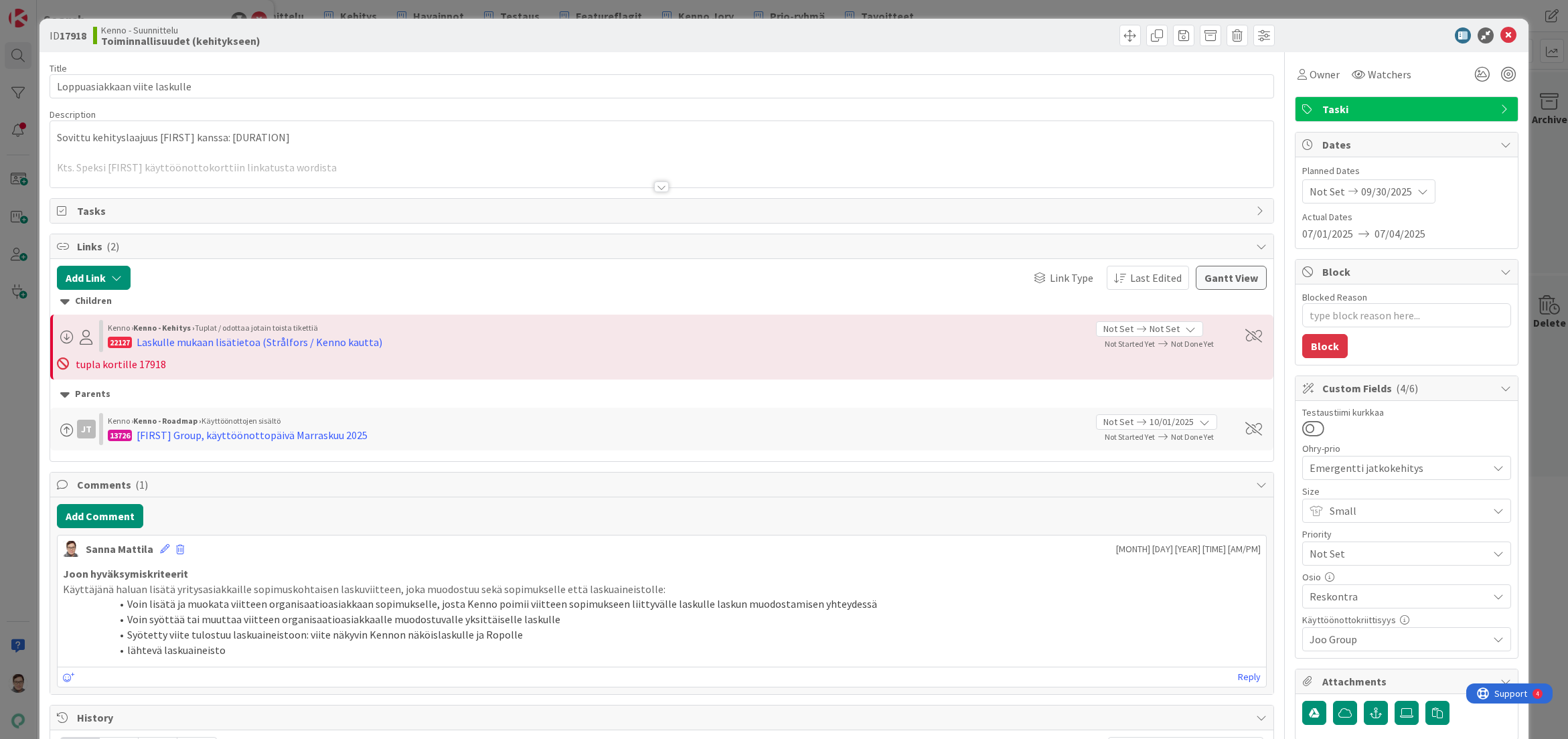 type on "x" 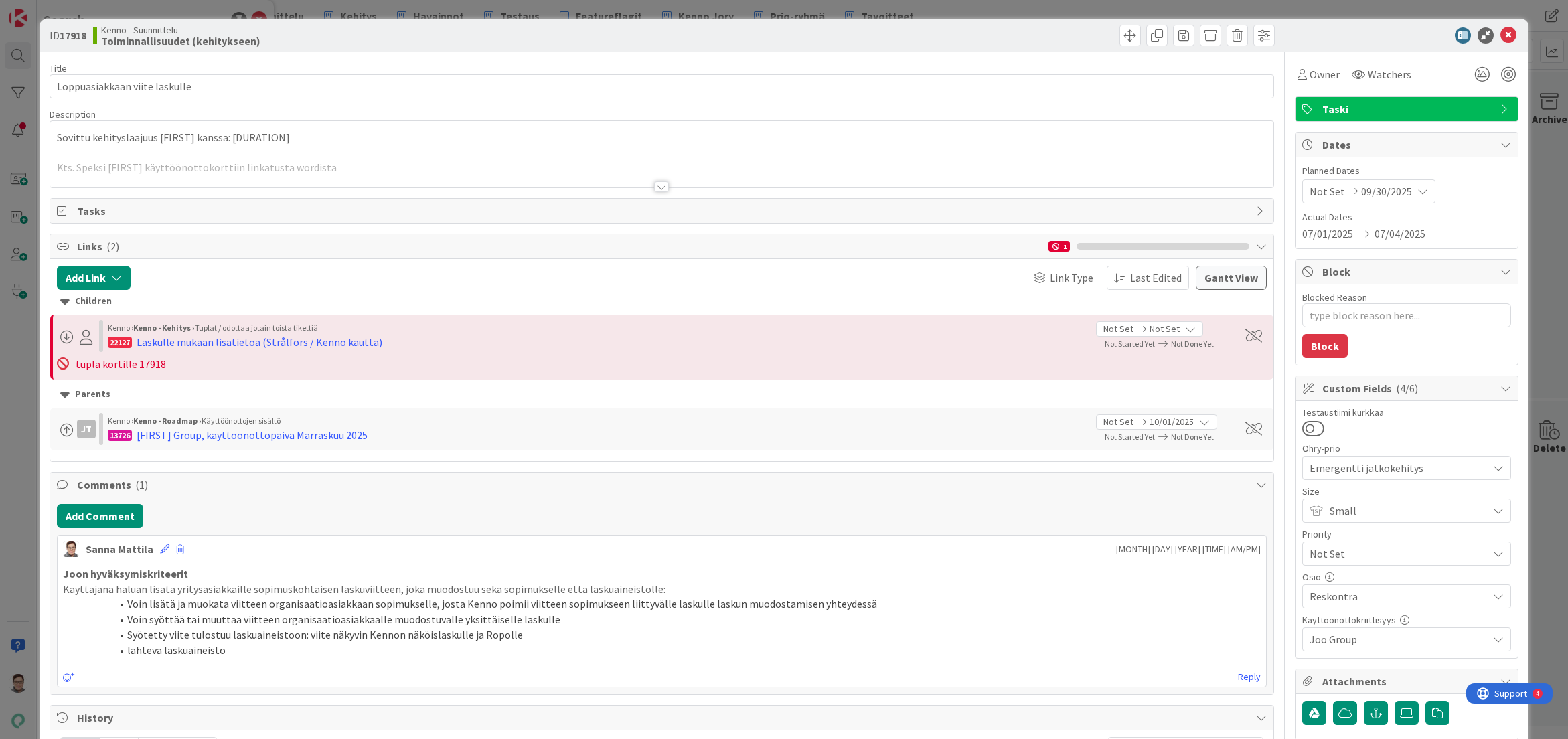 scroll, scrollTop: 0, scrollLeft: 0, axis: both 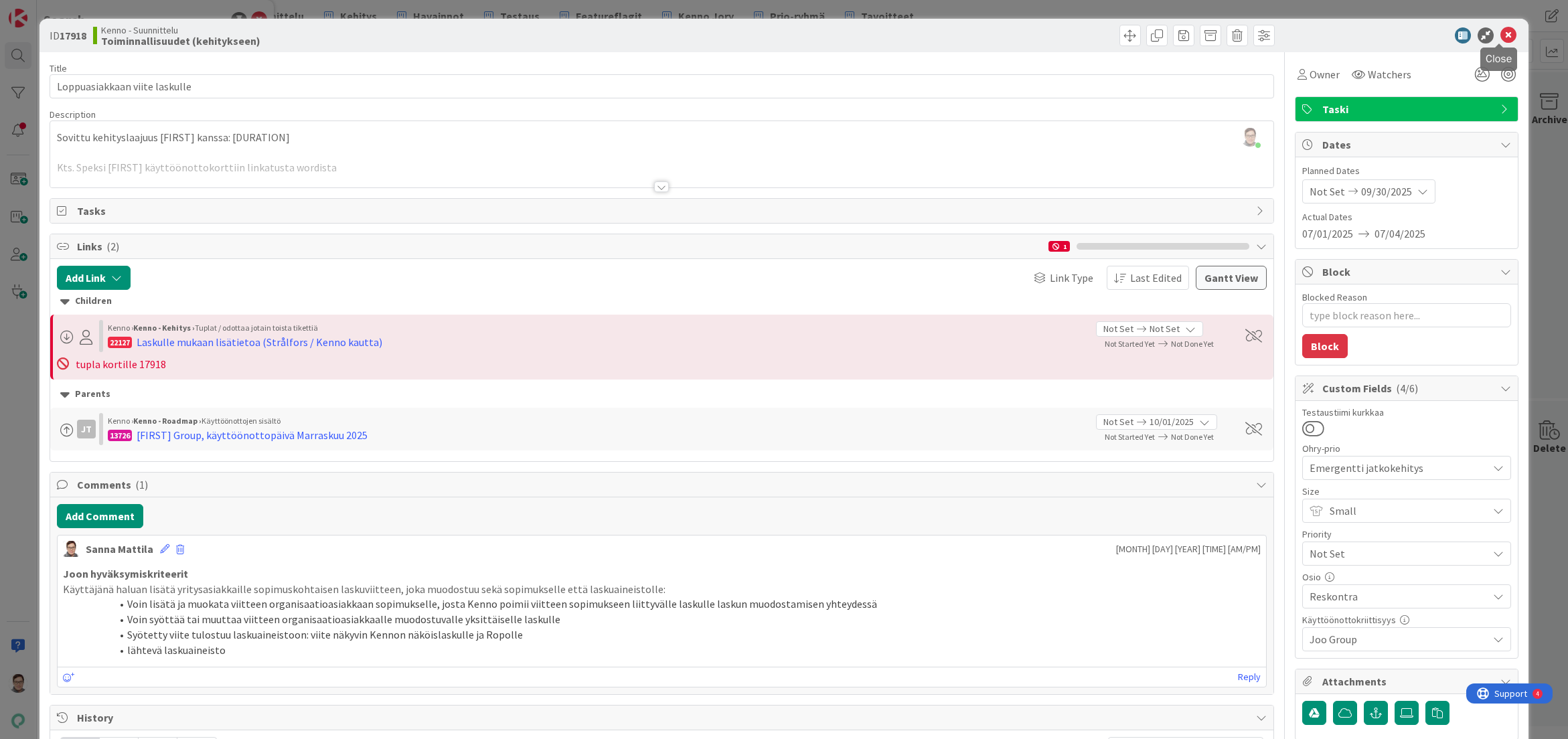 click at bounding box center [1508, 35] 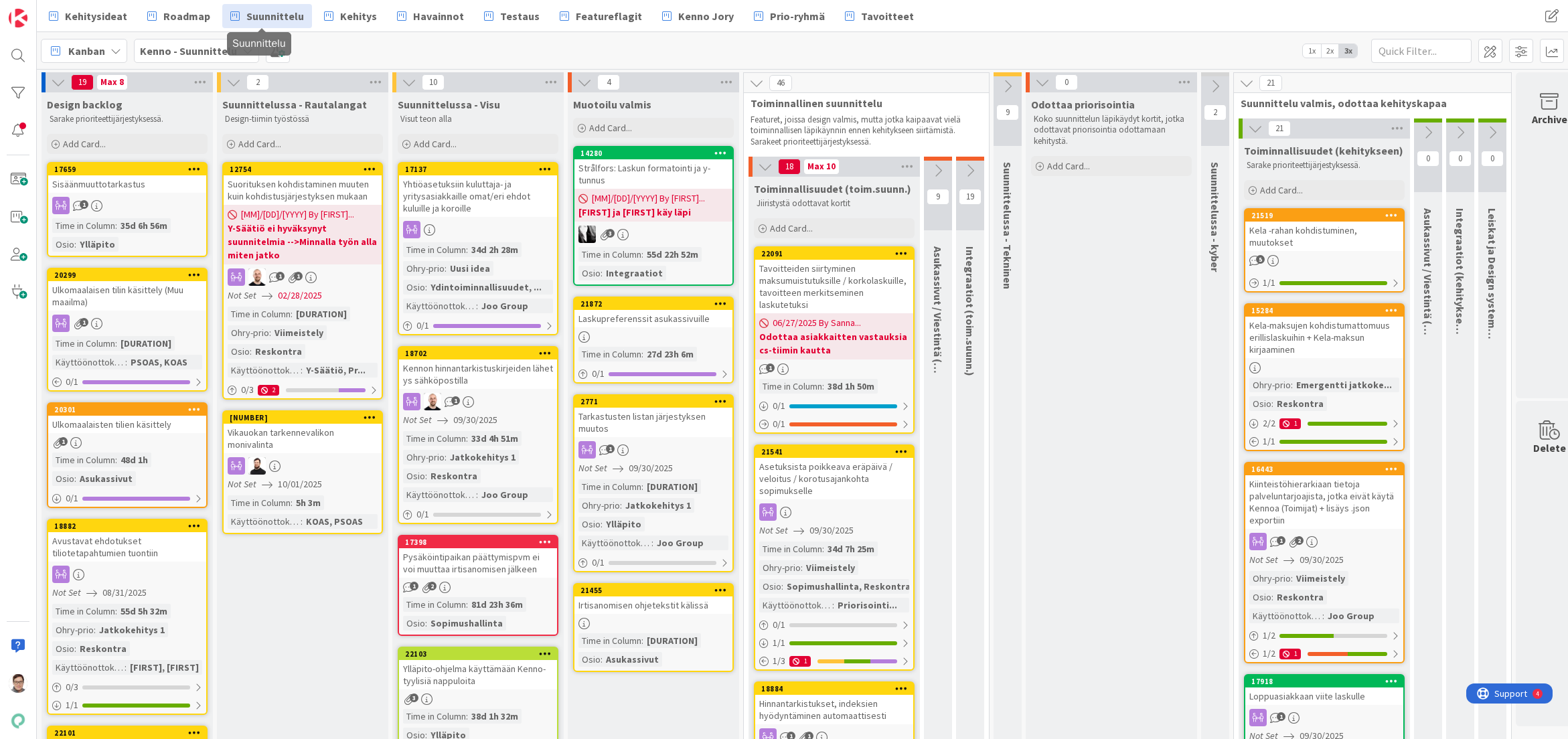 click on "Suunnittelu" at bounding box center (275, 16) 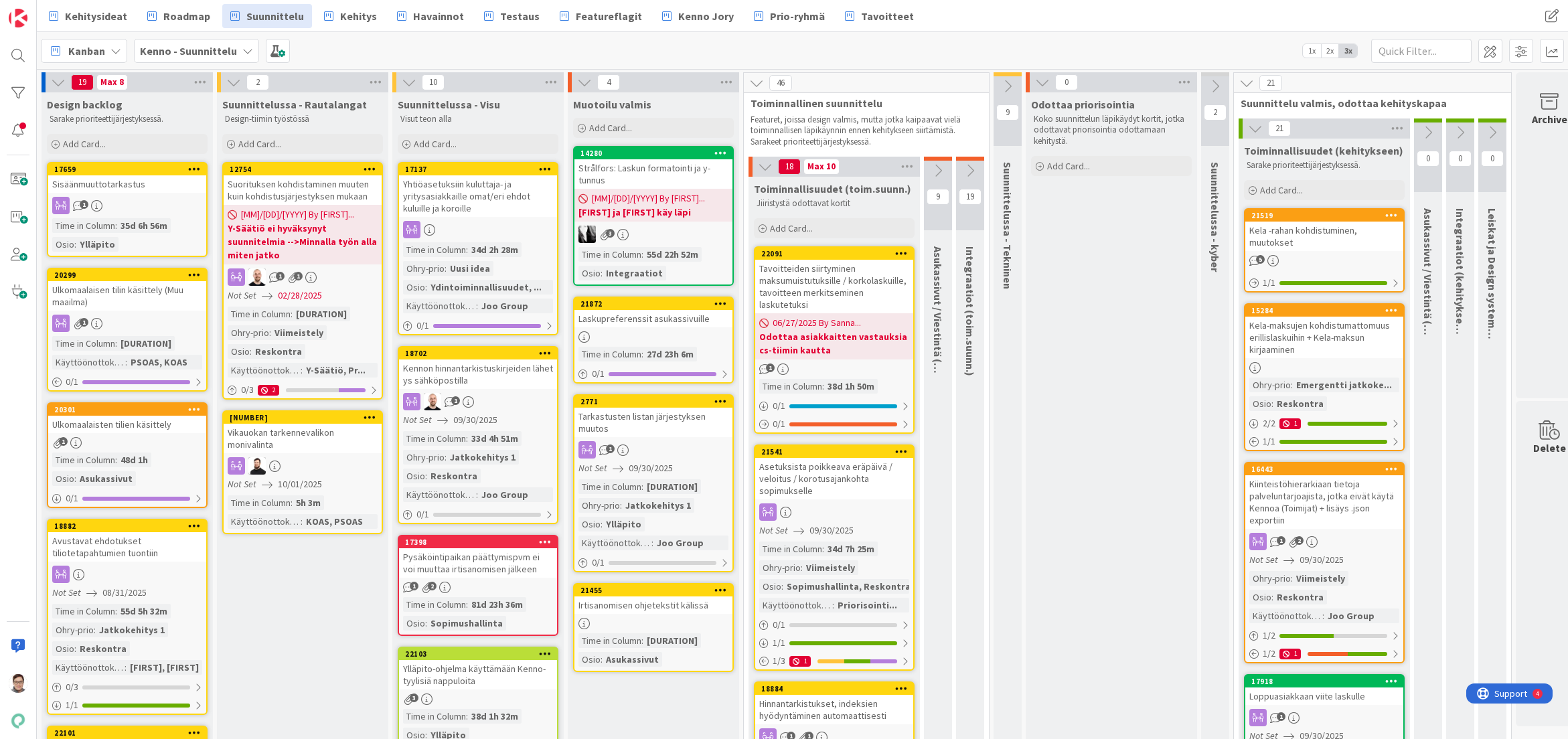 scroll, scrollTop: 0, scrollLeft: 29, axis: horizontal 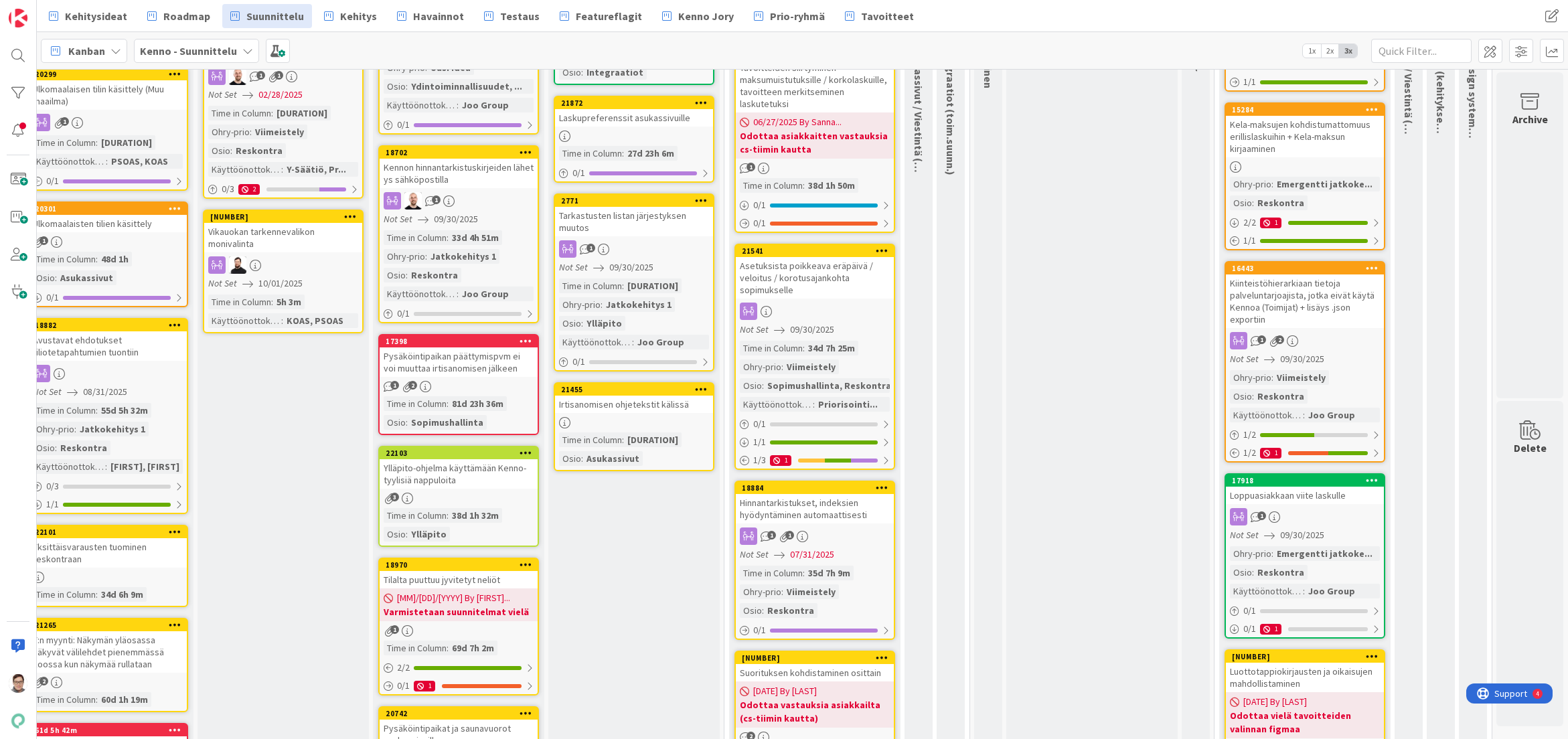 click at bounding box center [1372, 480] 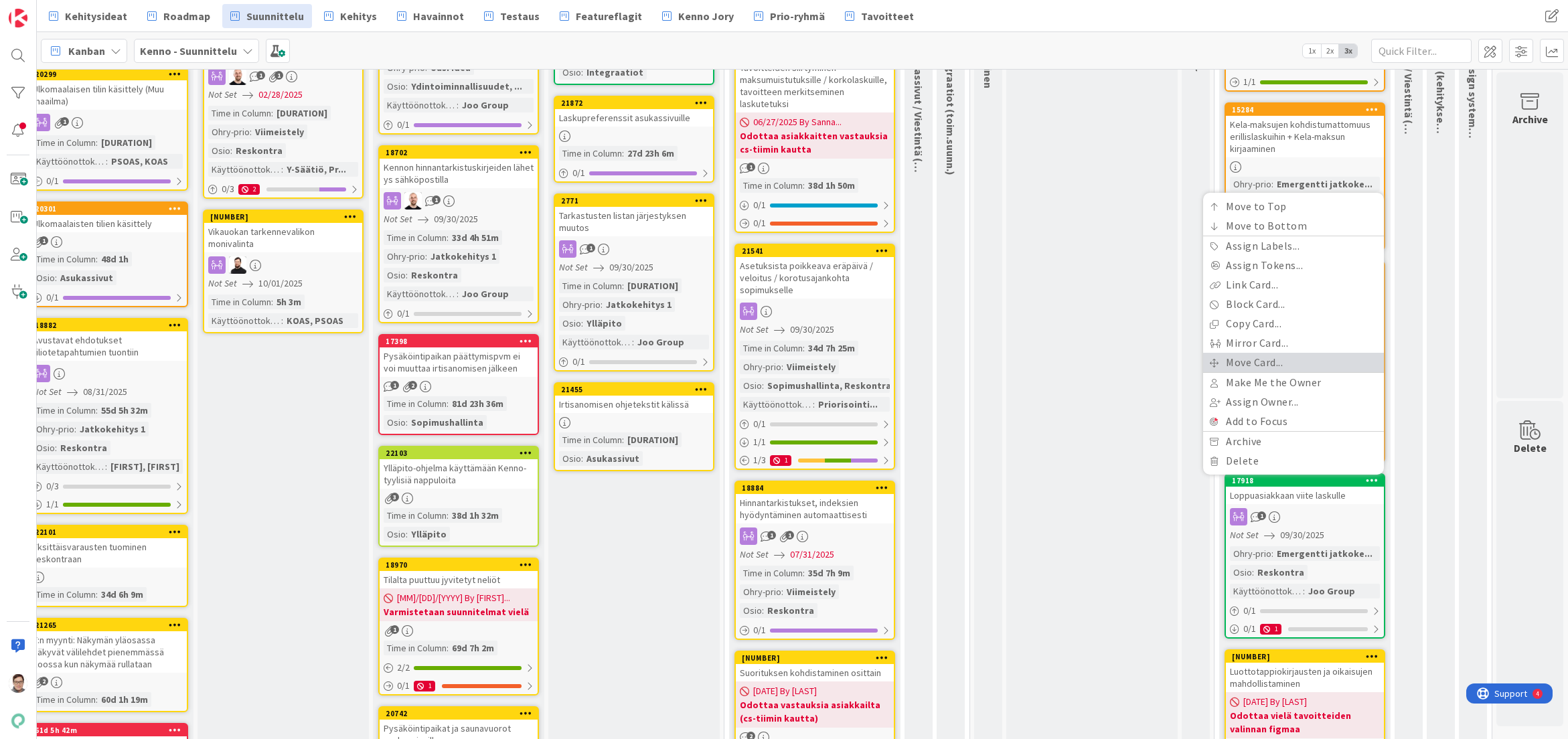 click on "Move Card..." at bounding box center (1293, 362) 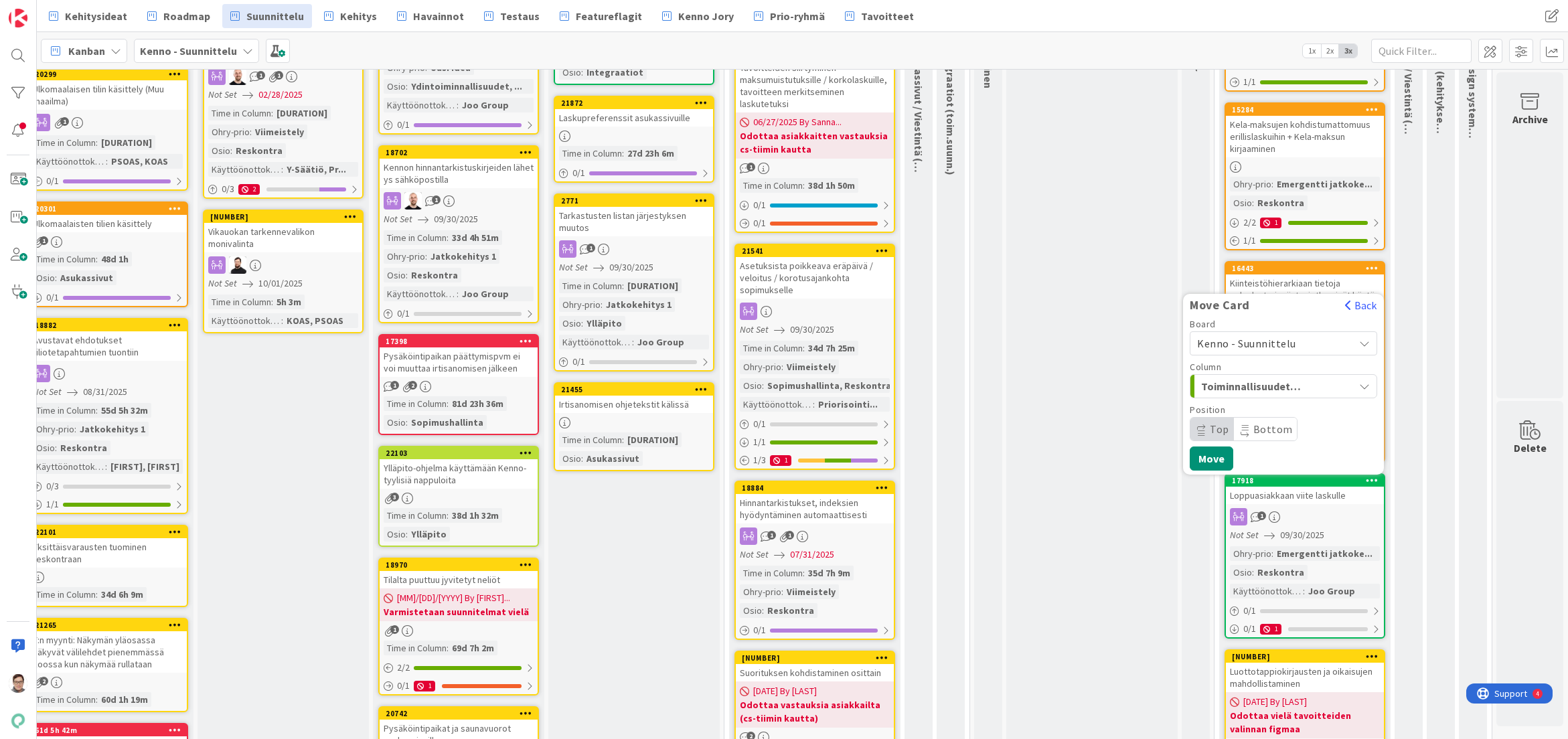 click on "Kenno - Suunnittelu" at bounding box center [1247, 343] 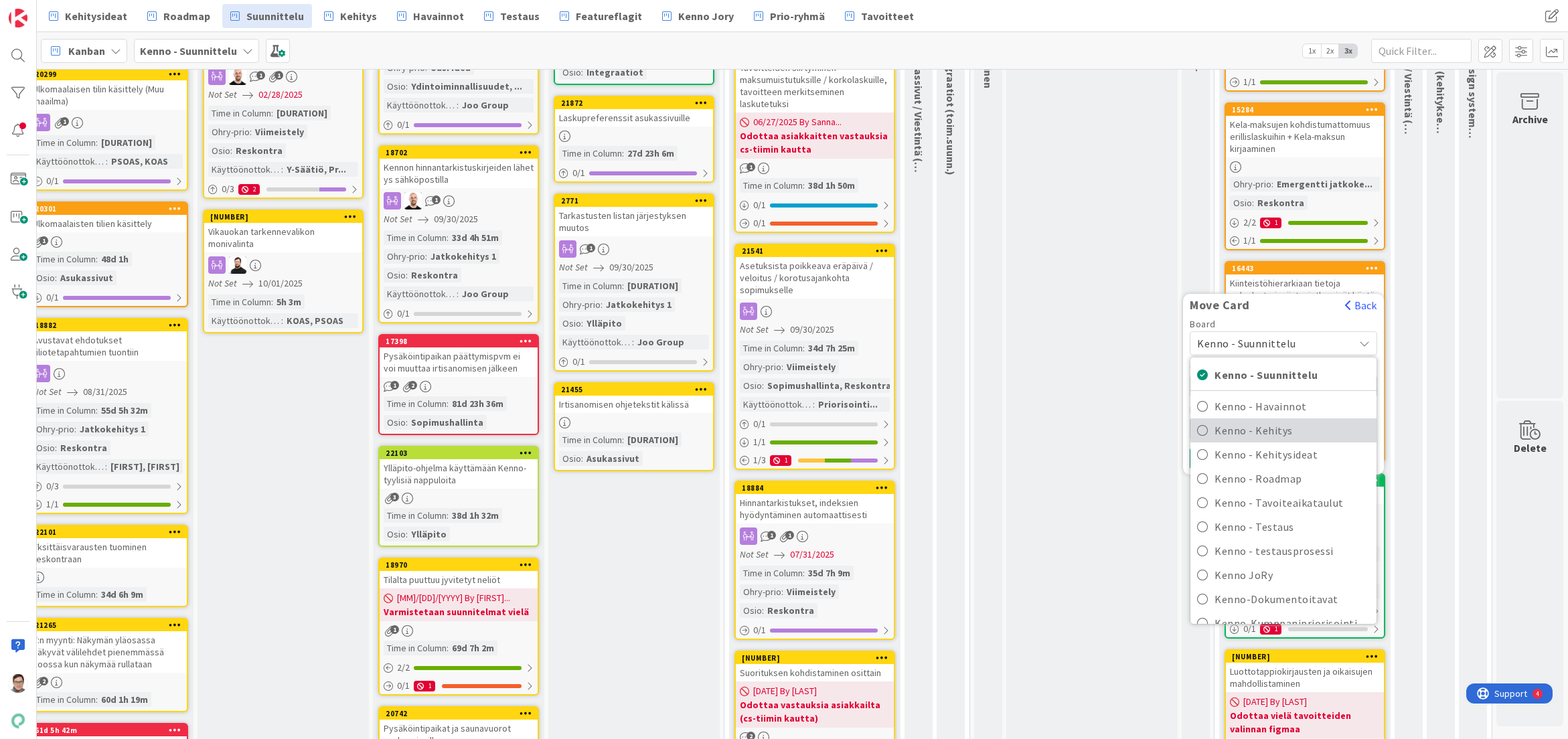 click on "Kenno - Kehitys" at bounding box center (1292, 430) 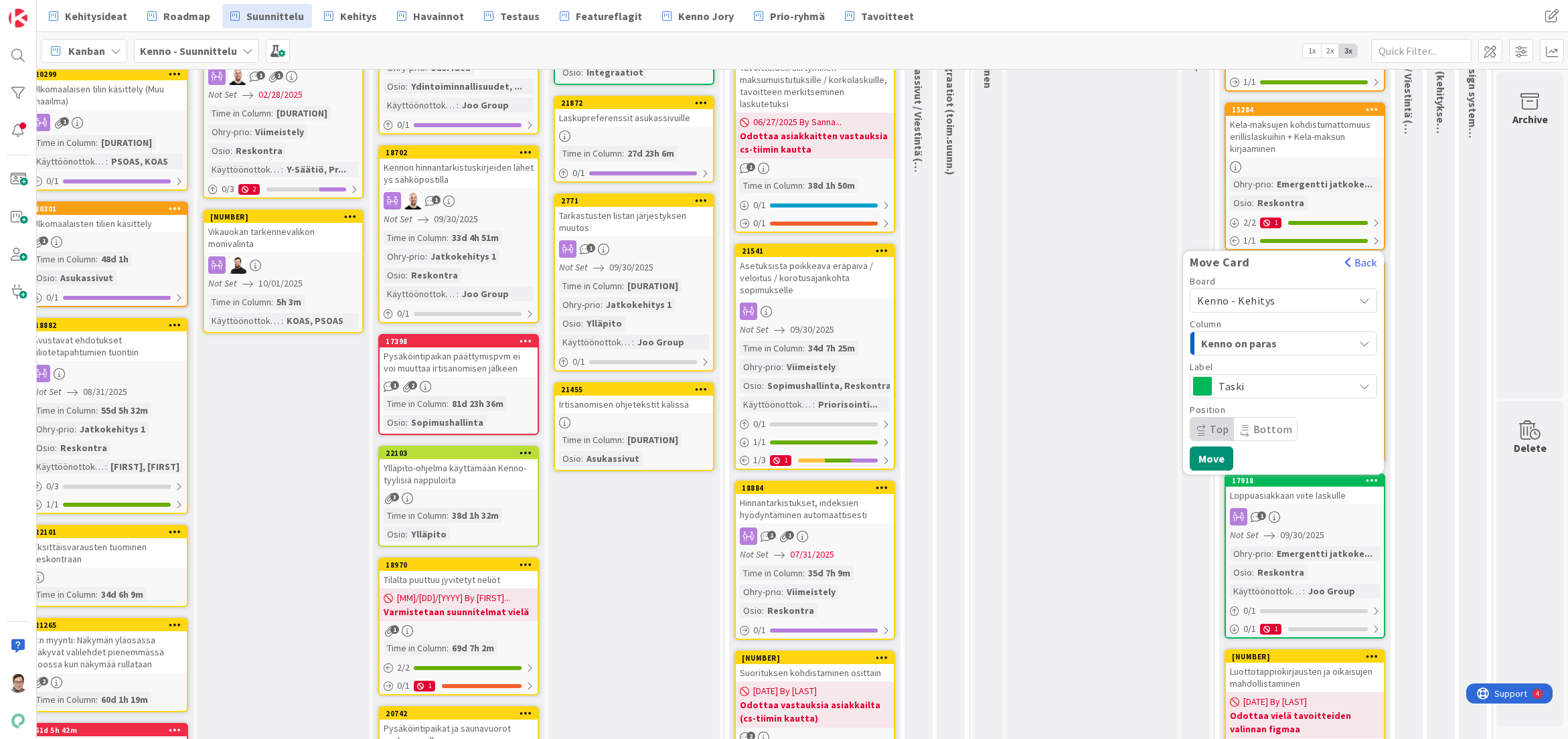 click on "Kenno on paras" at bounding box center [1251, 343] 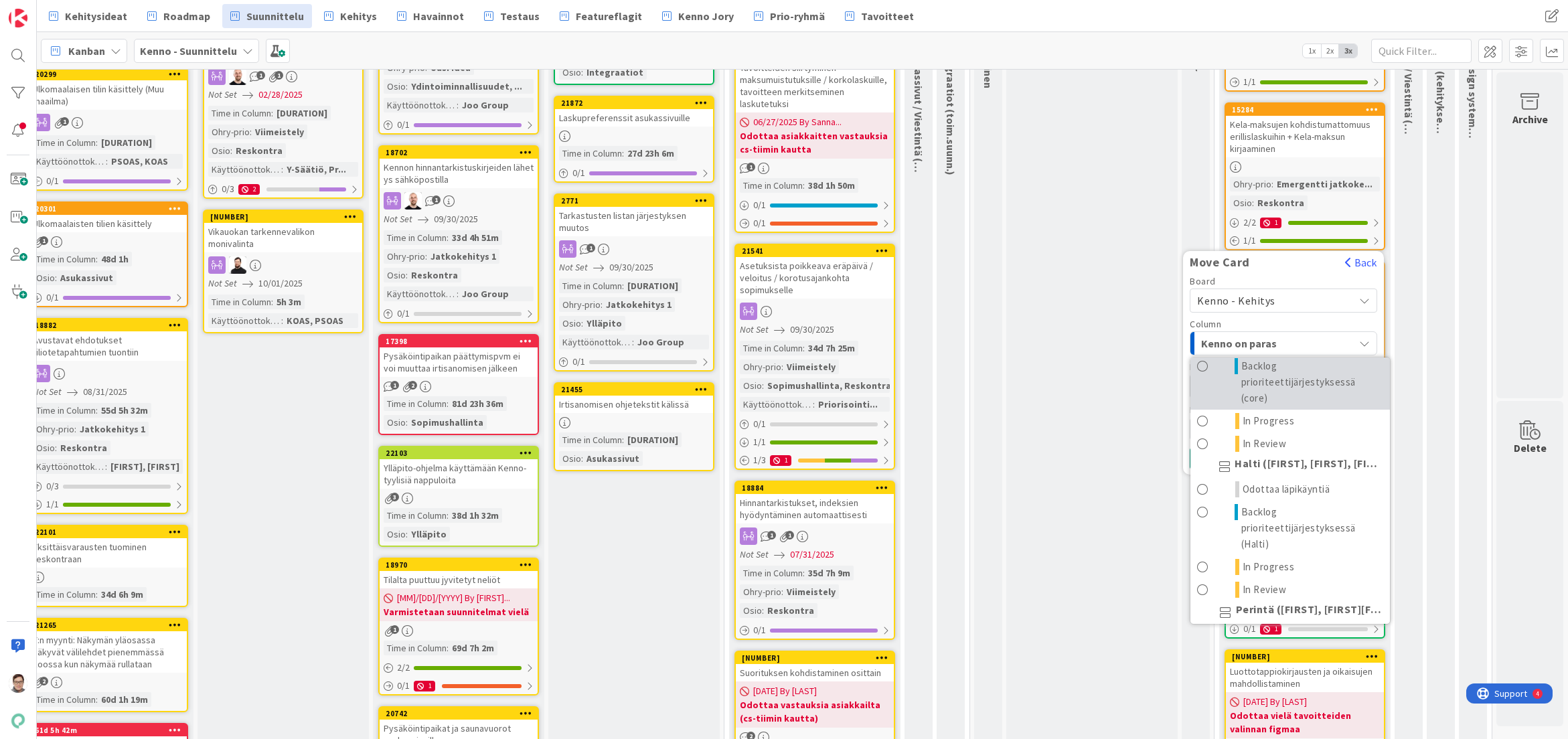 scroll, scrollTop: 201, scrollLeft: 0, axis: vertical 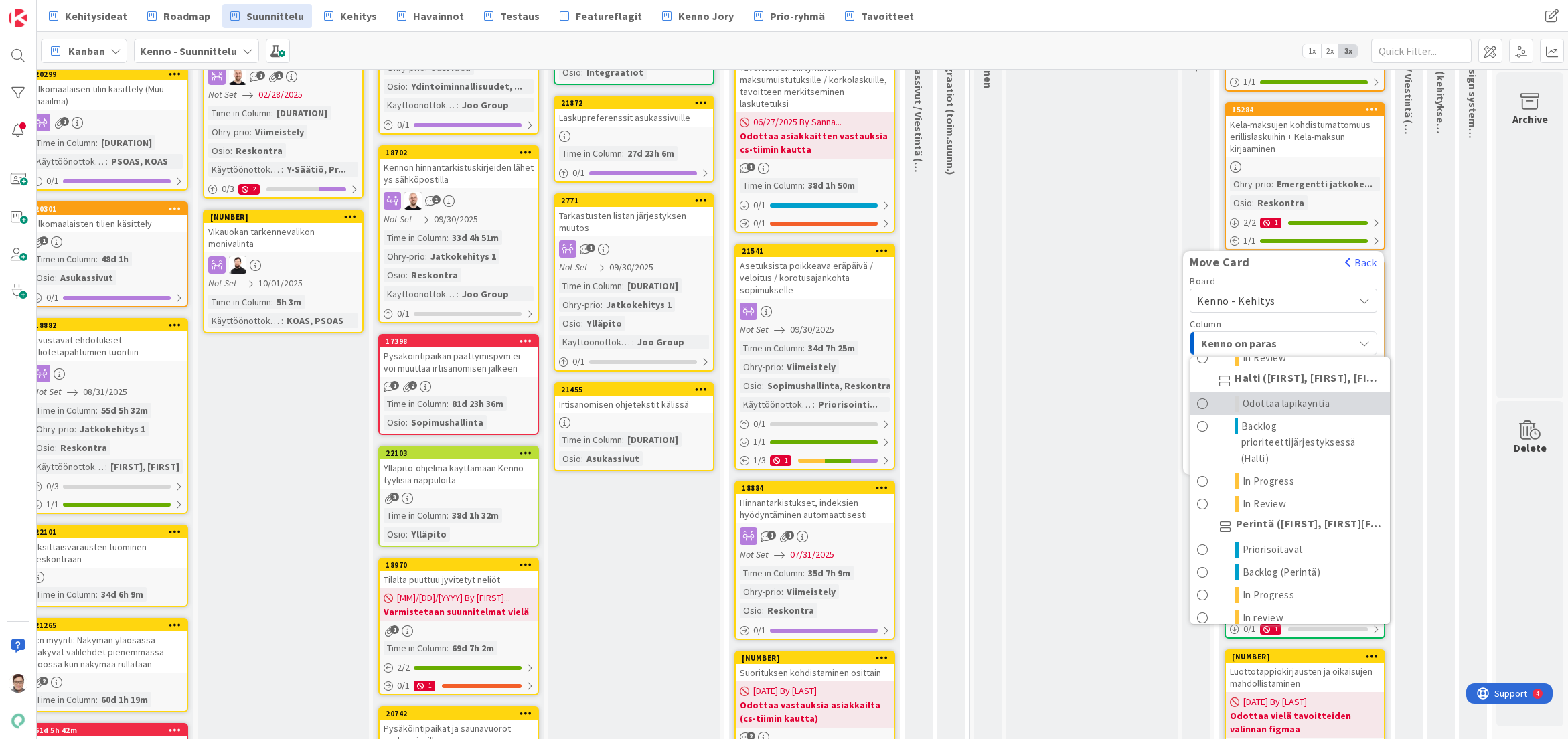 click on "Odottaa läpikäyntiä" at bounding box center [1286, 404] 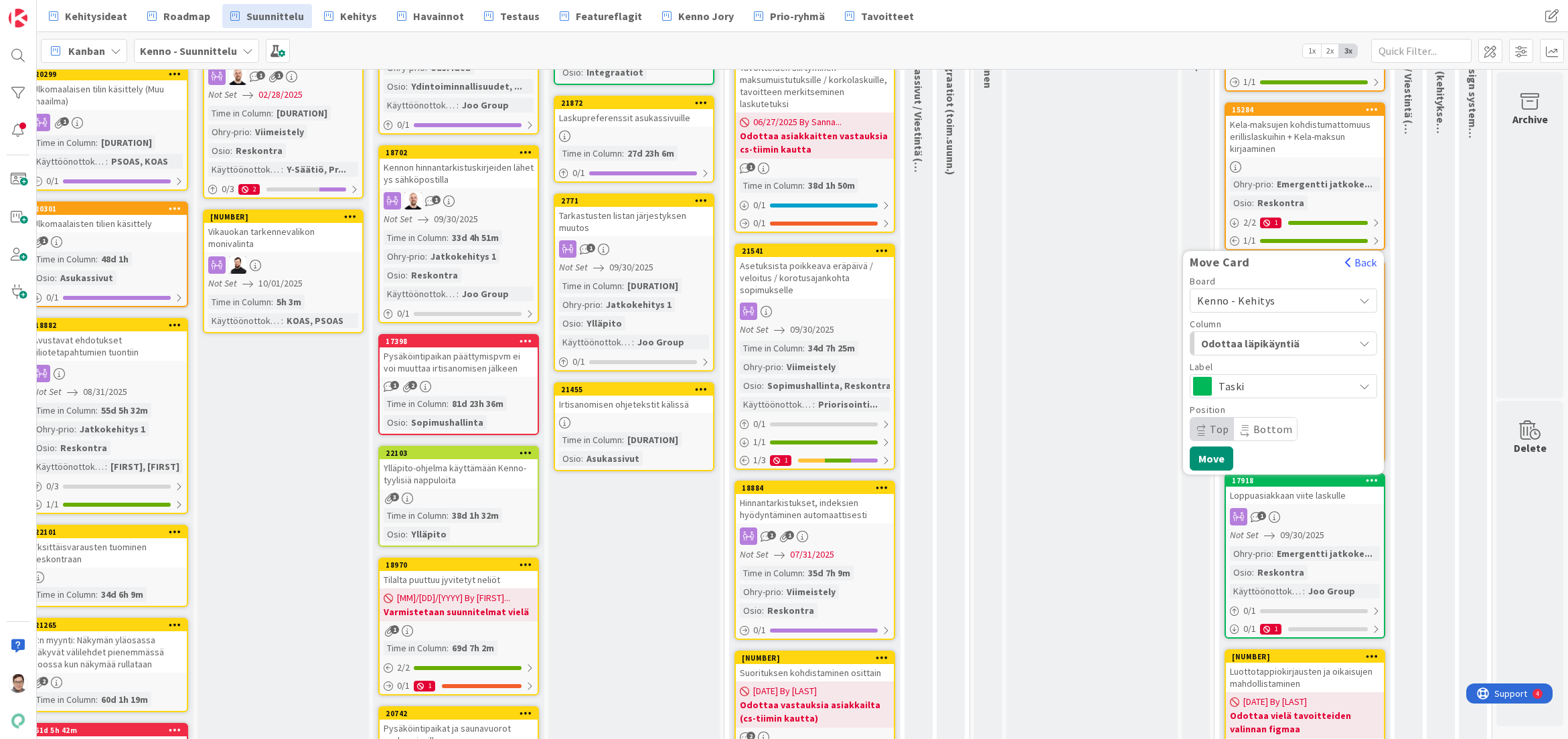 click on "Taski" at bounding box center (1283, 386) 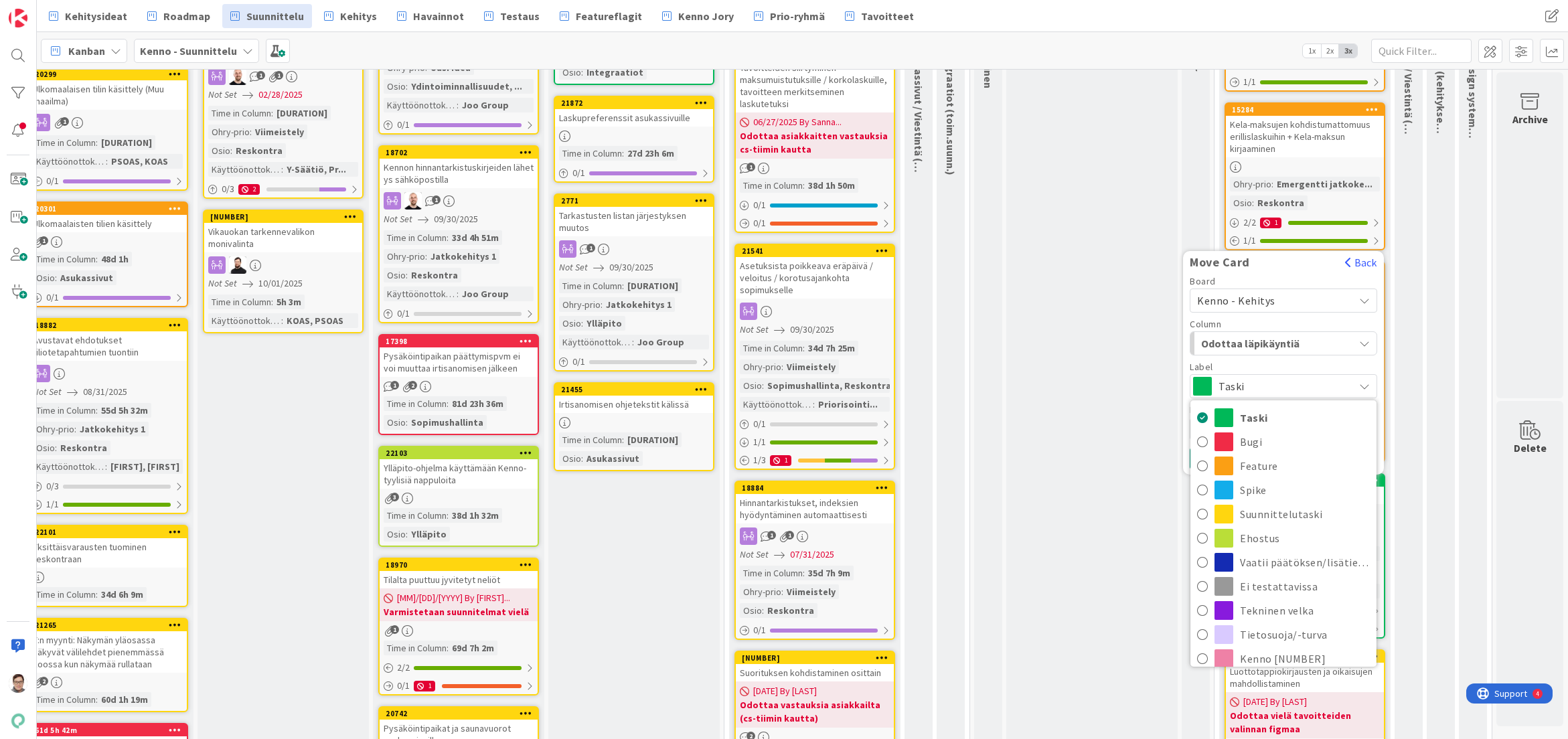 click on "Taski" at bounding box center [1283, 386] 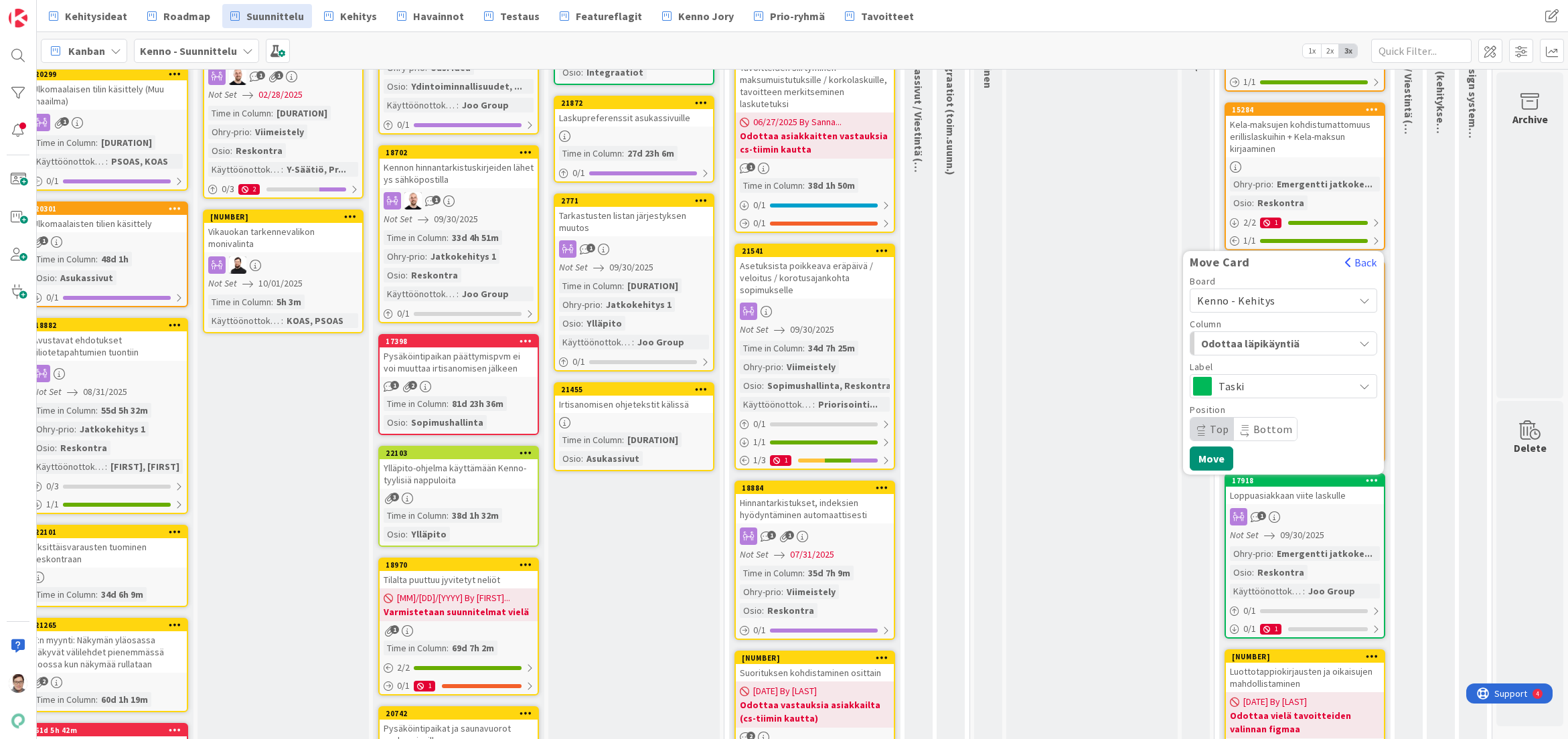 click on "Bottom" at bounding box center (1273, 429) 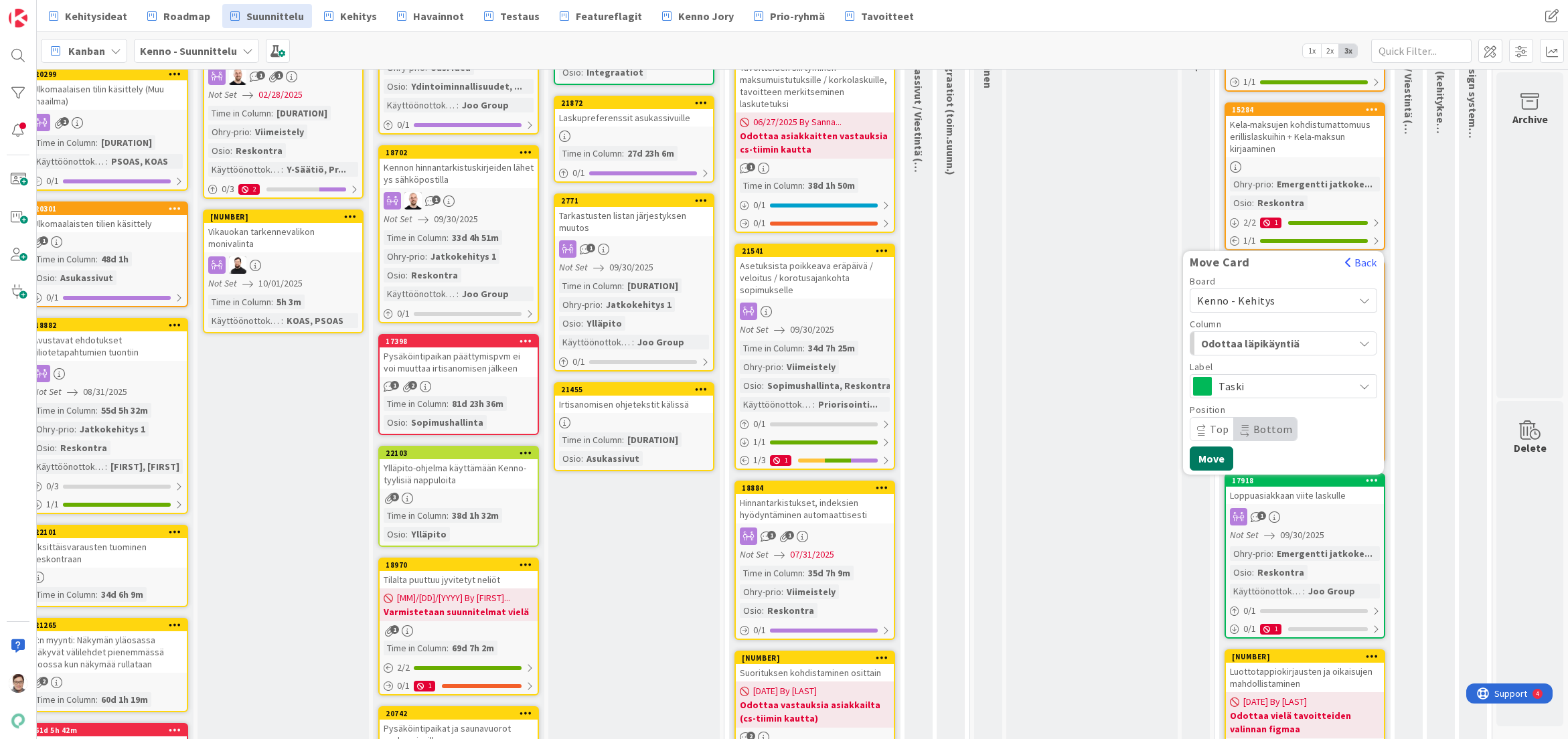 click on "Move" at bounding box center [1211, 459] 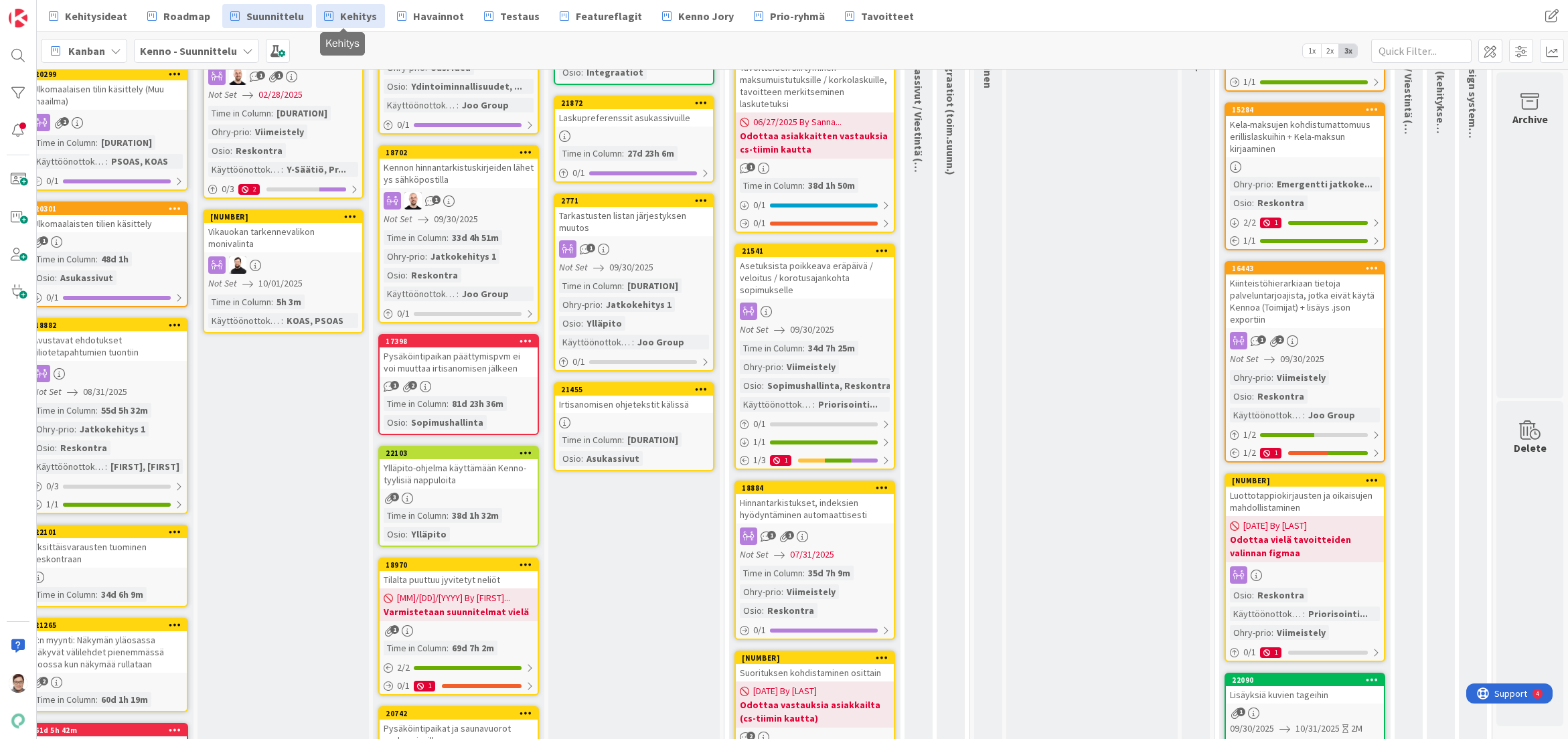 click on "Kehitys" at bounding box center [358, 16] 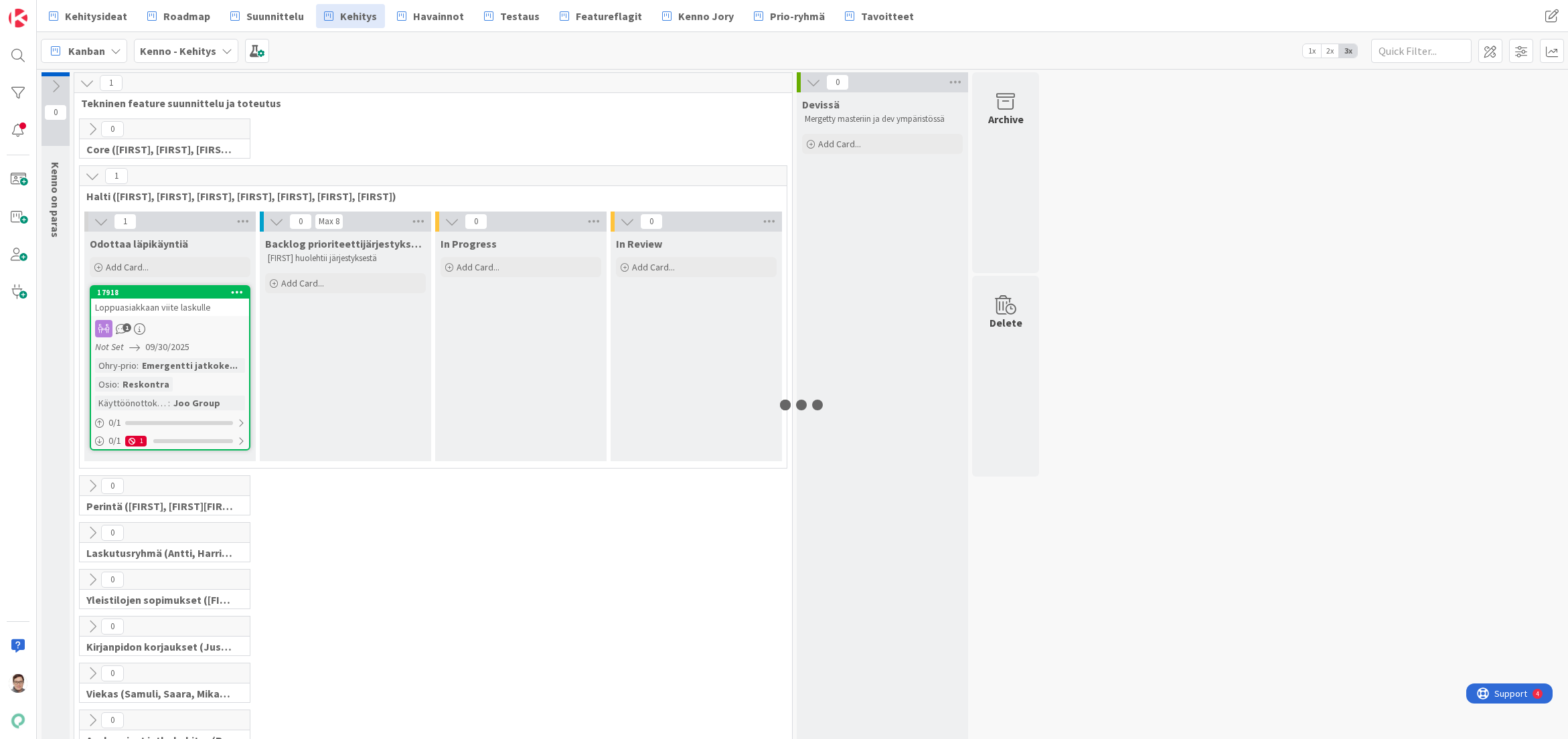 scroll, scrollTop: 0, scrollLeft: 0, axis: both 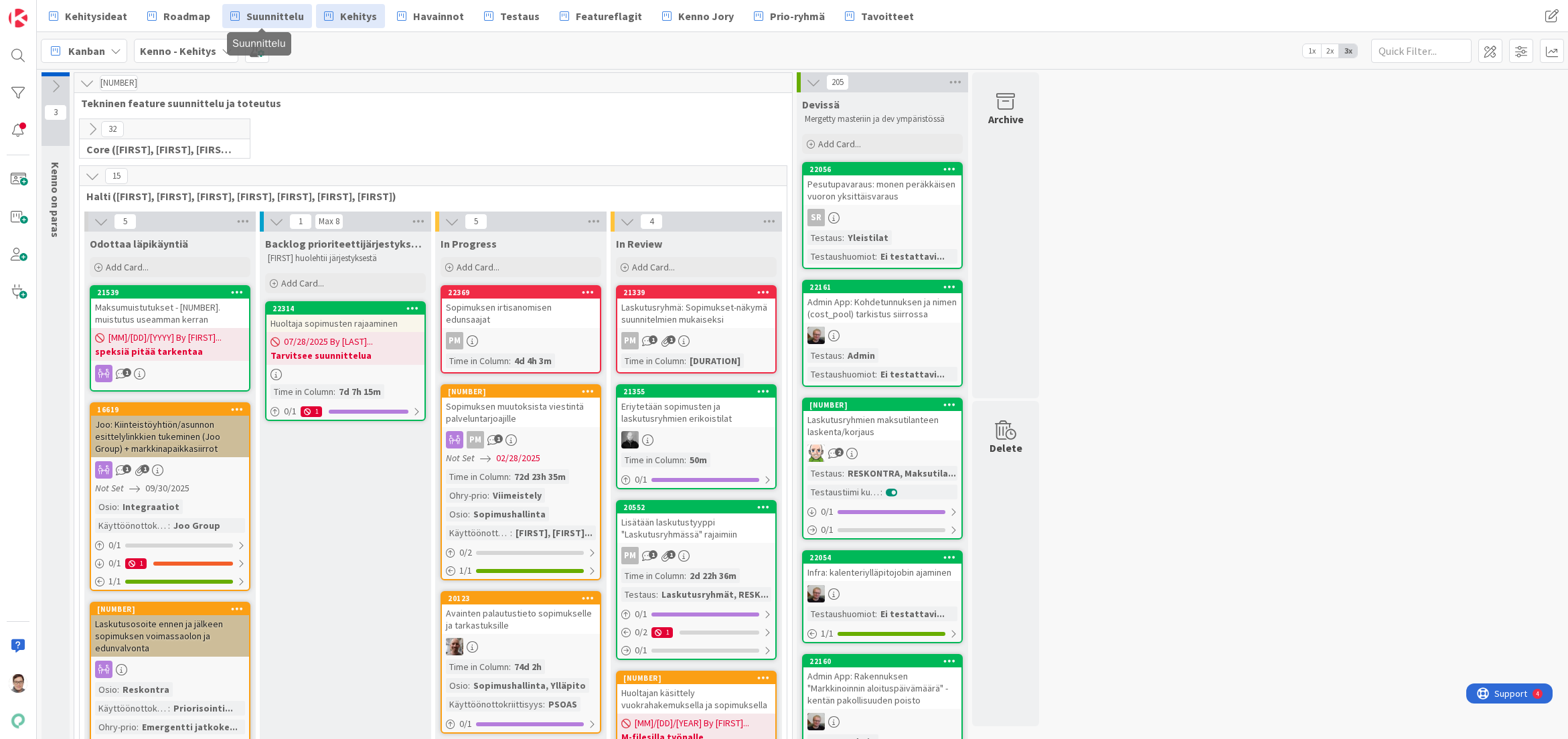 click on "Suunnittelu" at bounding box center (275, 16) 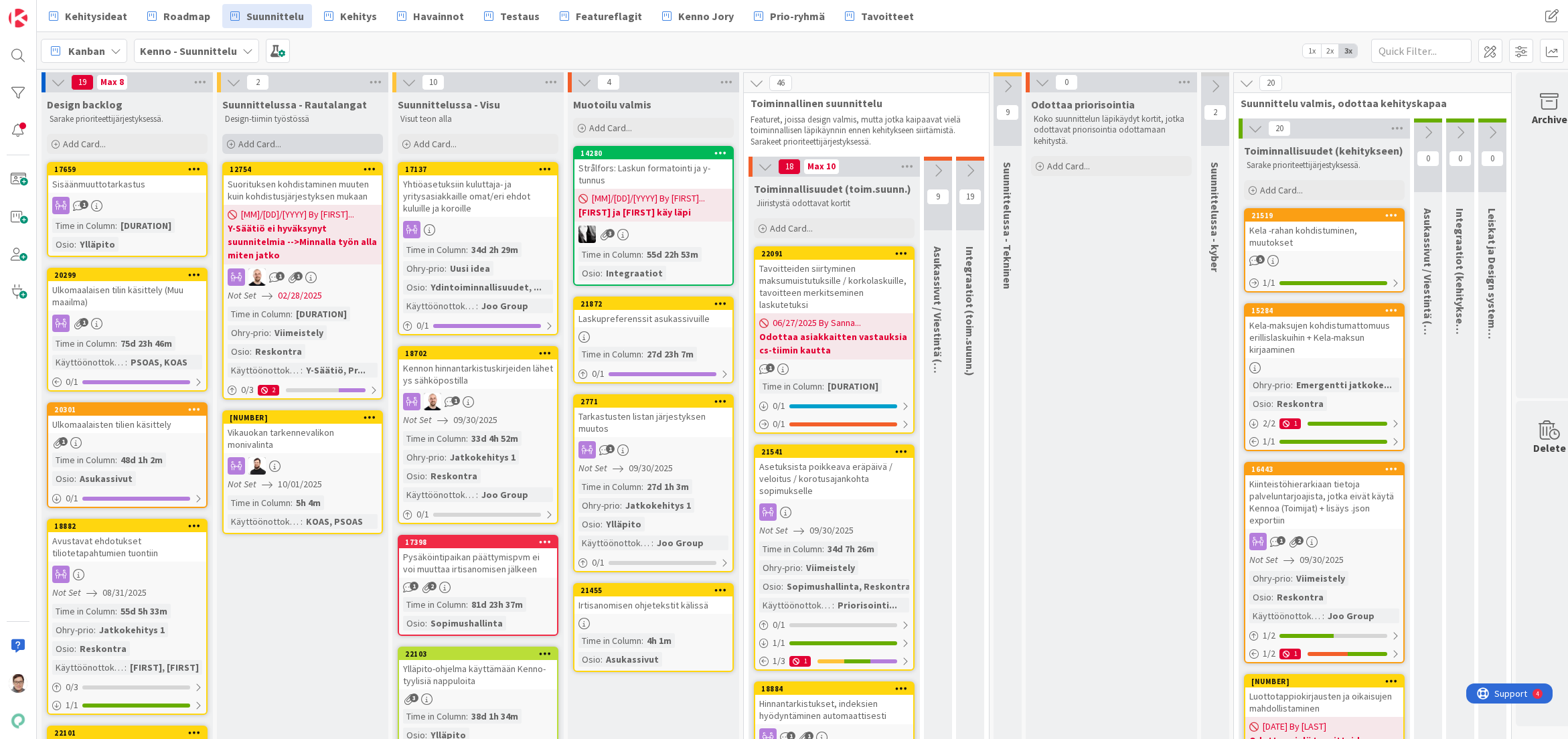 scroll, scrollTop: 0, scrollLeft: 0, axis: both 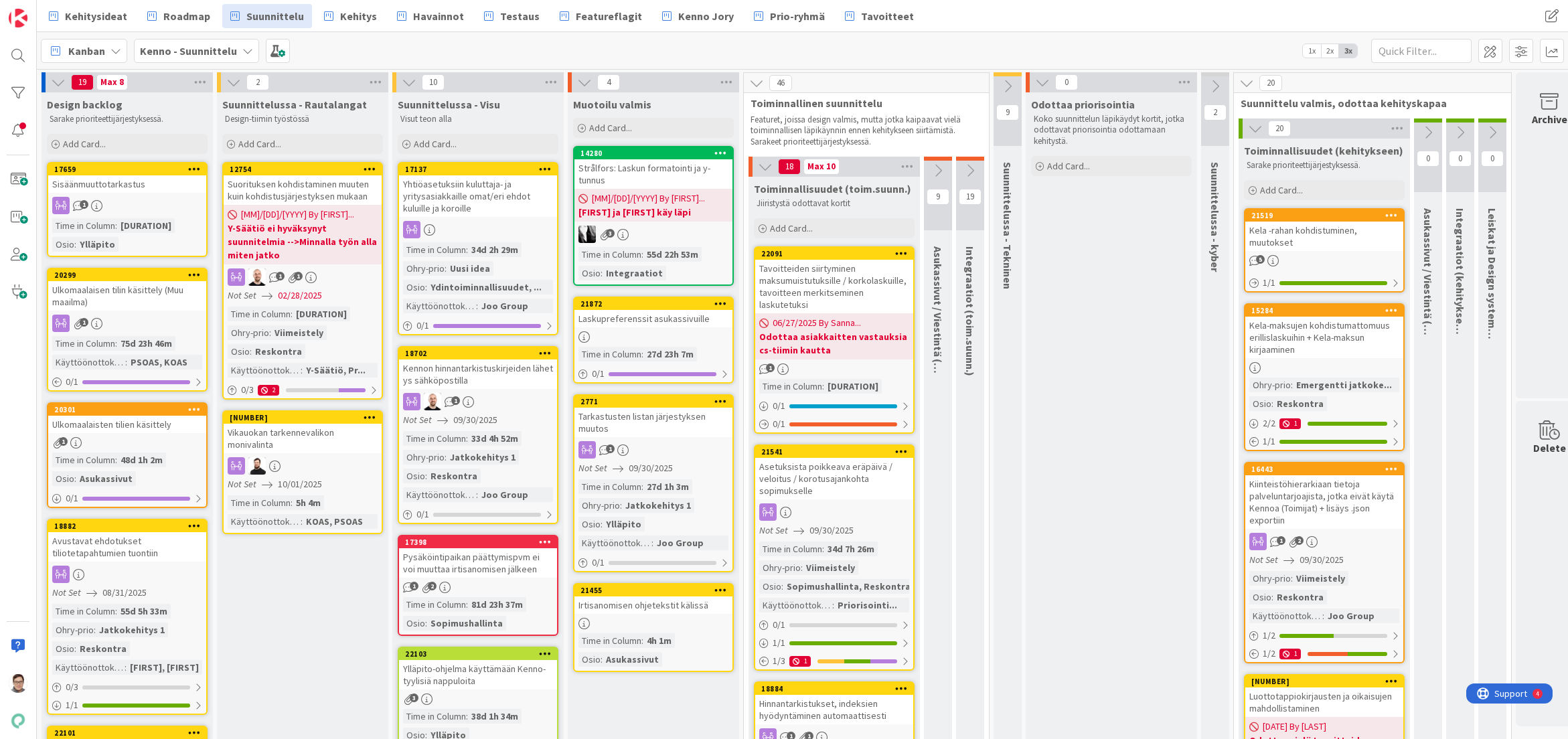 click at bounding box center [1391, 469] 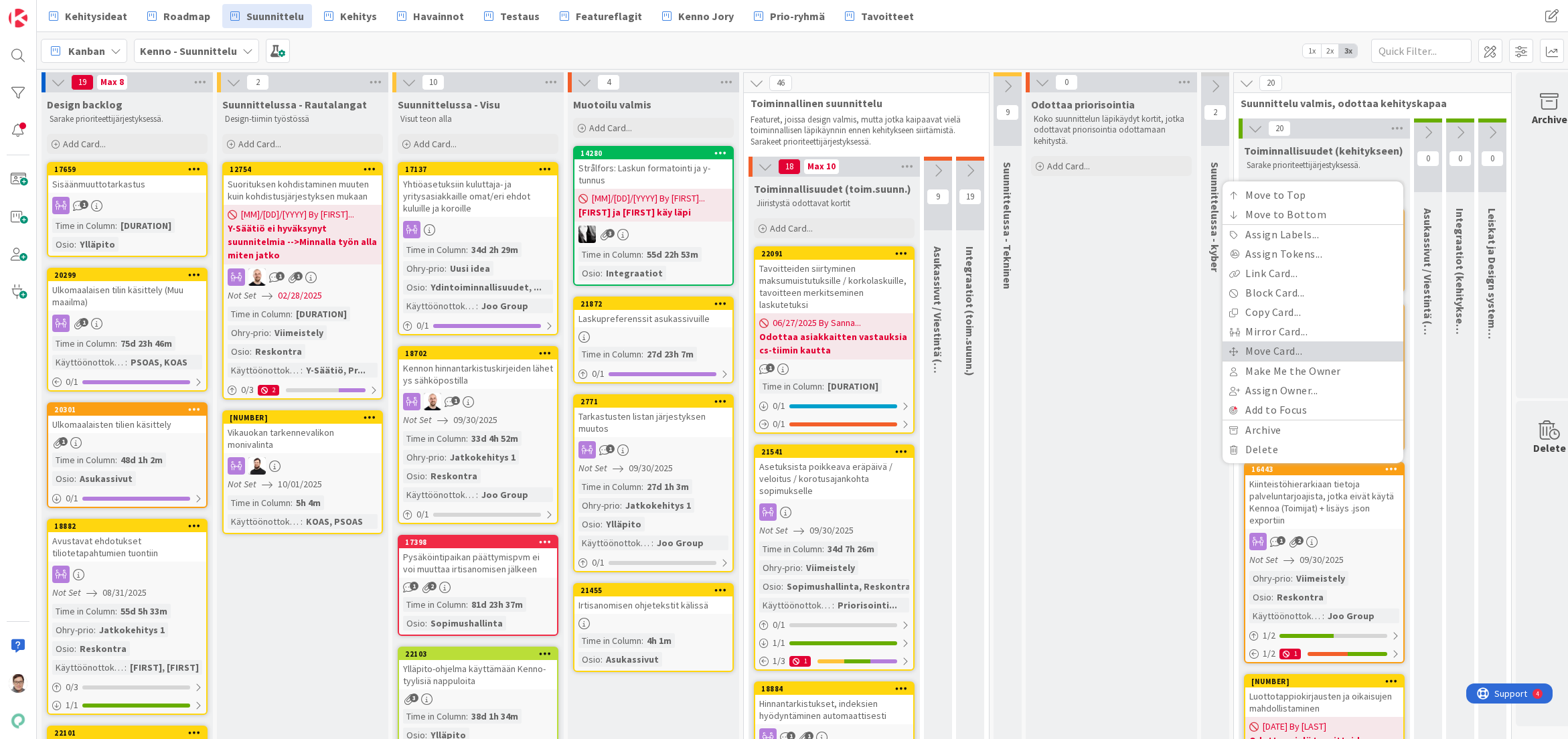 click on "Move Card..." at bounding box center [1313, 351] 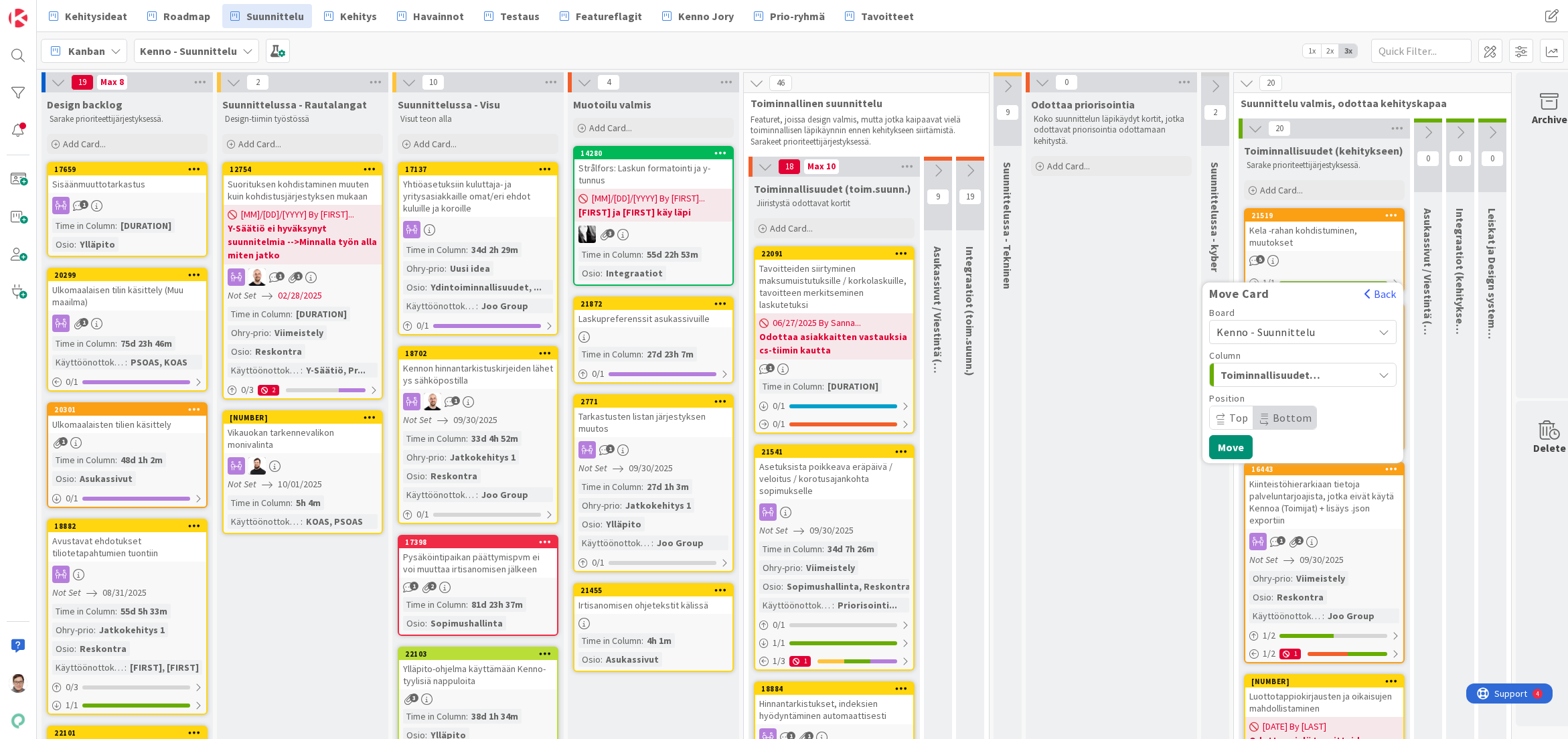 click on "Kenno - Suunnittelu" at bounding box center [1266, 332] 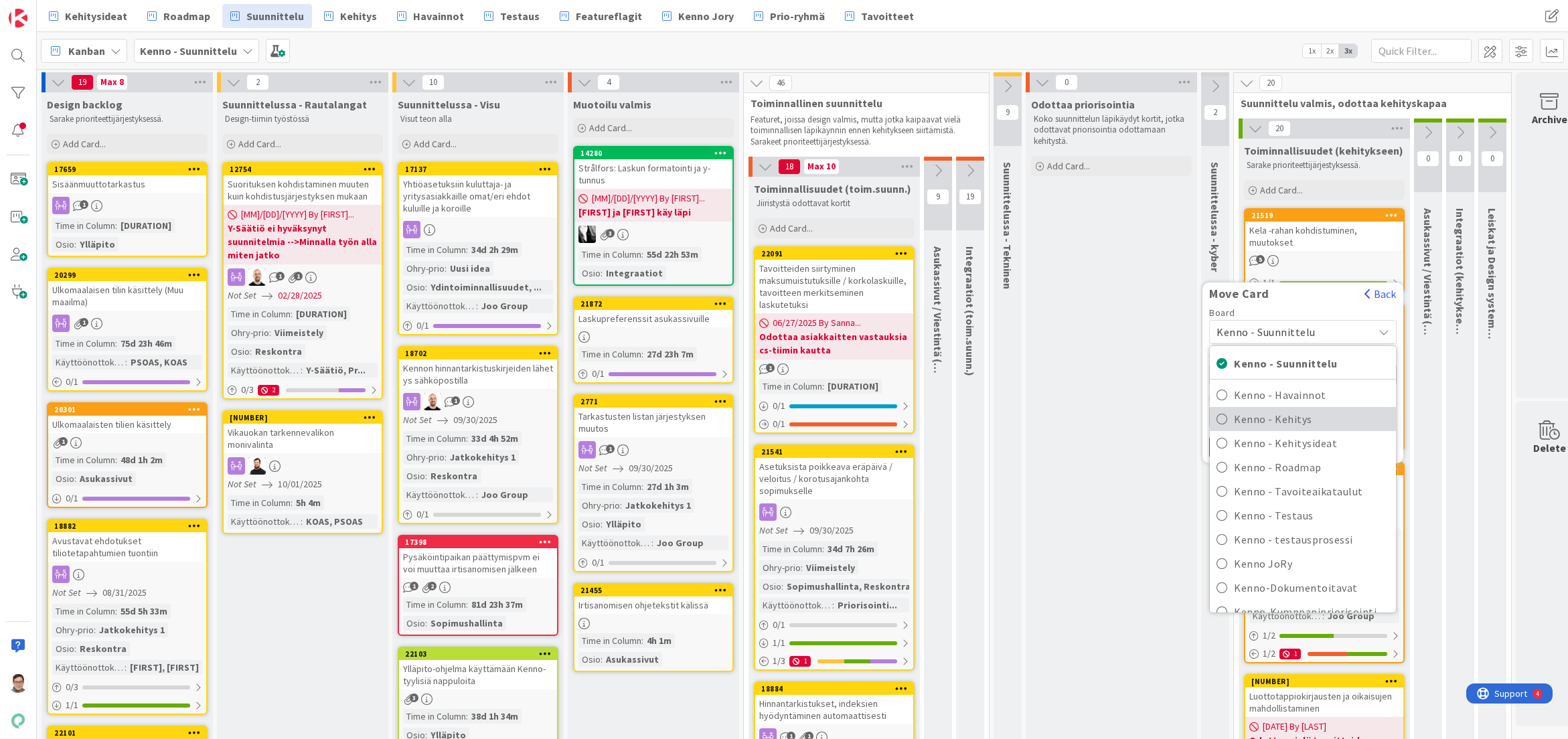 click on "Kenno - Kehitys" at bounding box center (1312, 419) 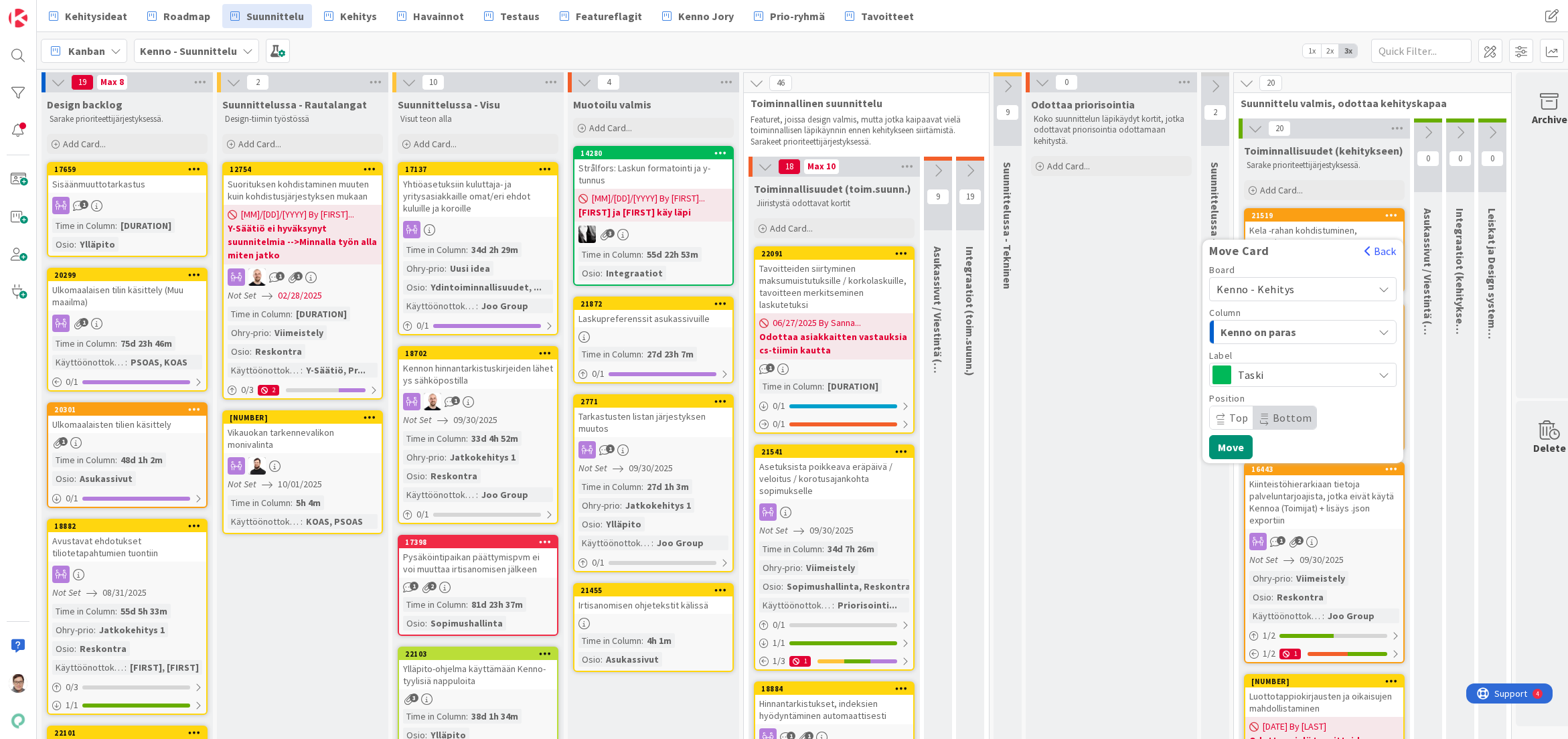 click on "Kenno on paras" at bounding box center [1271, 332] 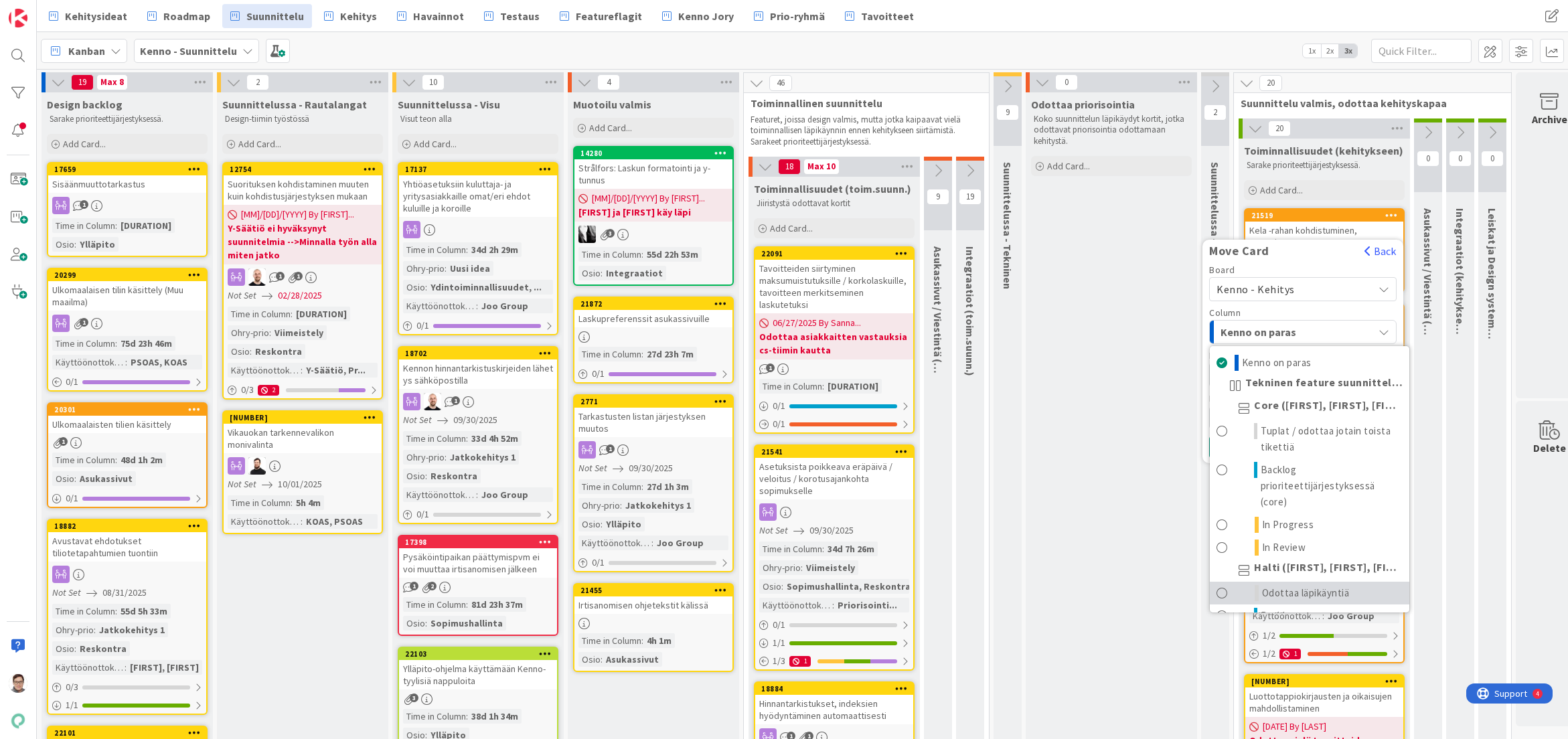 click on "Odottaa läpikäyntiä" at bounding box center [1306, 593] 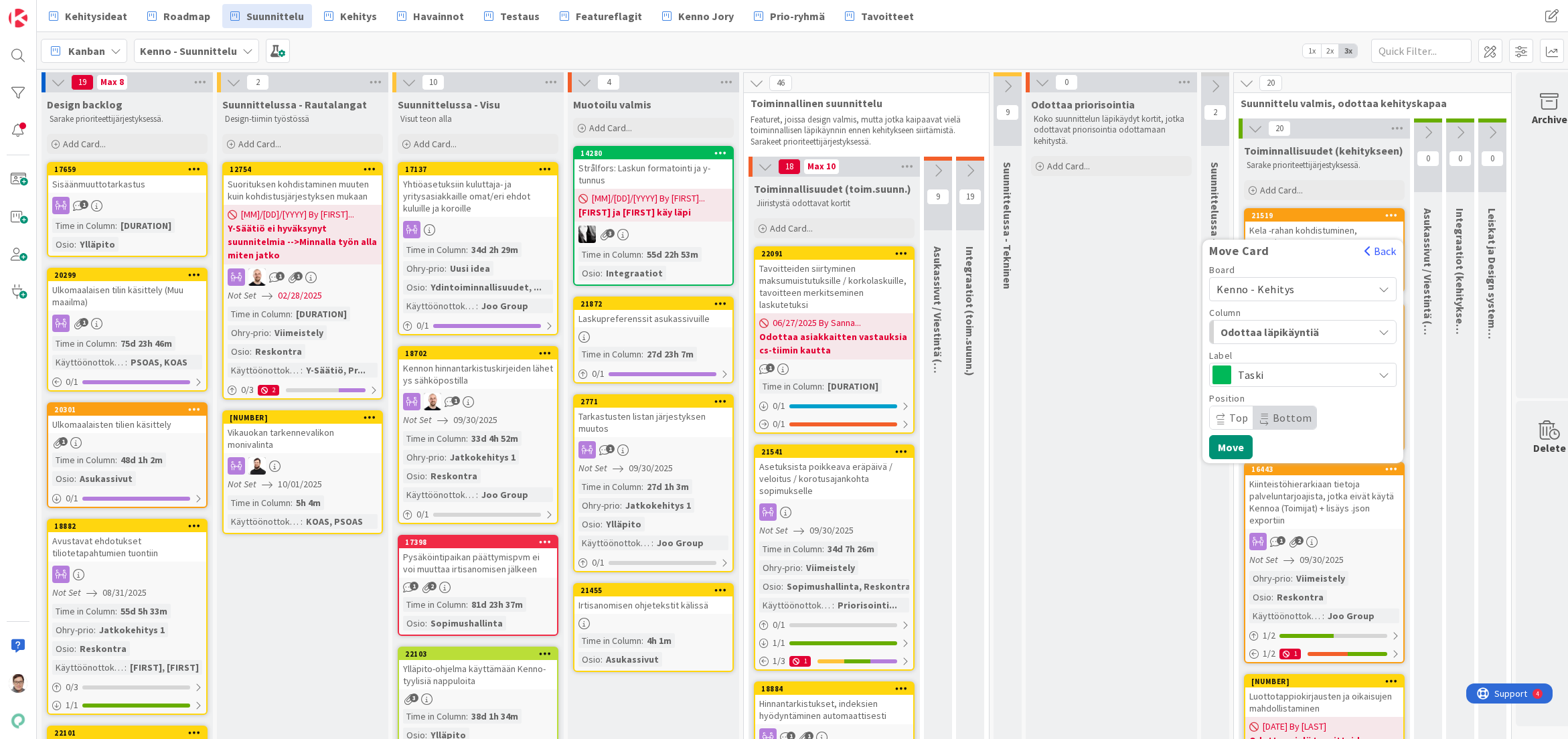 click on "Bottom" at bounding box center (1292, 418) 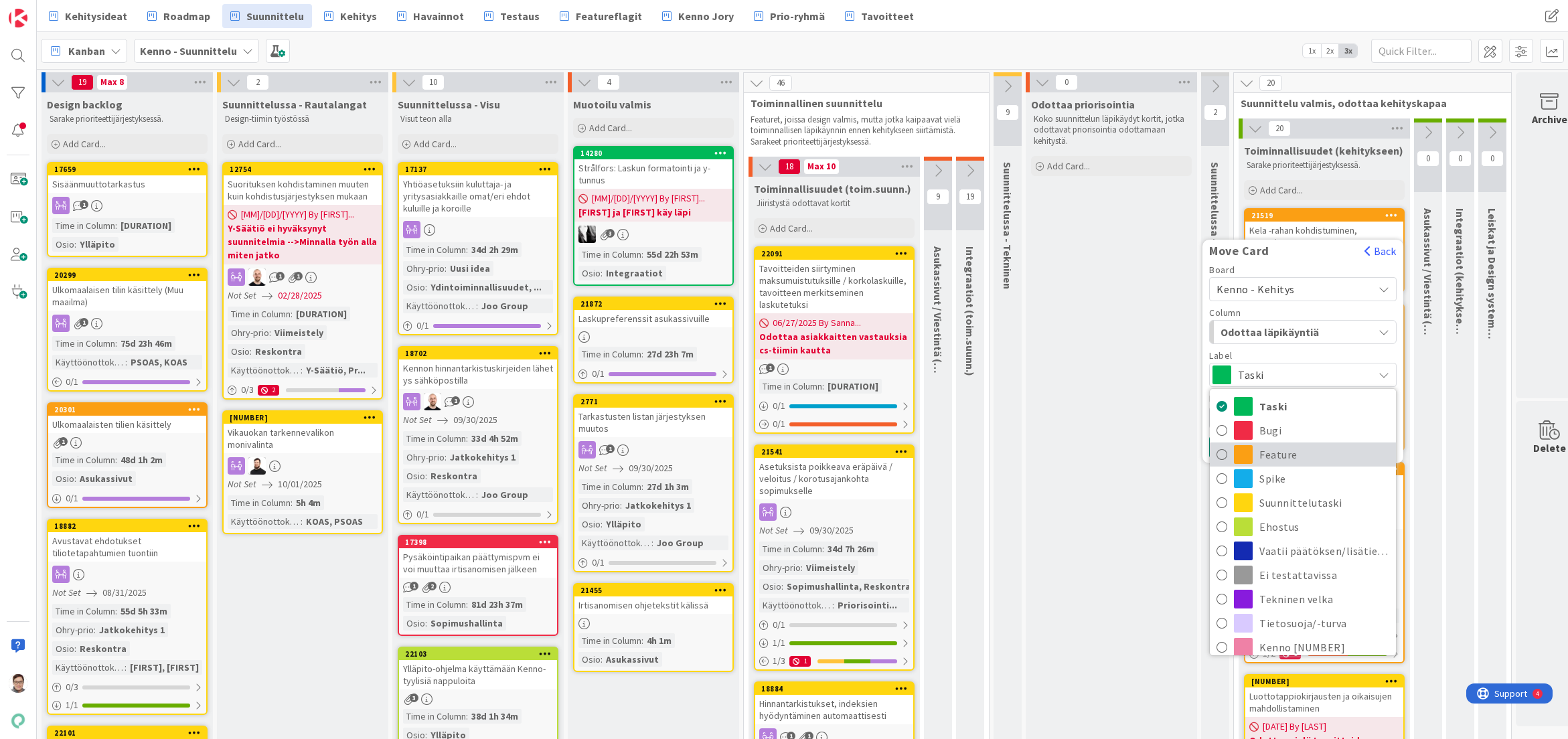 click on "Feature" at bounding box center (1324, 455) 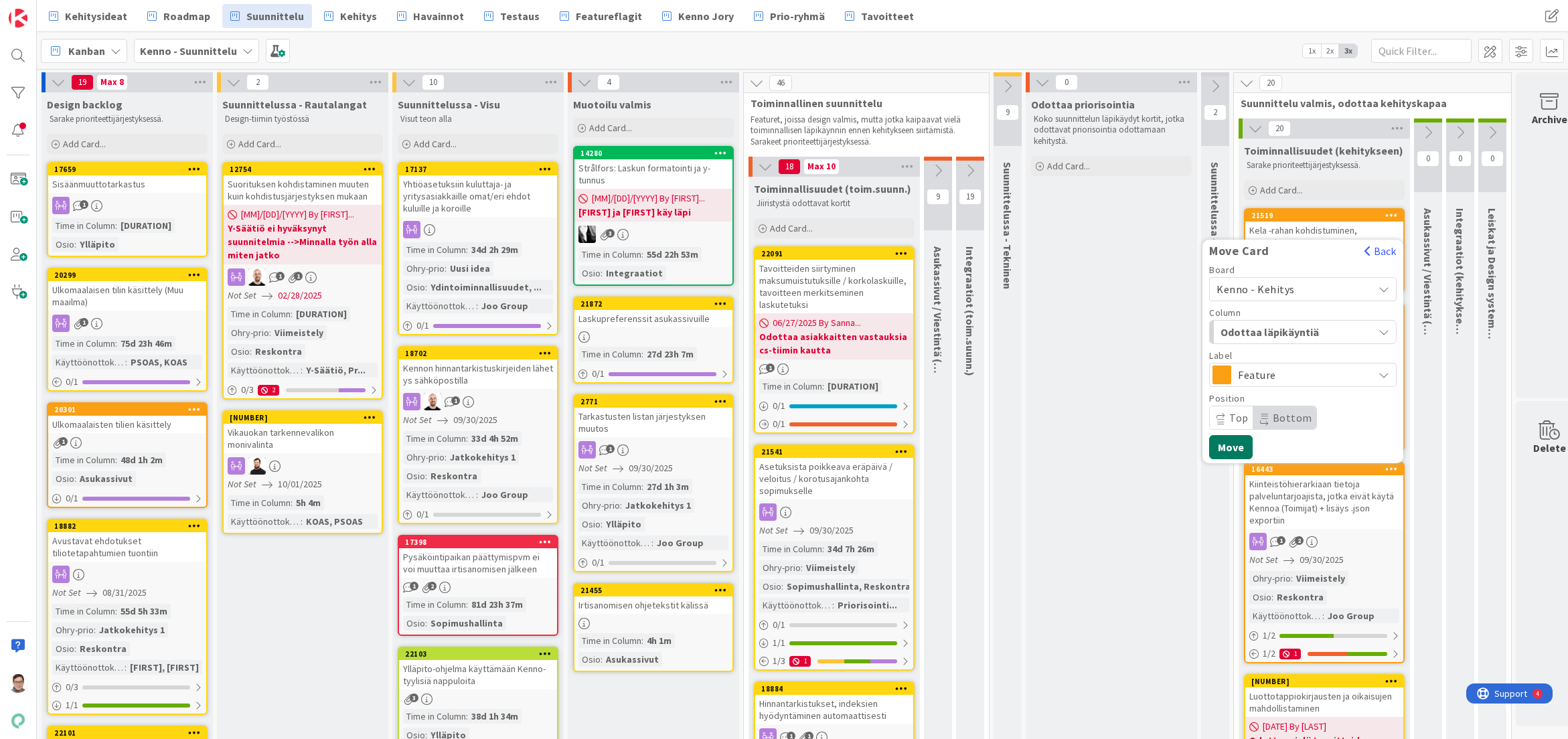 click on "Move" at bounding box center (1231, 447) 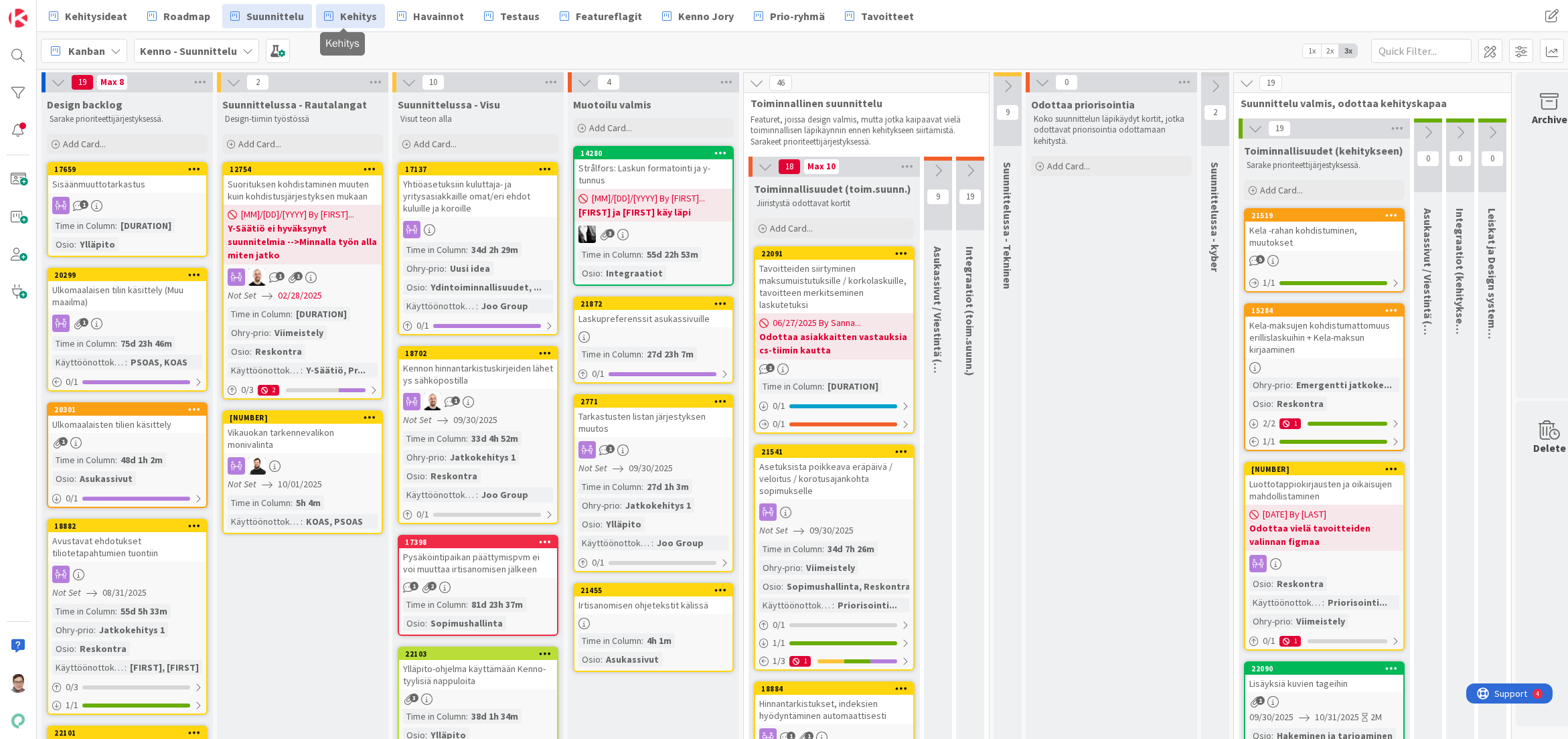 click on "Kehitys" at bounding box center [358, 16] 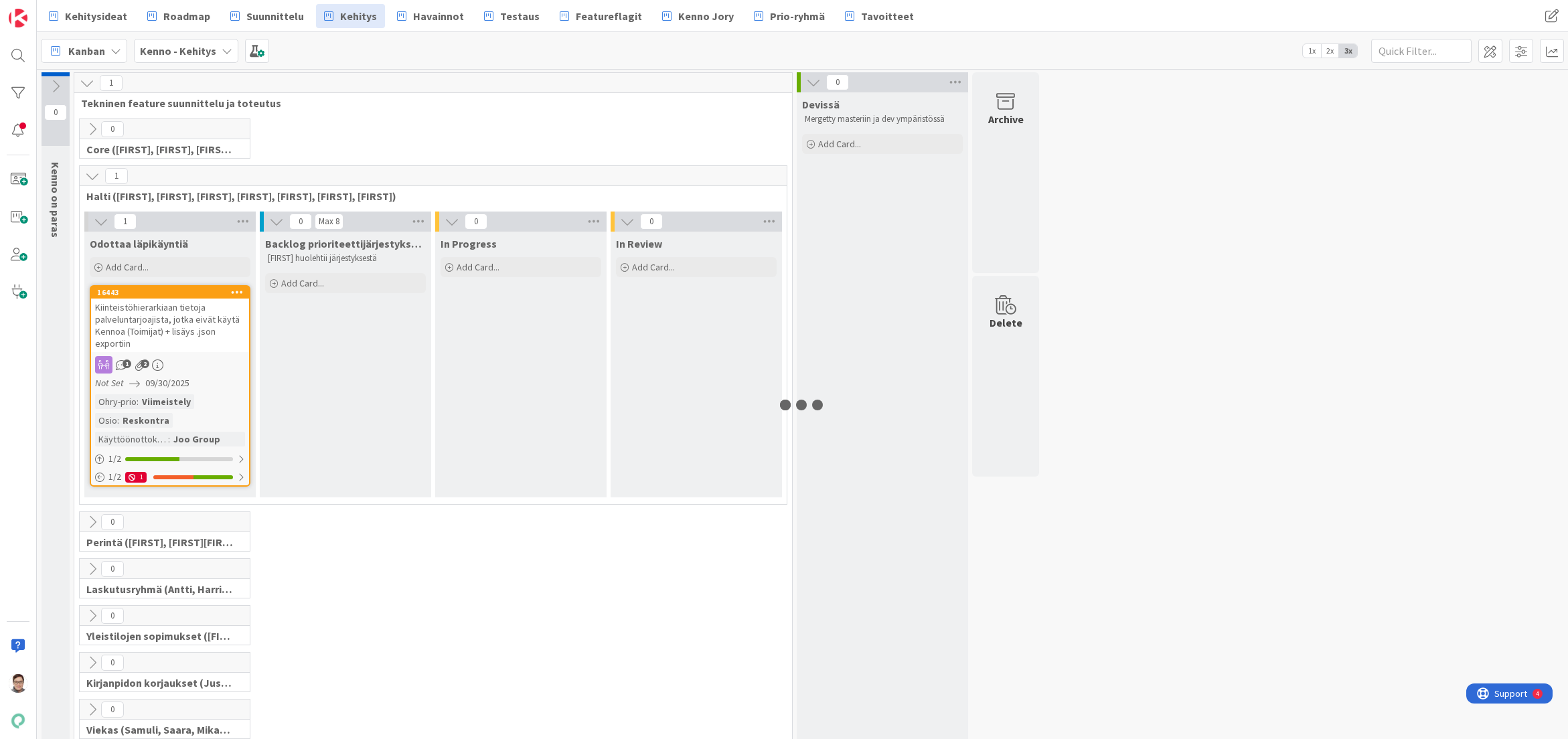 scroll, scrollTop: 0, scrollLeft: 0, axis: both 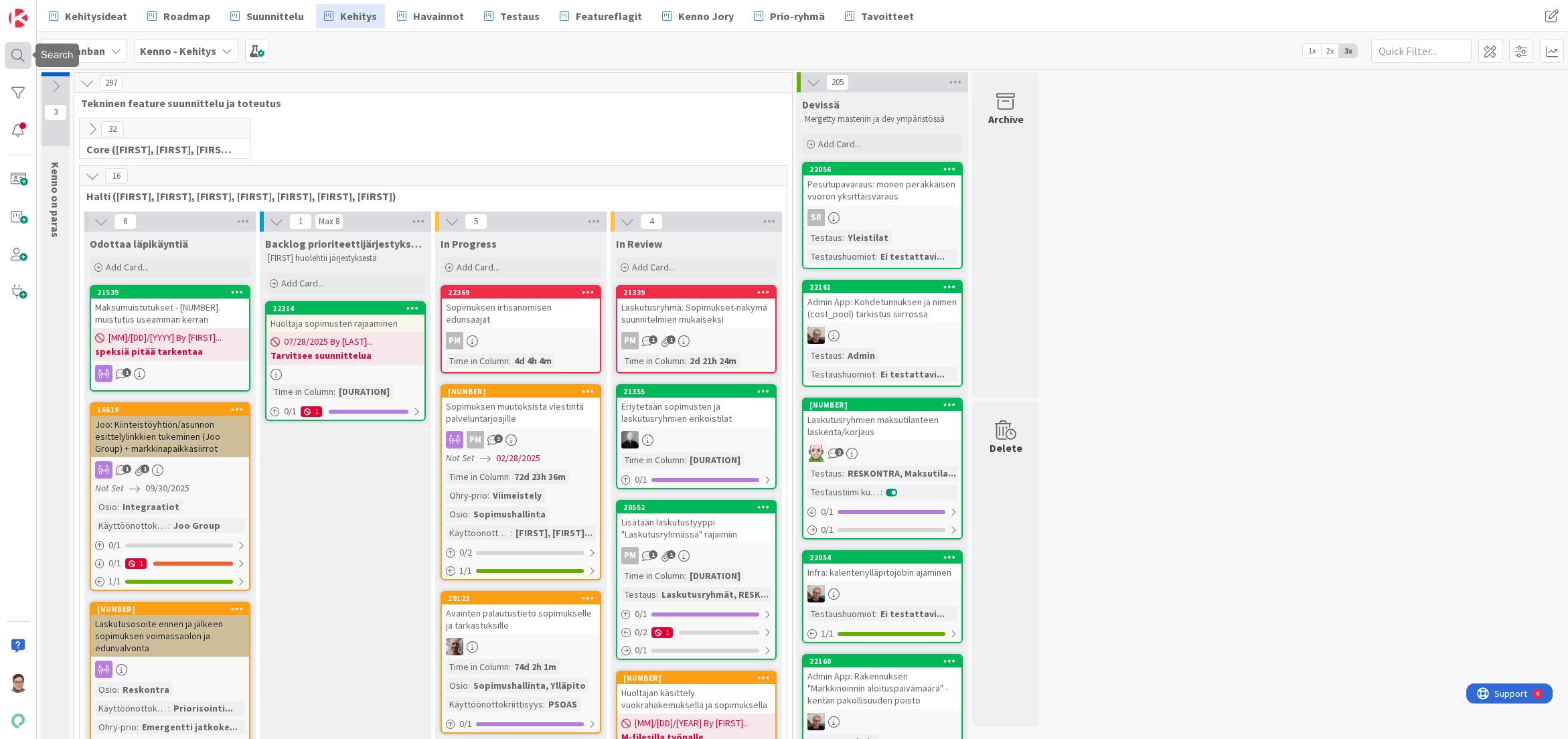 click at bounding box center [18, 56] 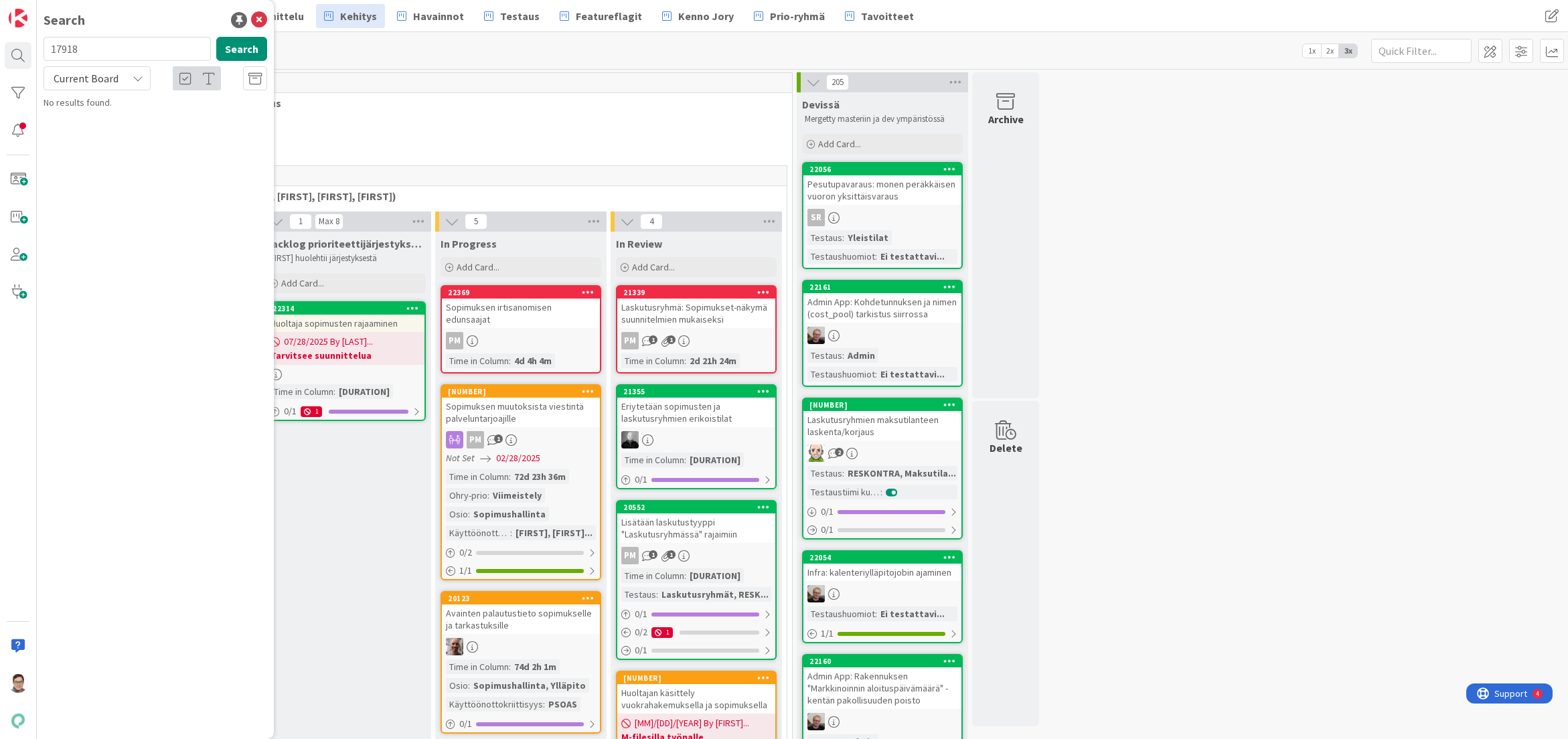 drag, startPoint x: 100, startPoint y: 49, endPoint x: 335, endPoint y: 125, distance: 246.9838 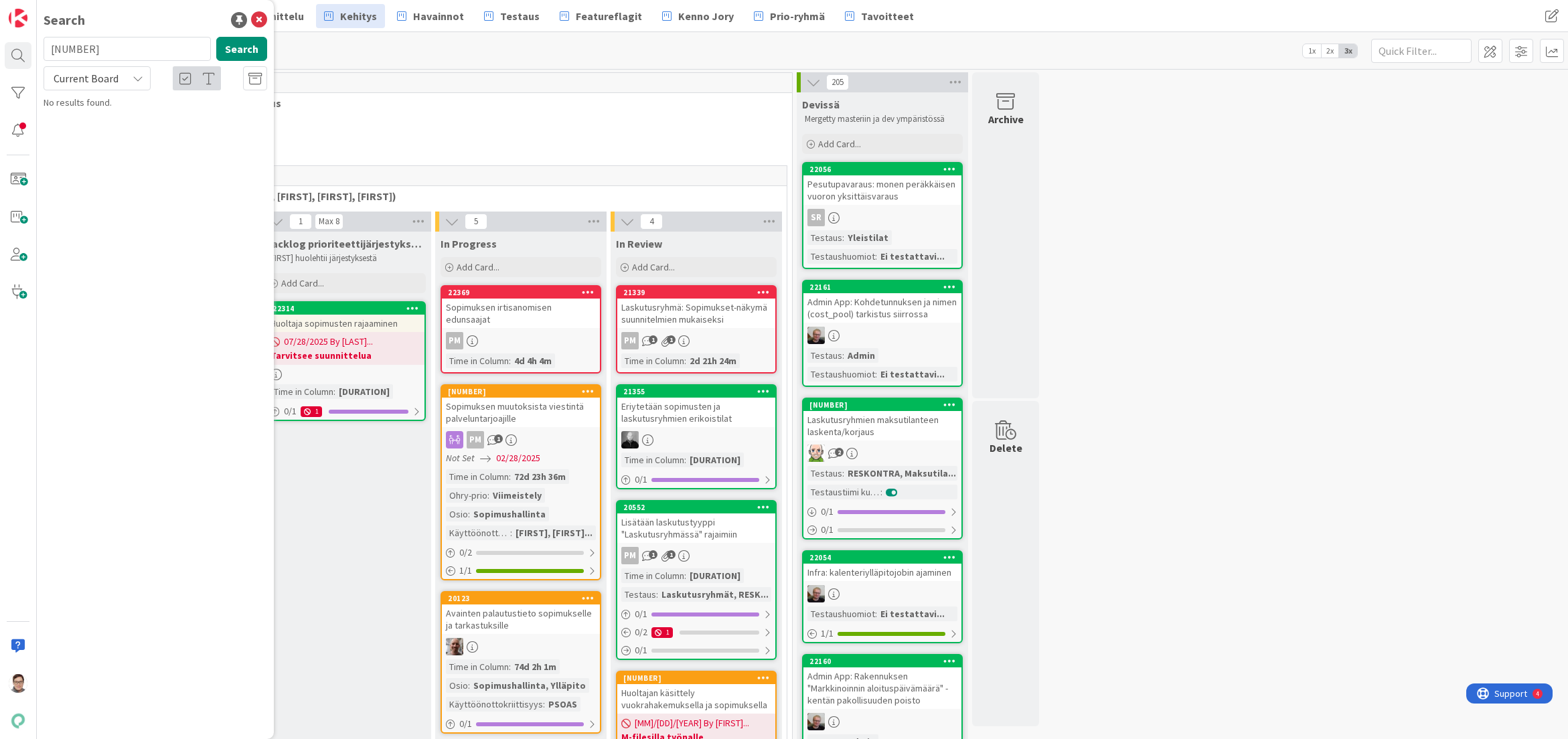 type on "[NUMBER]" 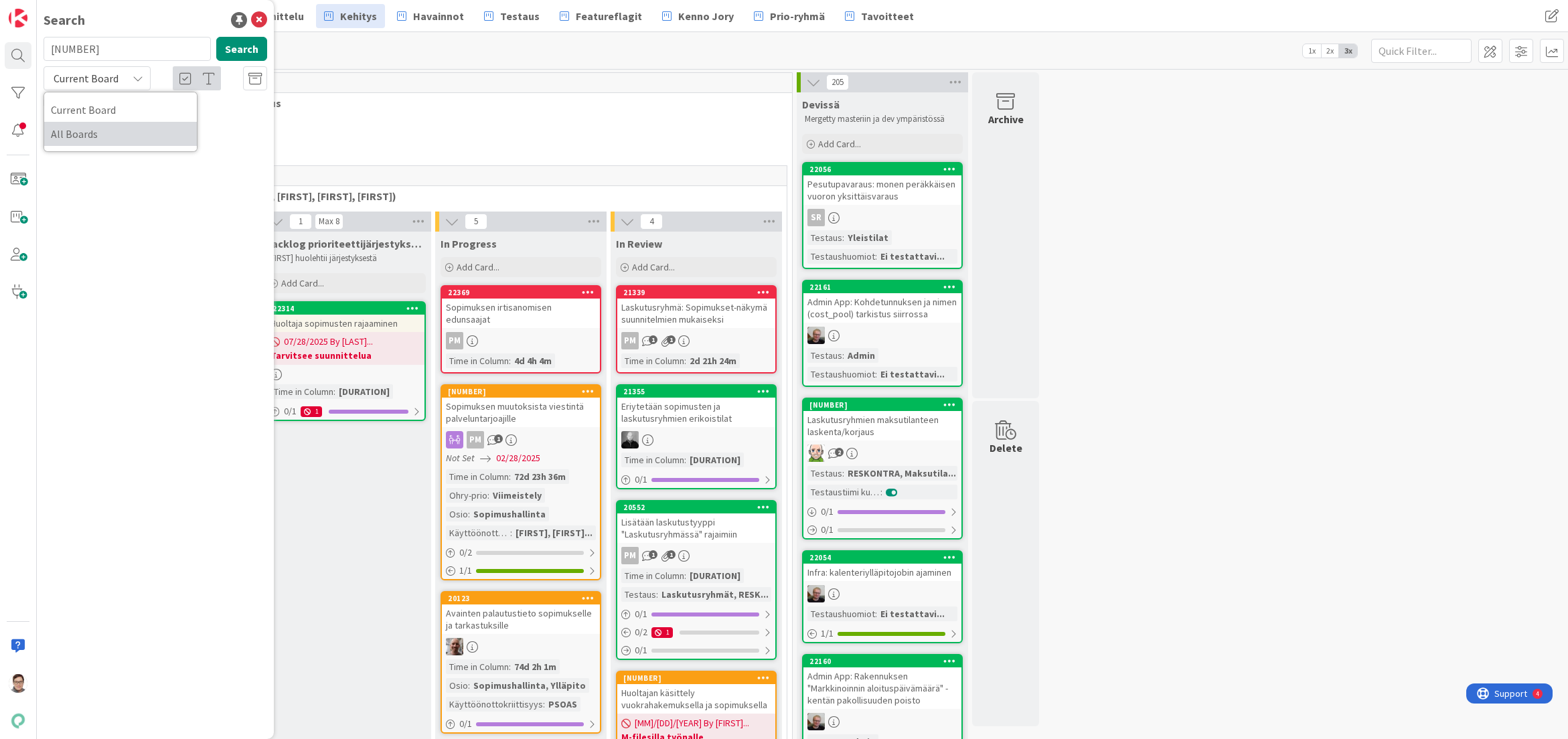 click on "All Boards" at bounding box center [121, 134] 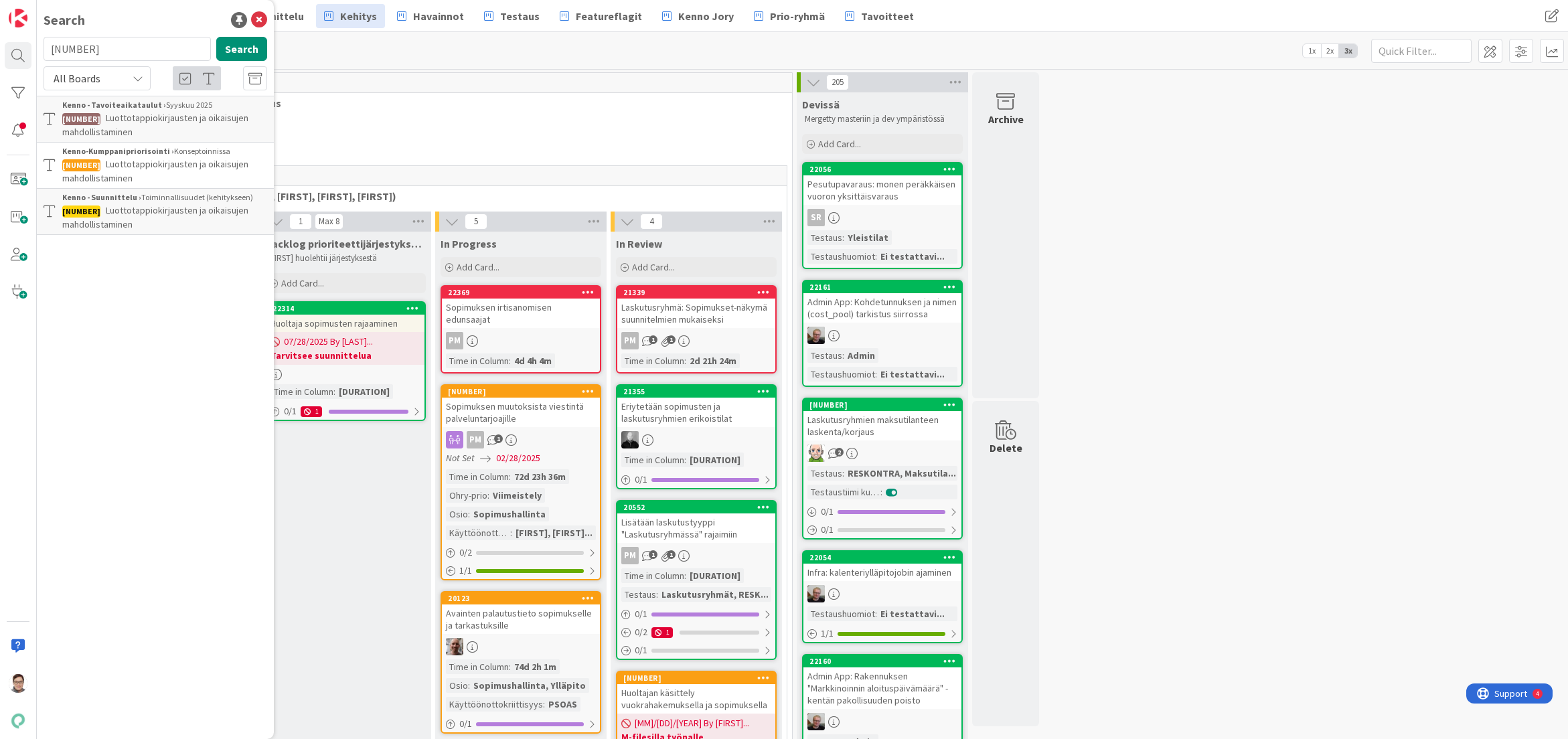 click on "Kanban Kenno - Kehitys 1x 2x 3x" at bounding box center [802, 50] 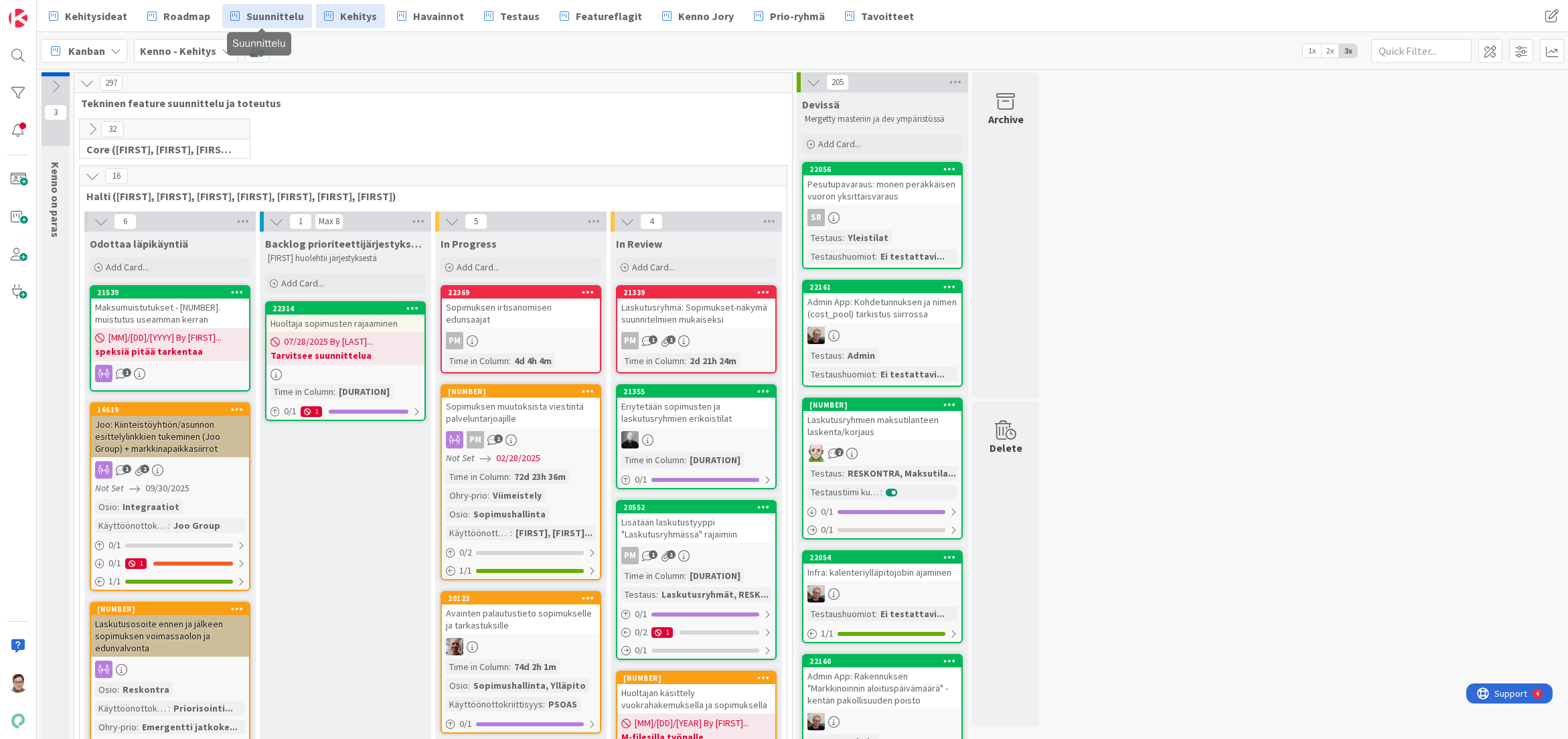 click on "Suunnittelu" at bounding box center [275, 16] 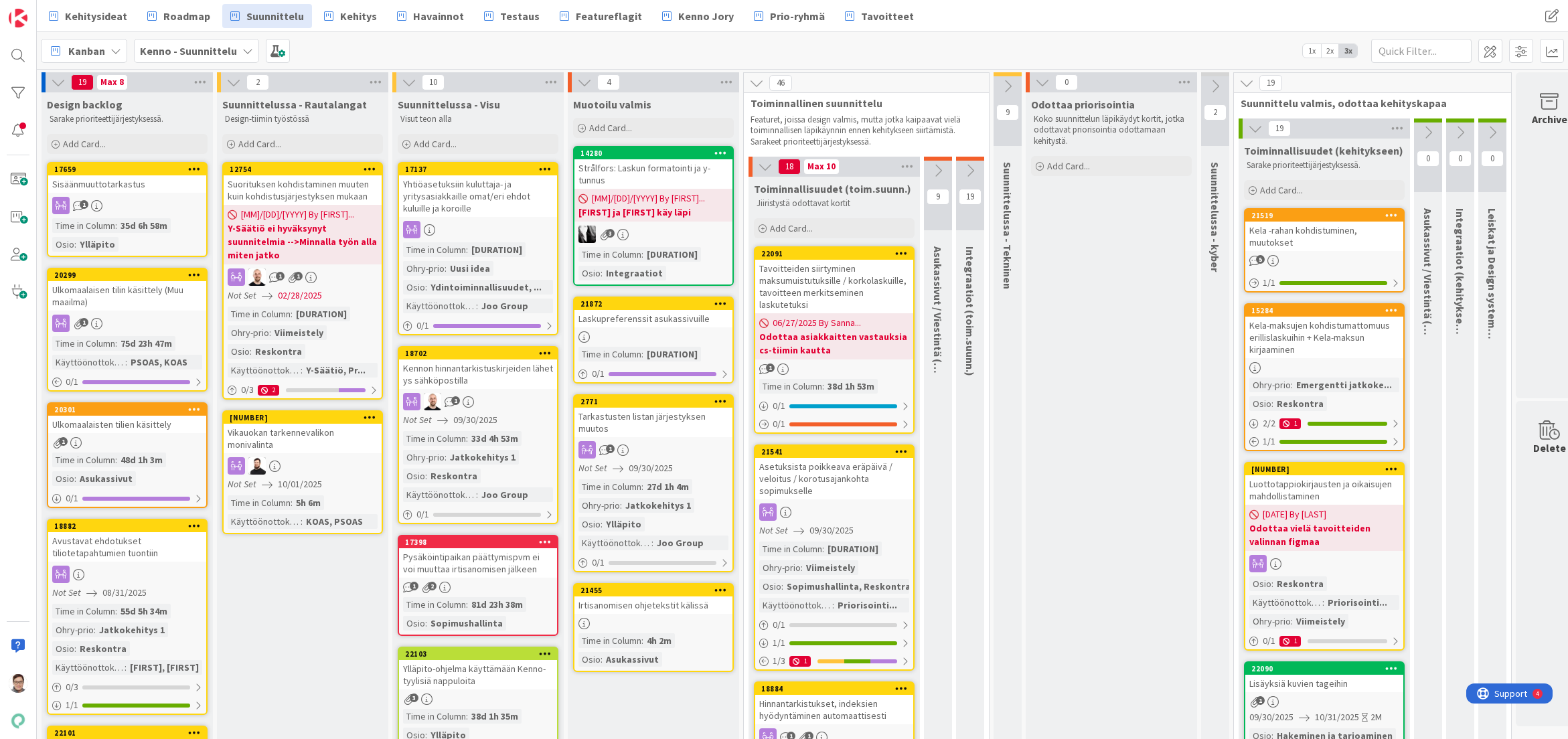 scroll, scrollTop: 0, scrollLeft: 0, axis: both 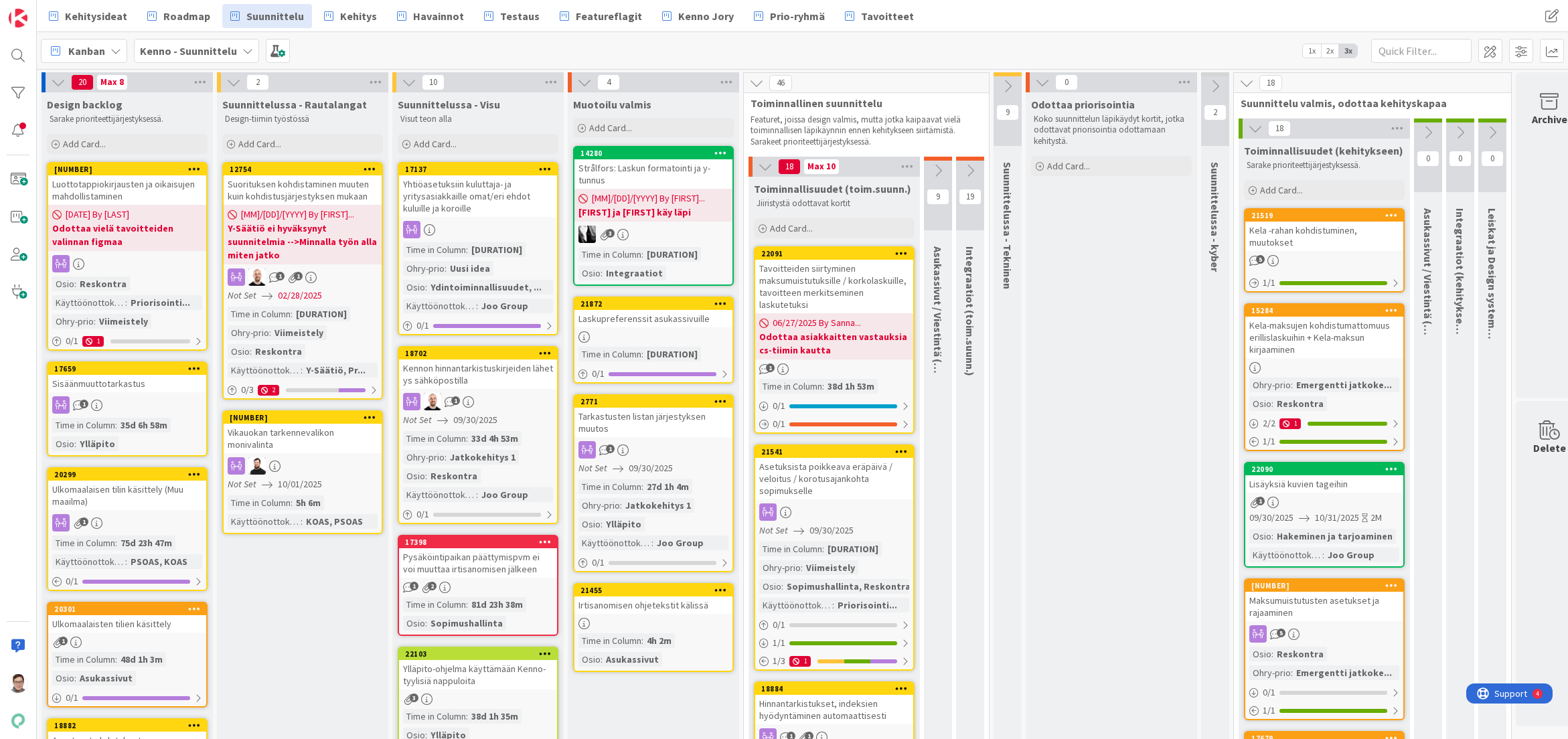 click at bounding box center (1391, 215) 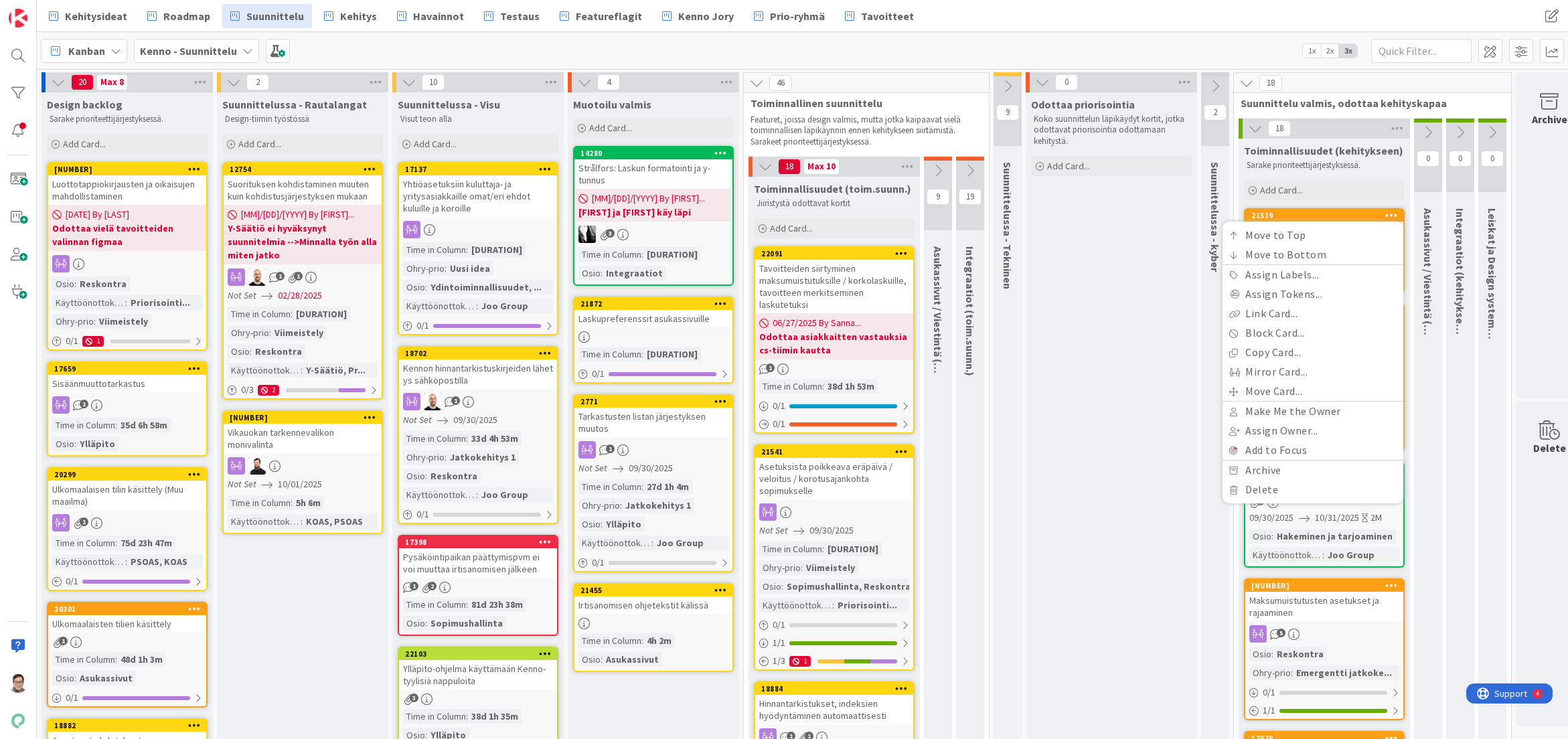 click on "Odottaa priorisointia Koko suunnittelun läpikäydyt kortit, jotka odottavat priorisointia odottamaan kehitystä. Add Card..." at bounding box center (1111, 1554) 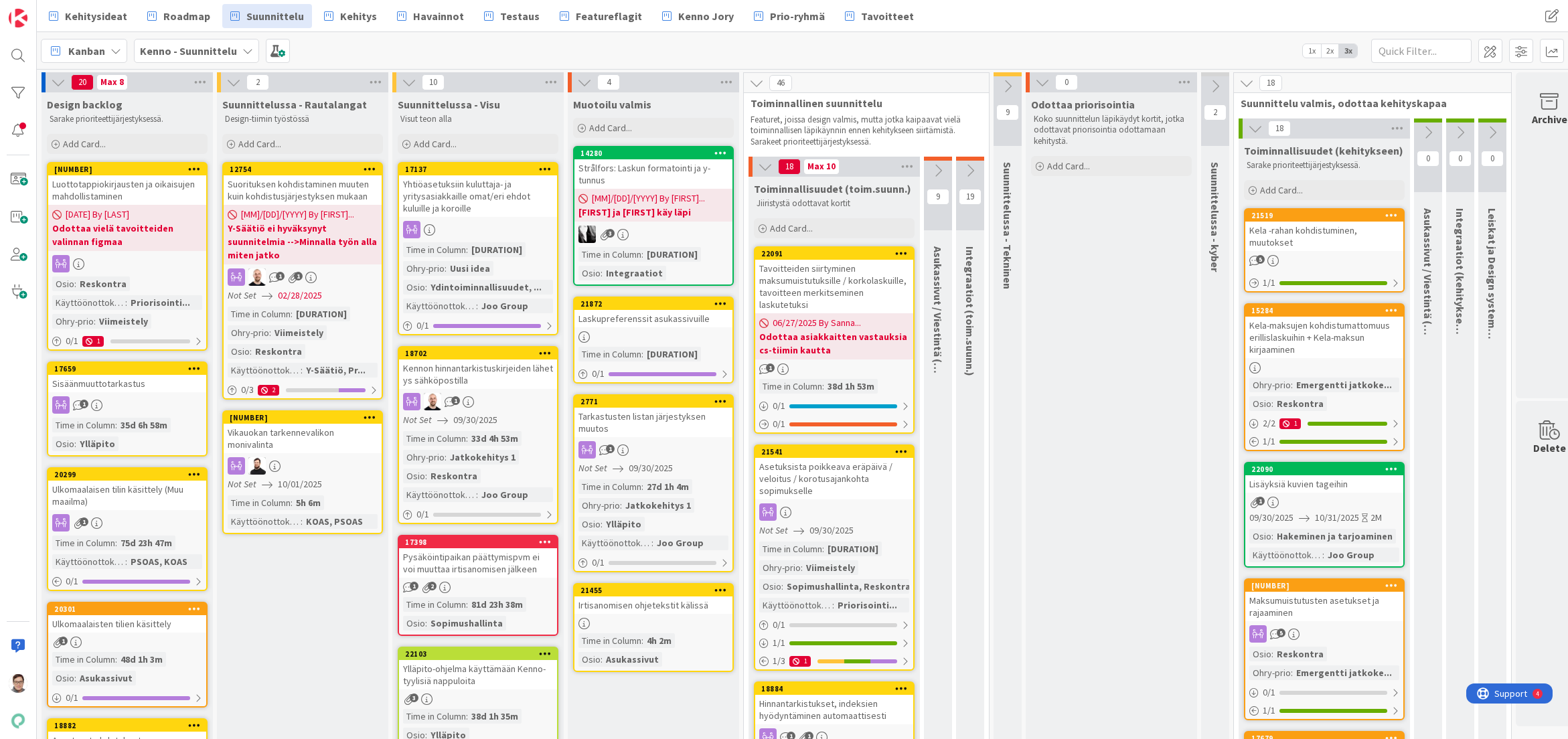 click on "Kela -rahan kohdistuminen, muutokset" at bounding box center (1324, 236) 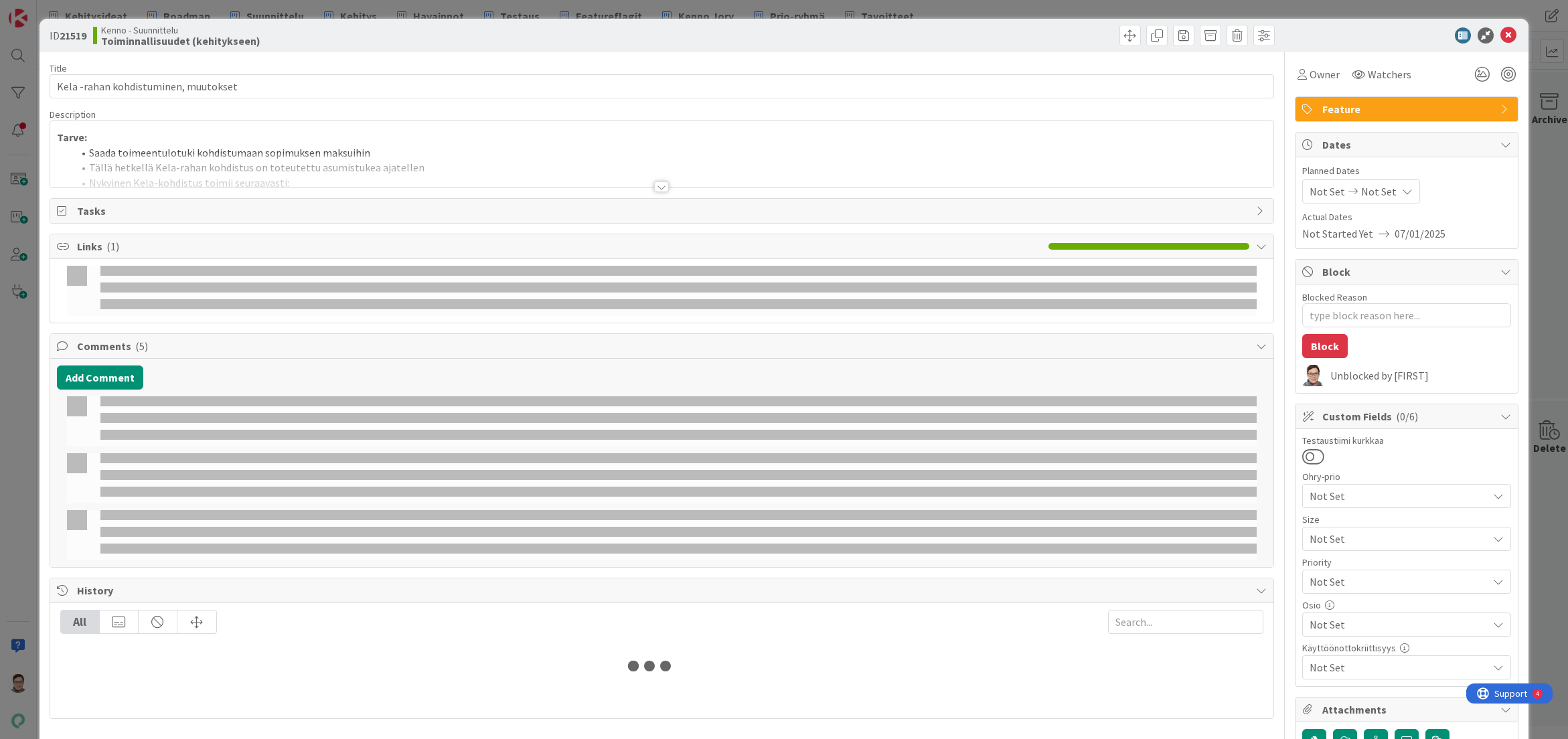 type on "x" 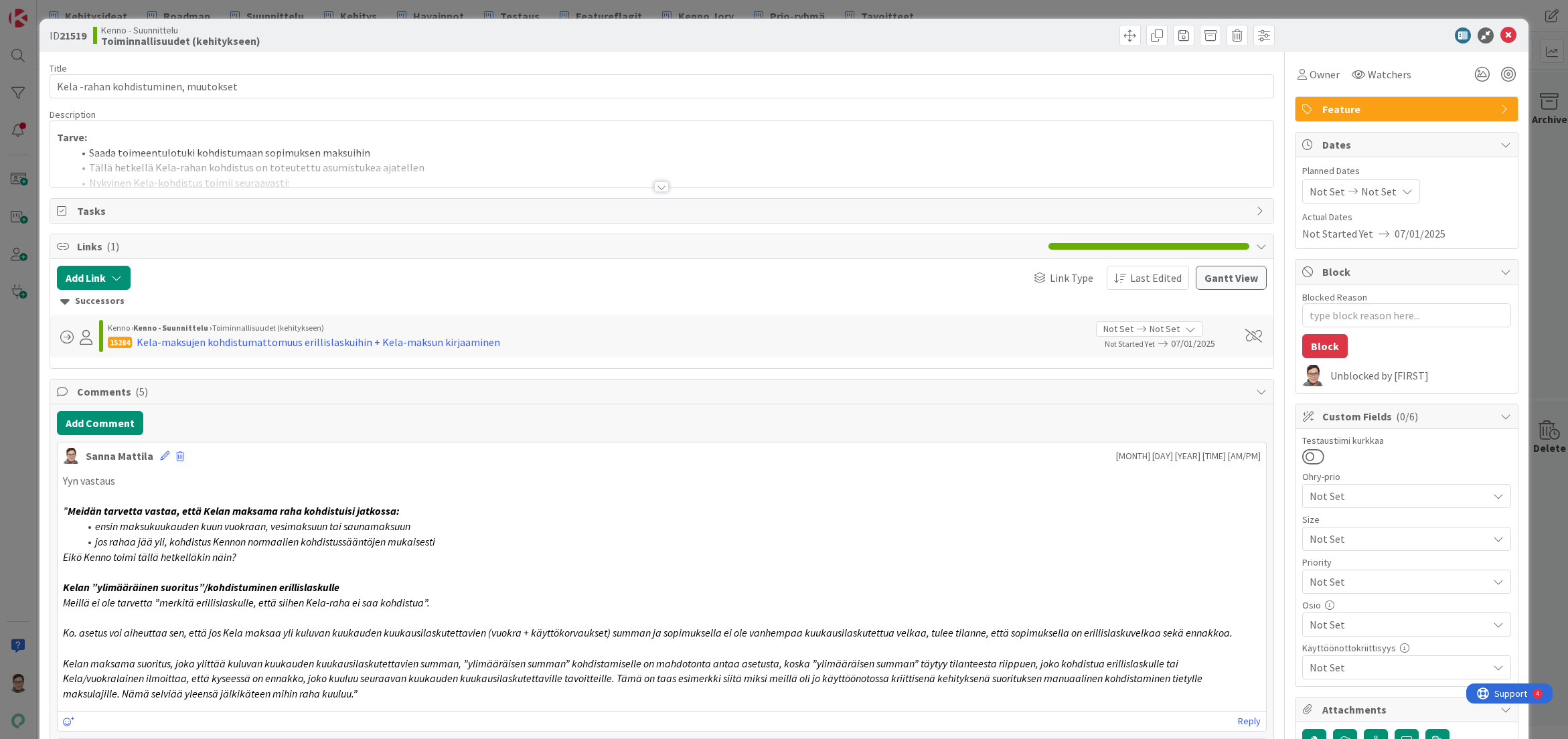 click at bounding box center [662, 170] 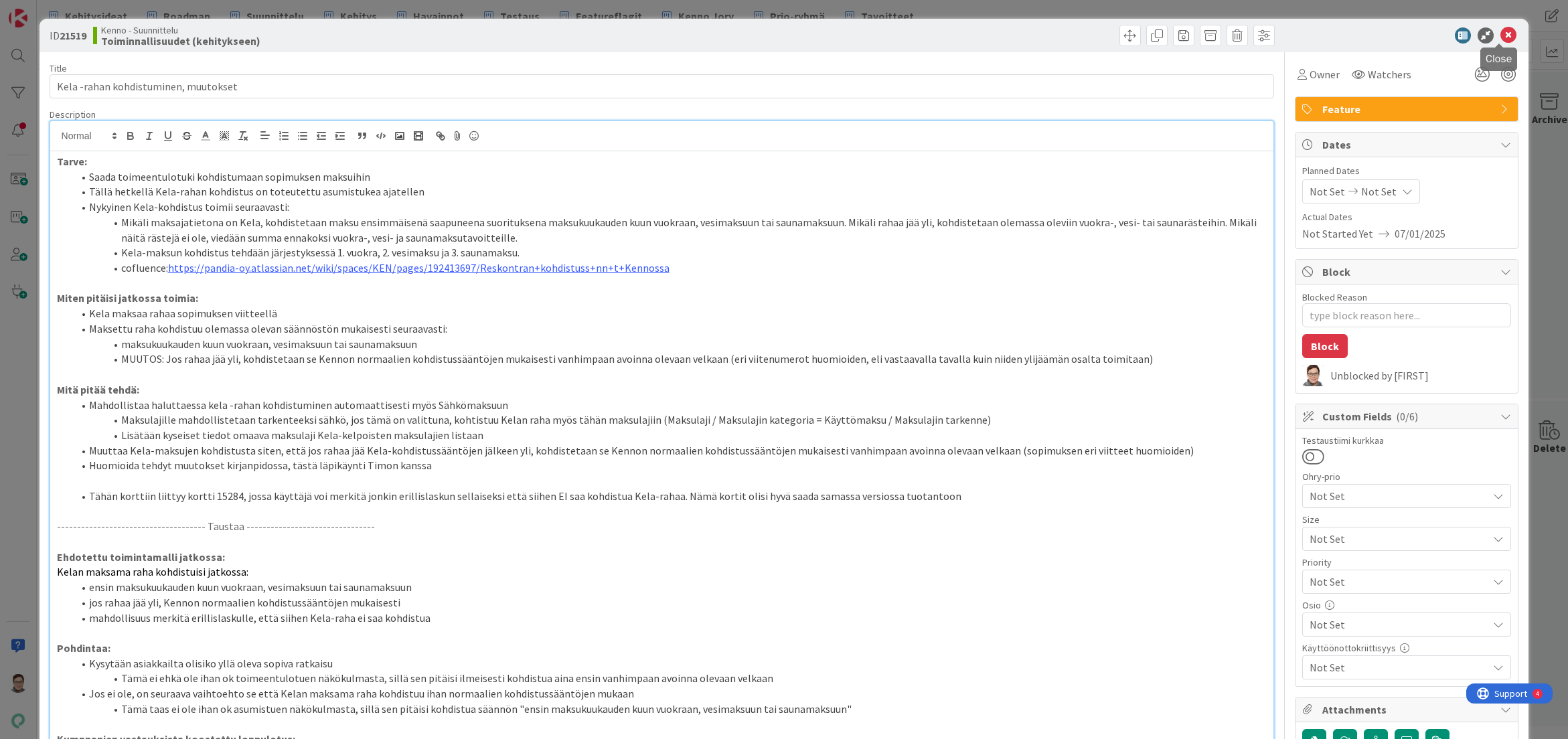 click at bounding box center (1508, 35) 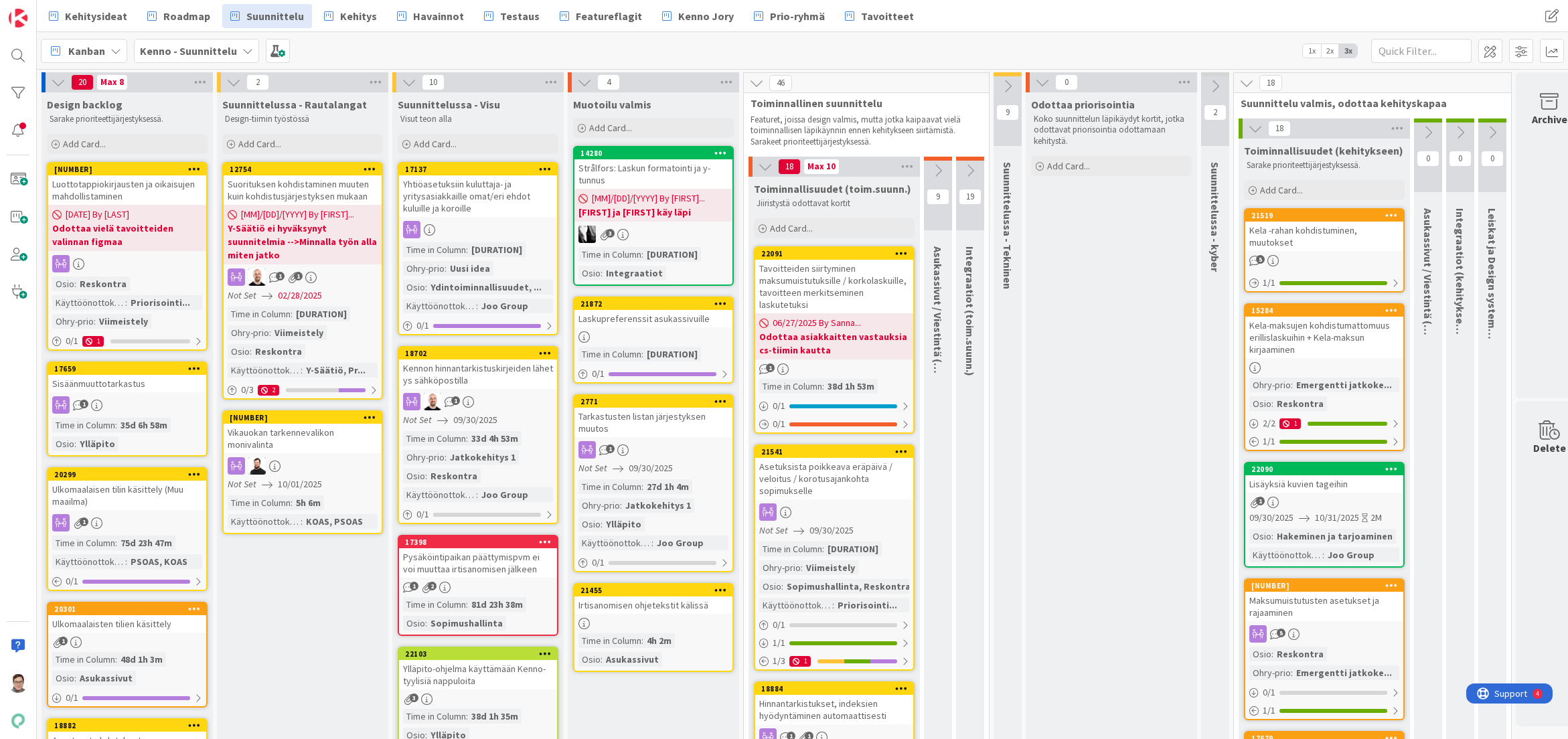 scroll, scrollTop: 0, scrollLeft: 0, axis: both 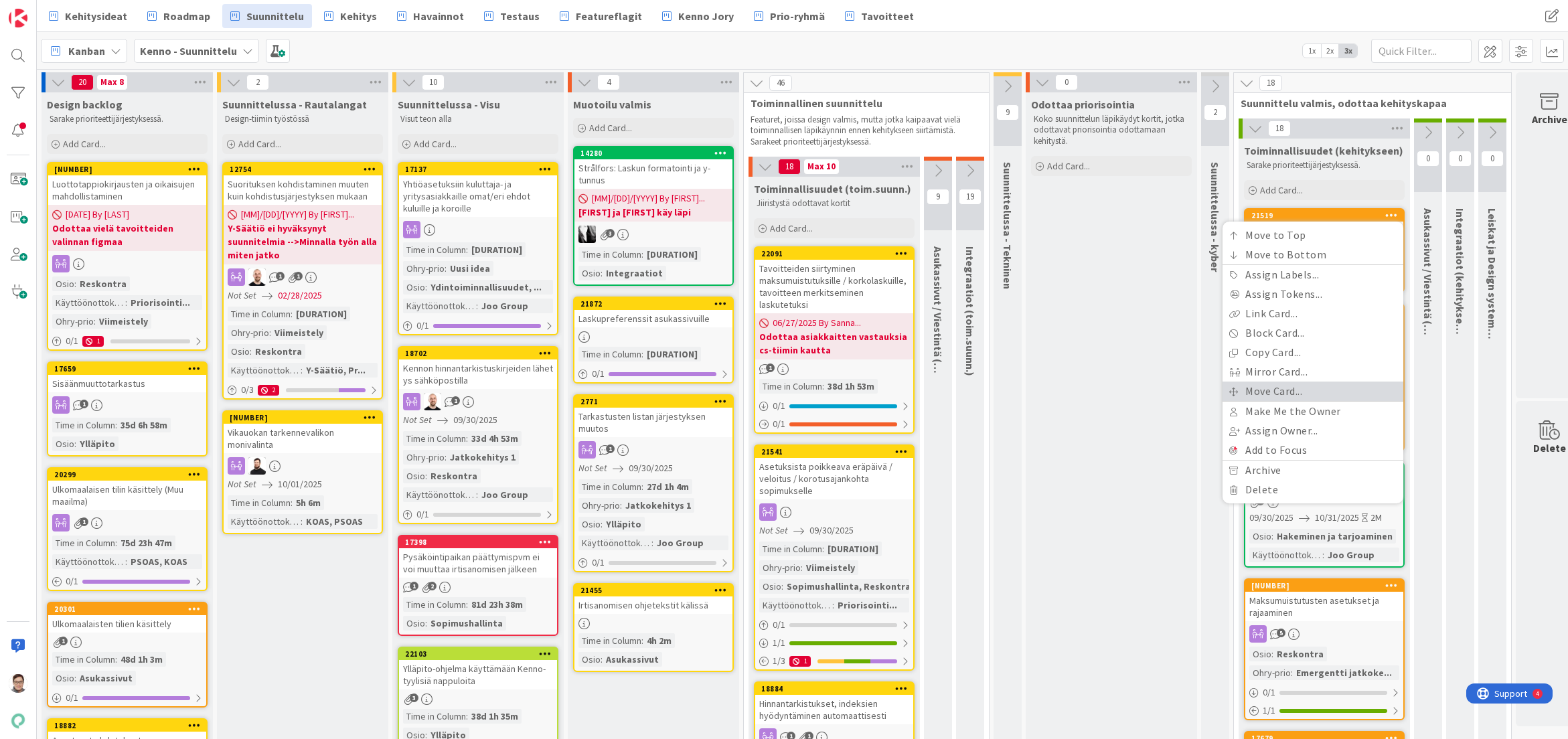 click on "Move Card..." at bounding box center (1313, 391) 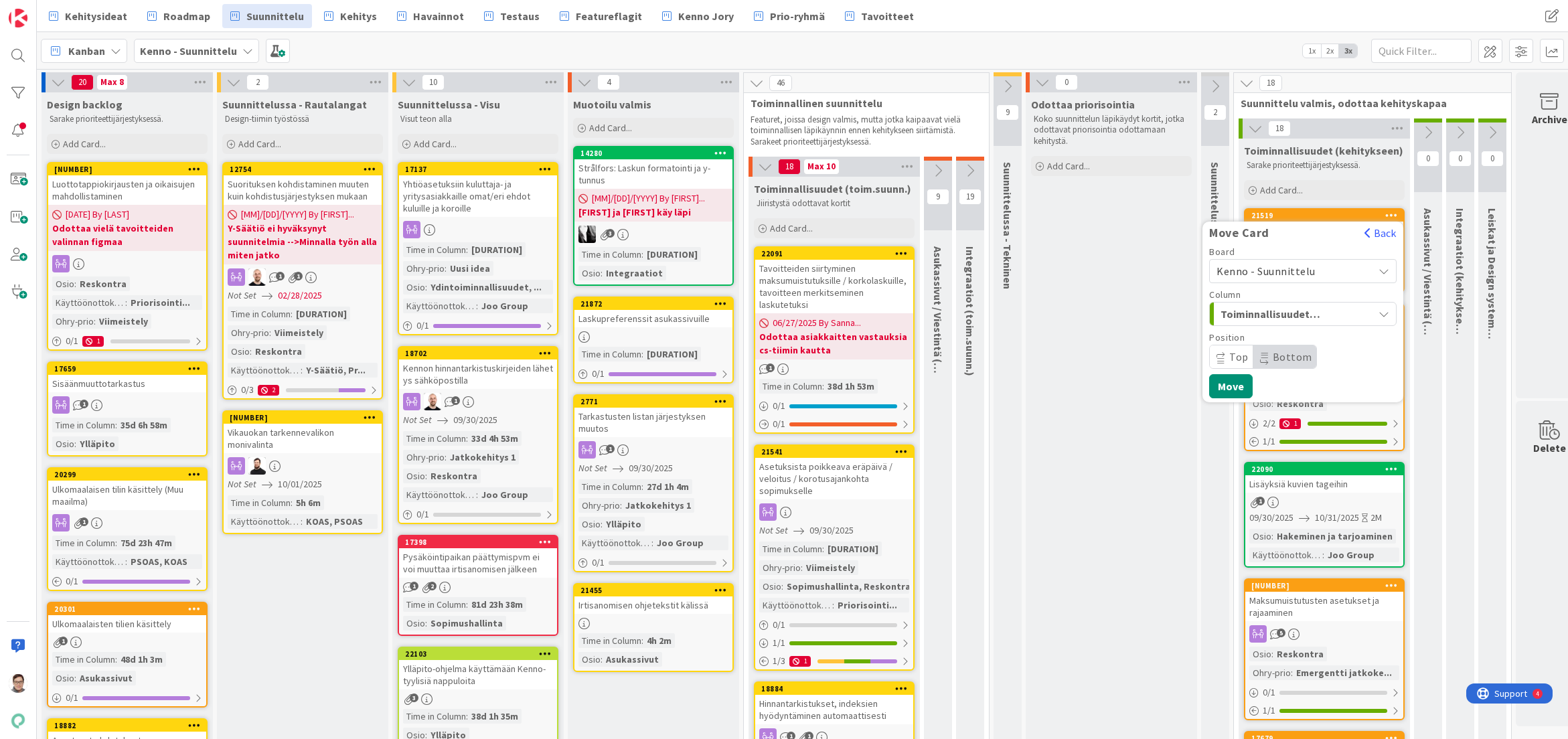 click on "Kenno - Suunnittelu" at bounding box center (1266, 271) 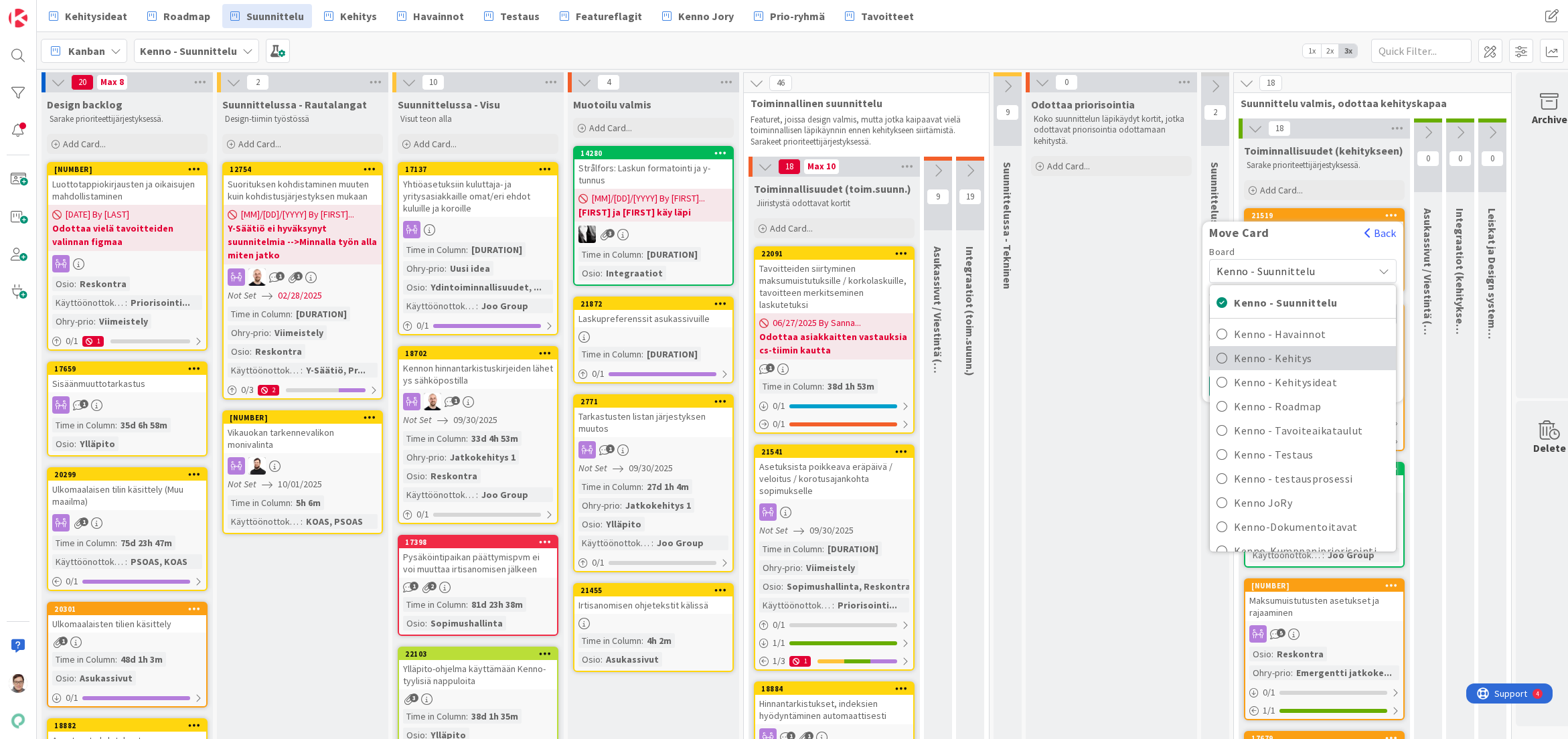 click on "Kenno - Kehitys" at bounding box center [1312, 358] 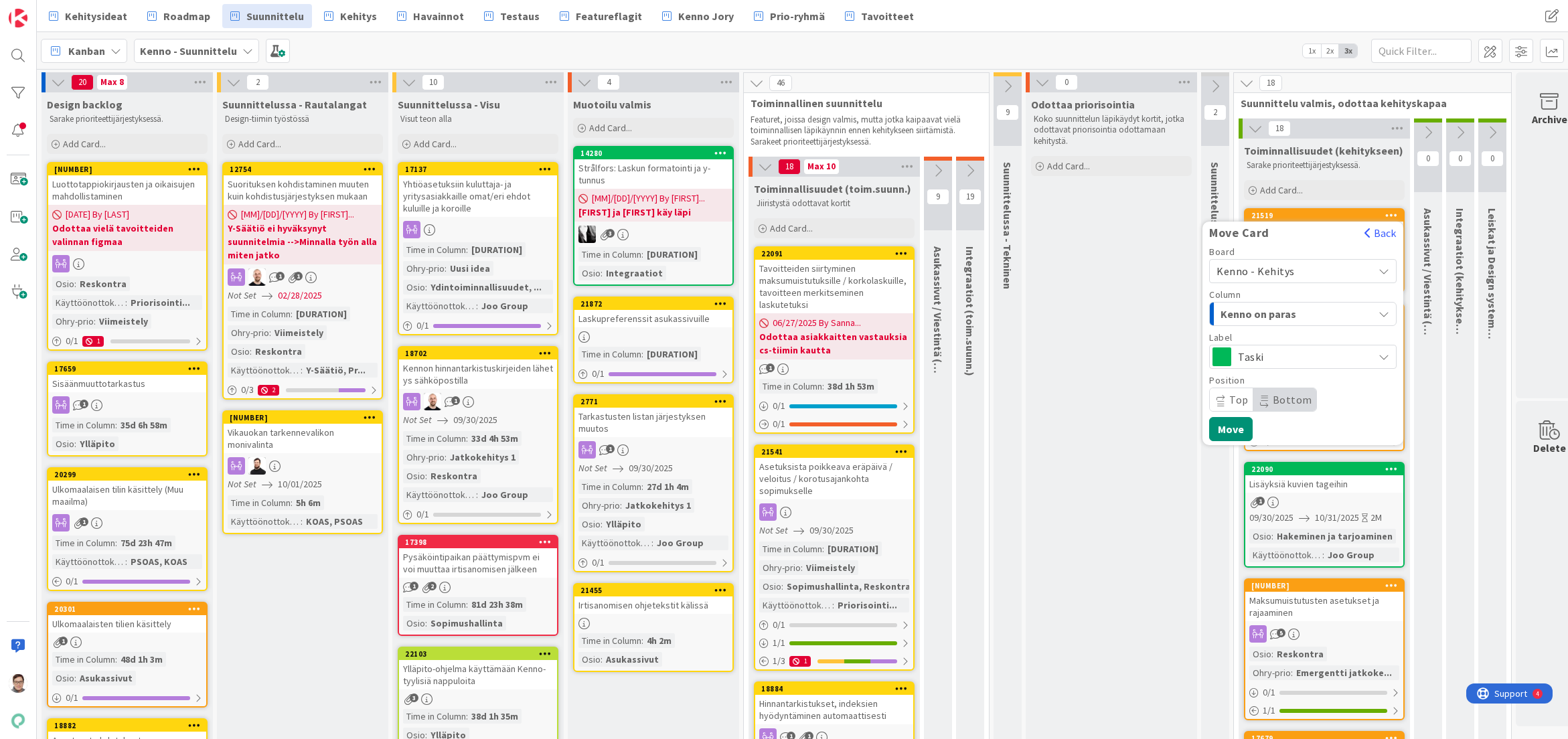 click on "Kenno on paras" at bounding box center [1271, 314] 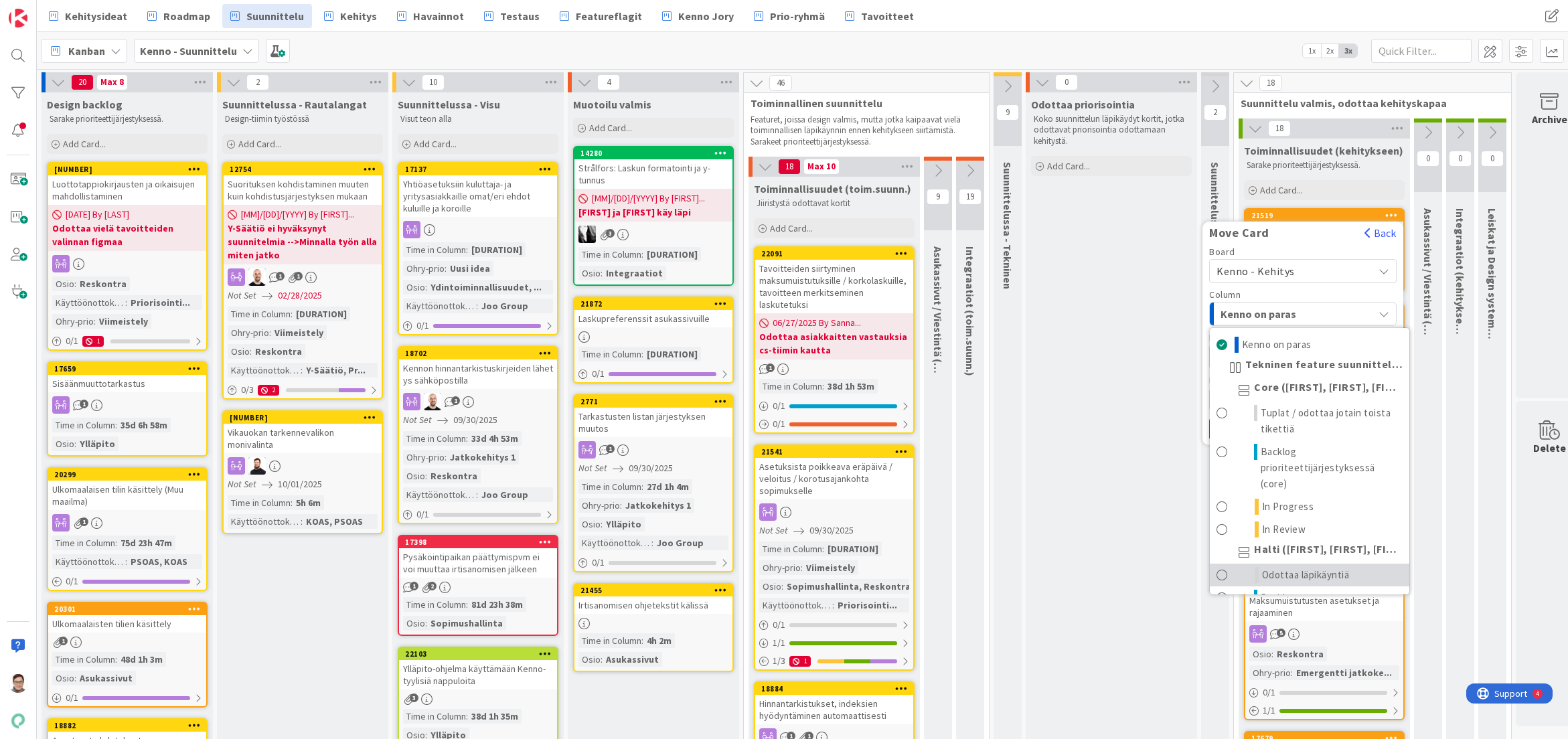 click on "Odottaa läpikäyntiä" at bounding box center (1306, 575) 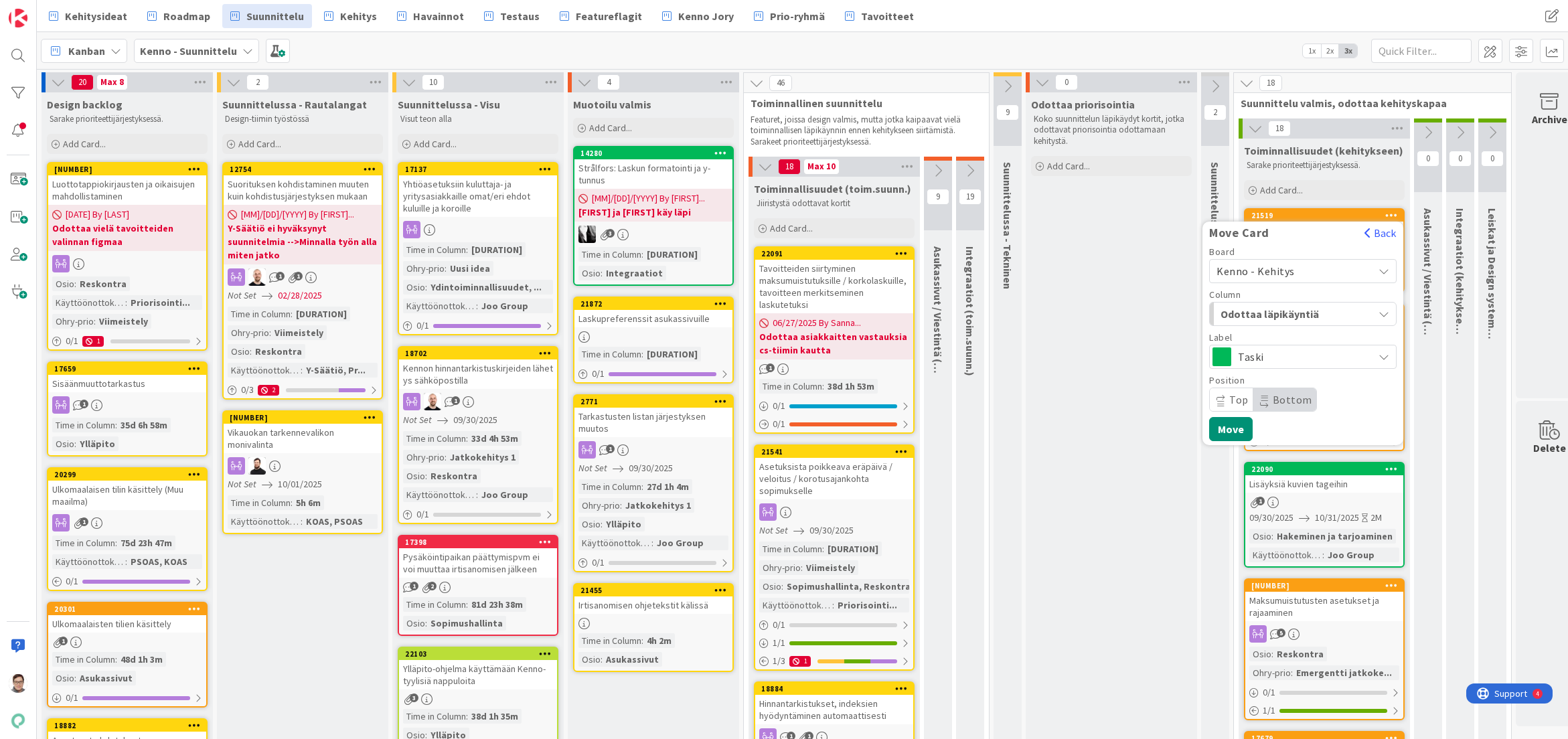 click on "Taski" at bounding box center (1302, 357) 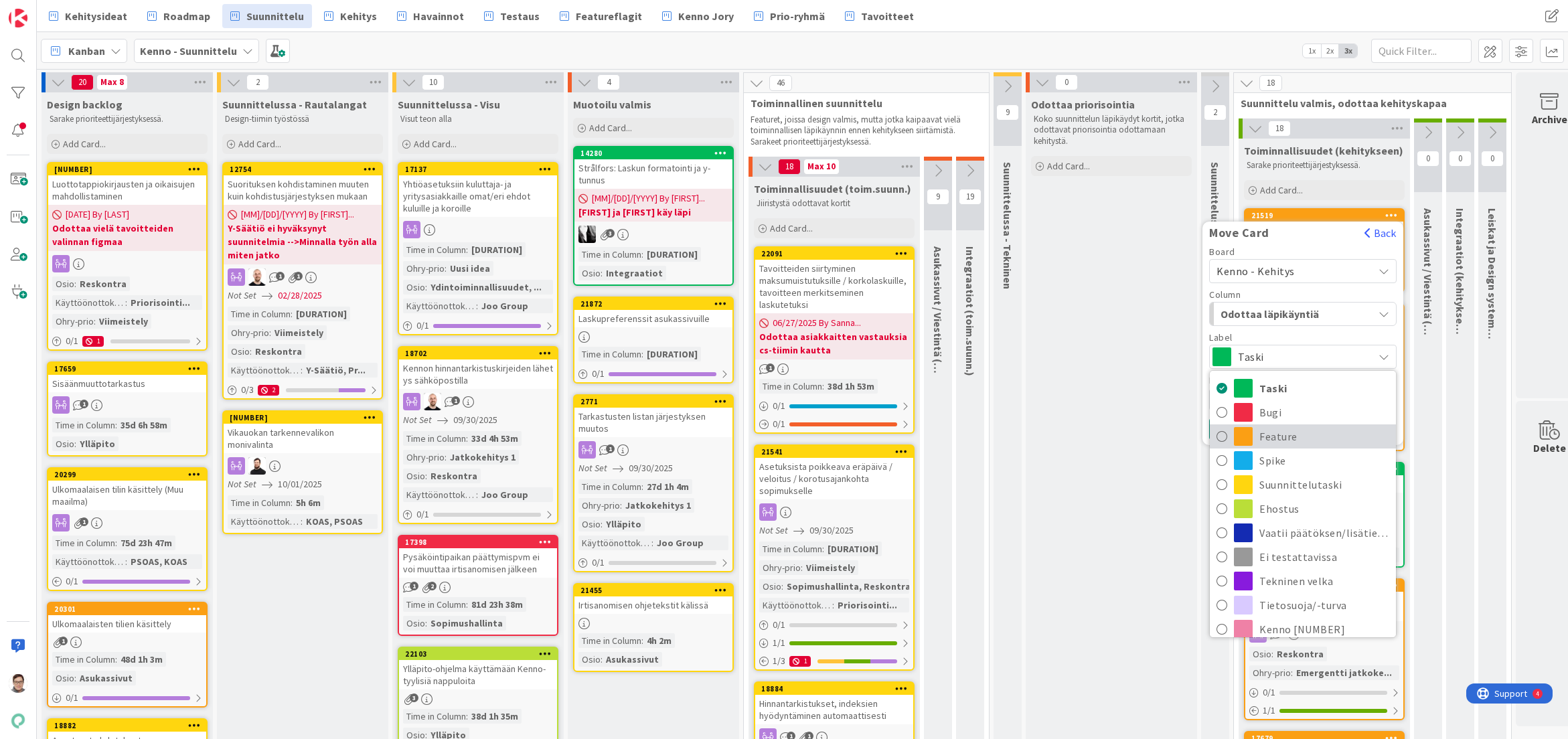 click on "Feature" at bounding box center (1324, 436) 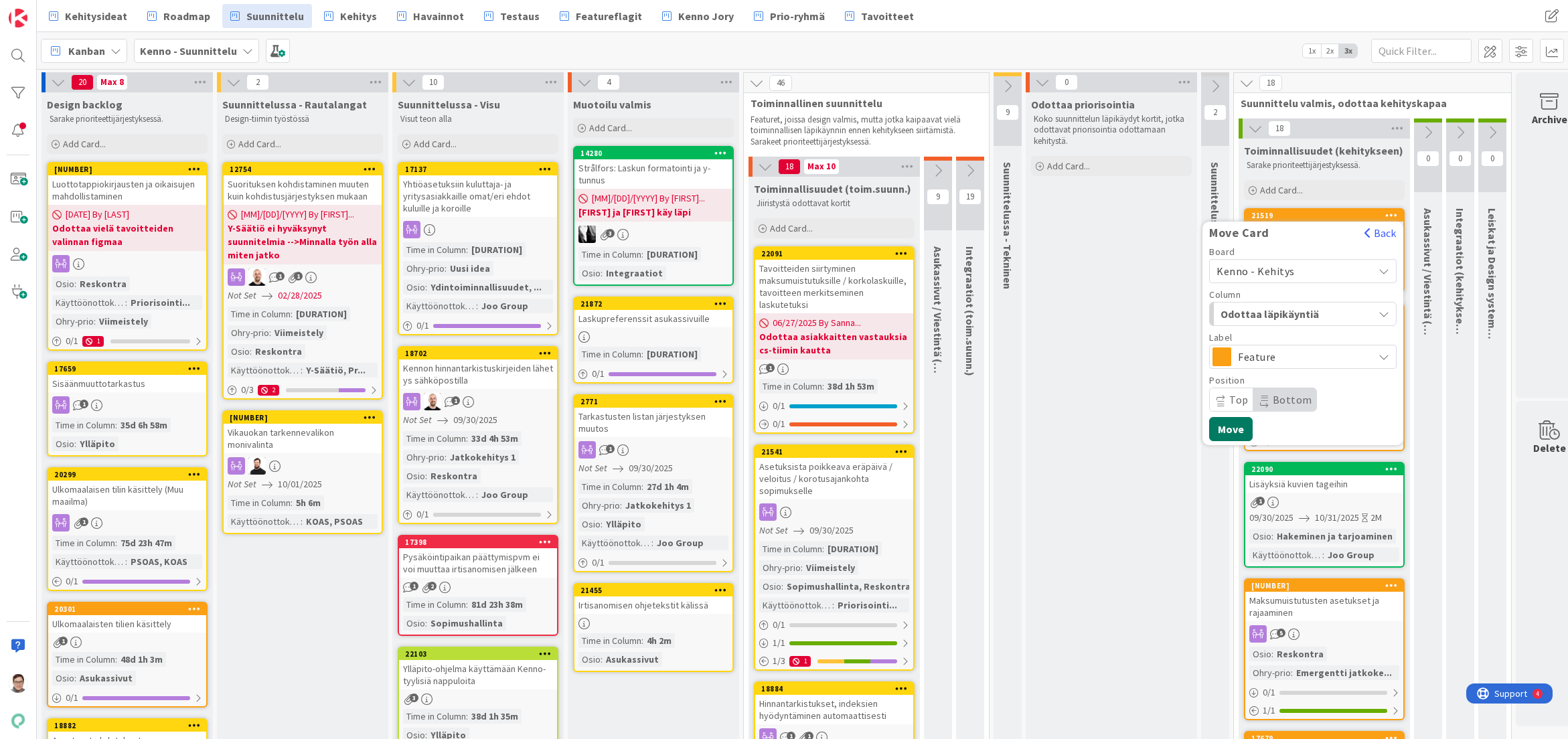 click on "Move" at bounding box center (1231, 429) 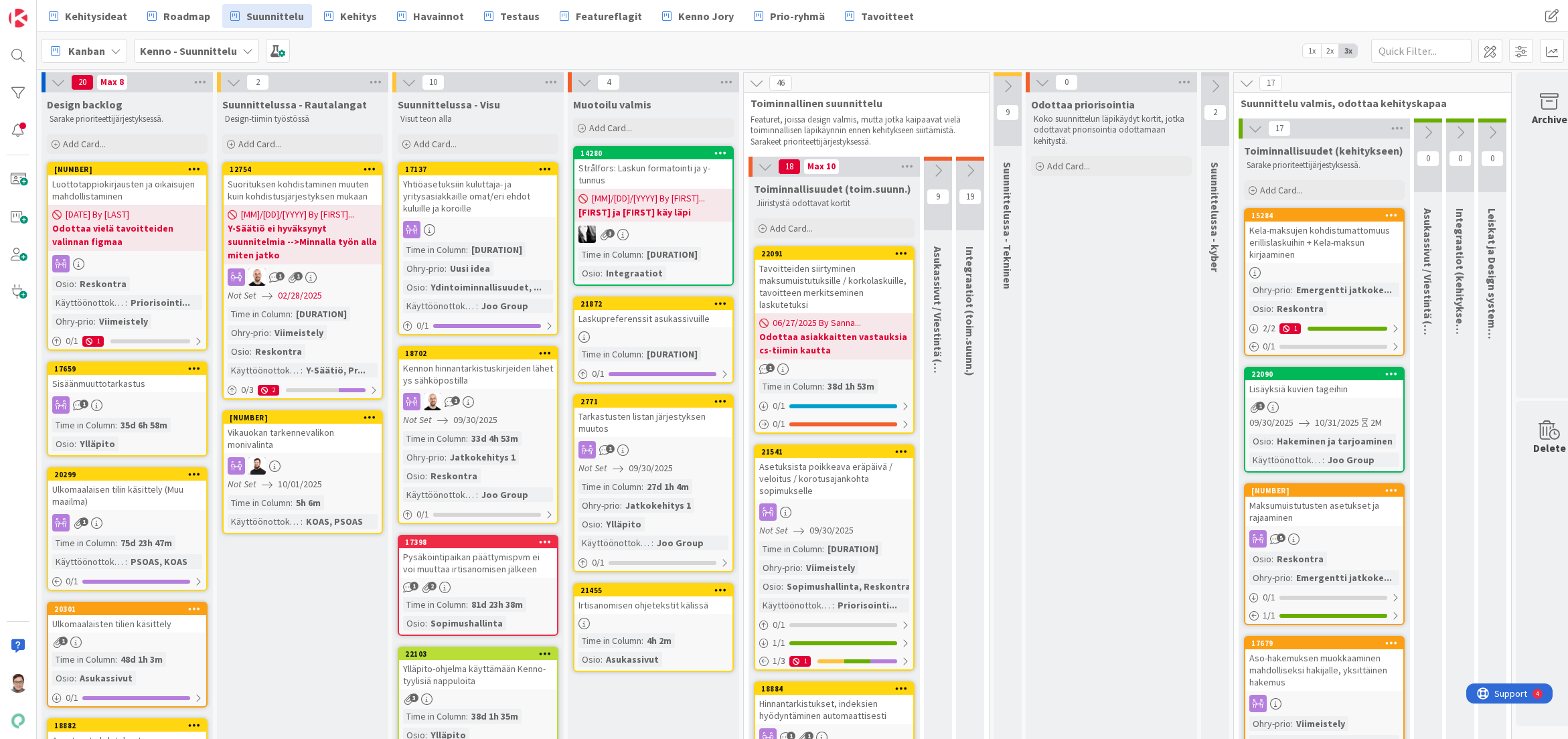 click at bounding box center [1391, 215] 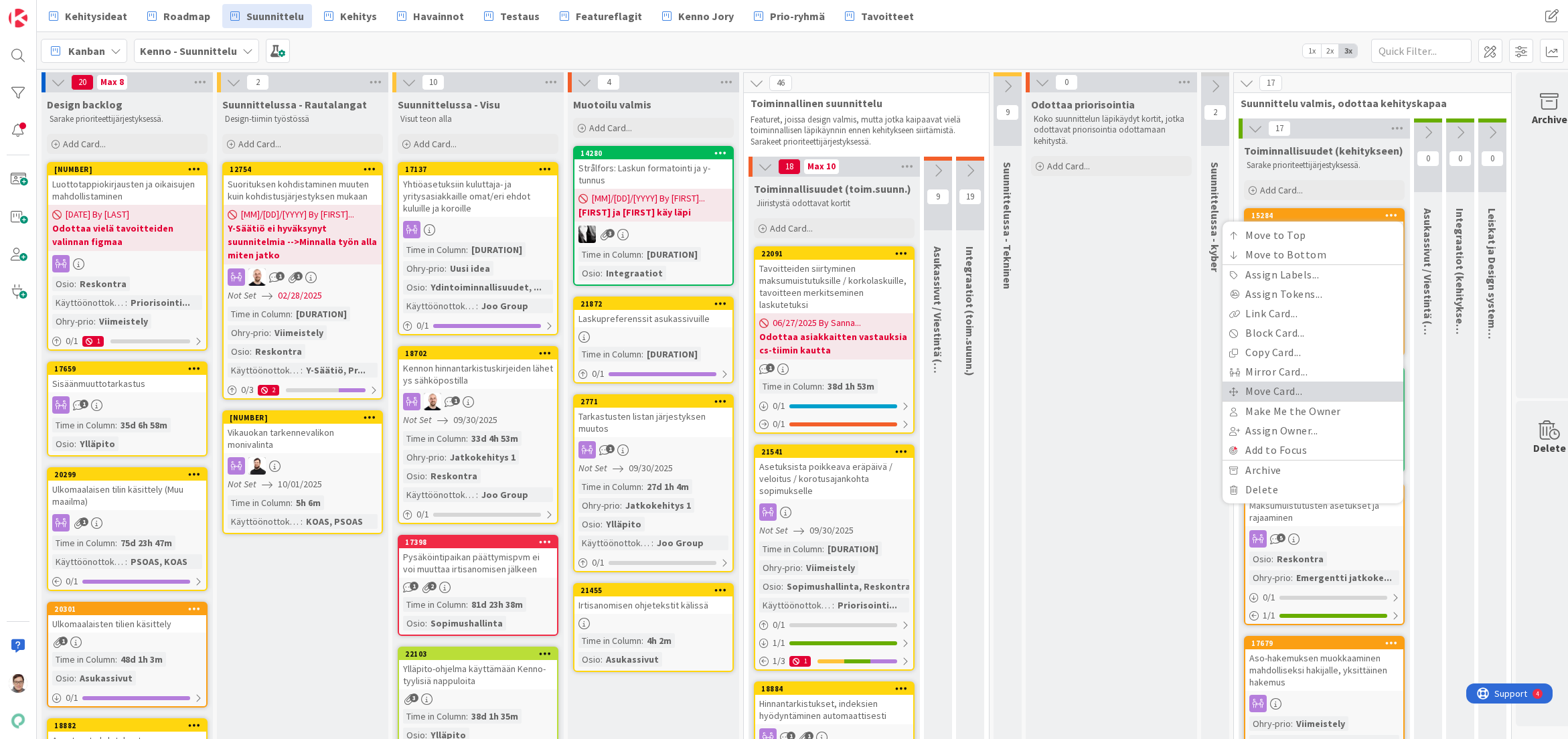 click on "Move Card..." at bounding box center (1313, 391) 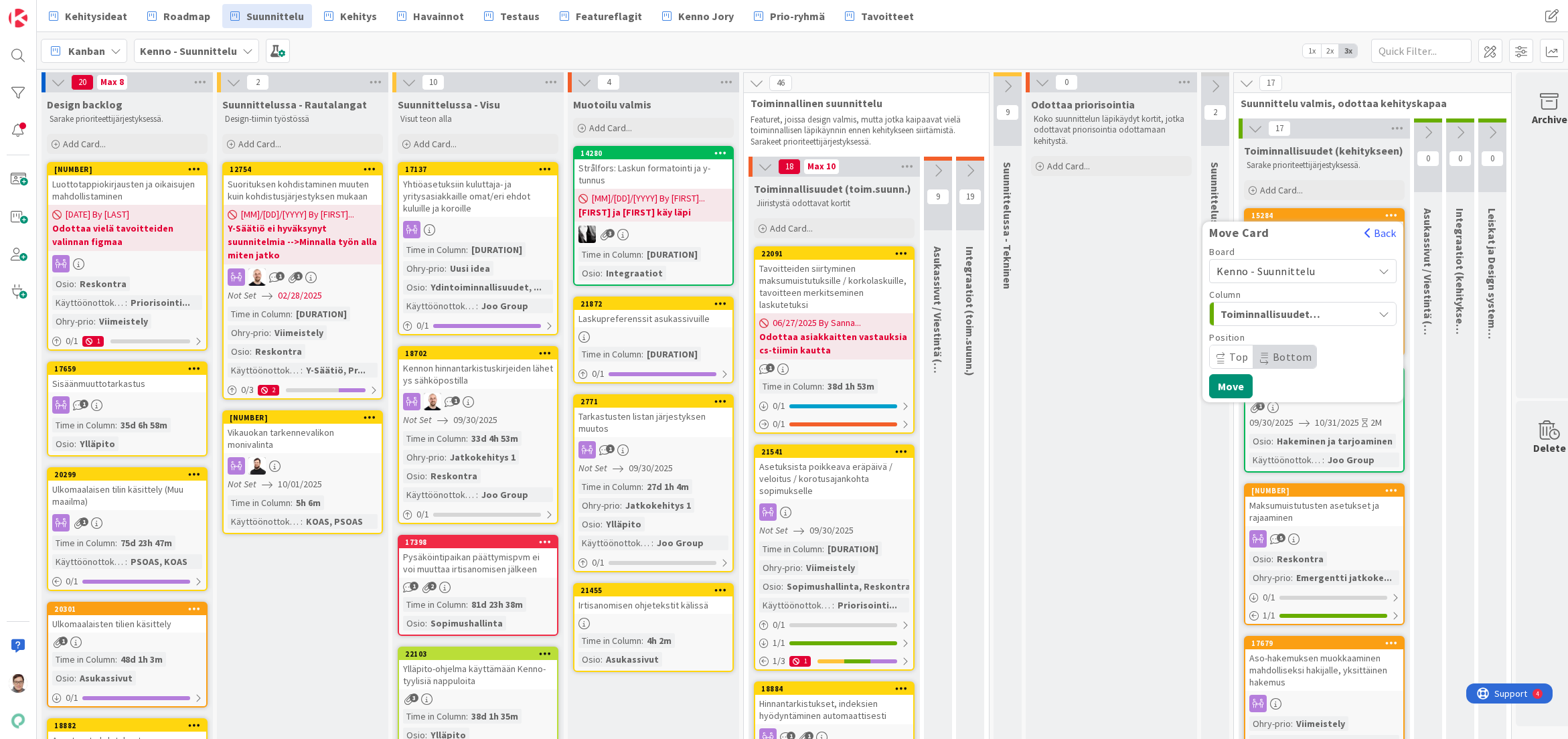 click on "Kenno - Suunnittelu" at bounding box center (1266, 271) 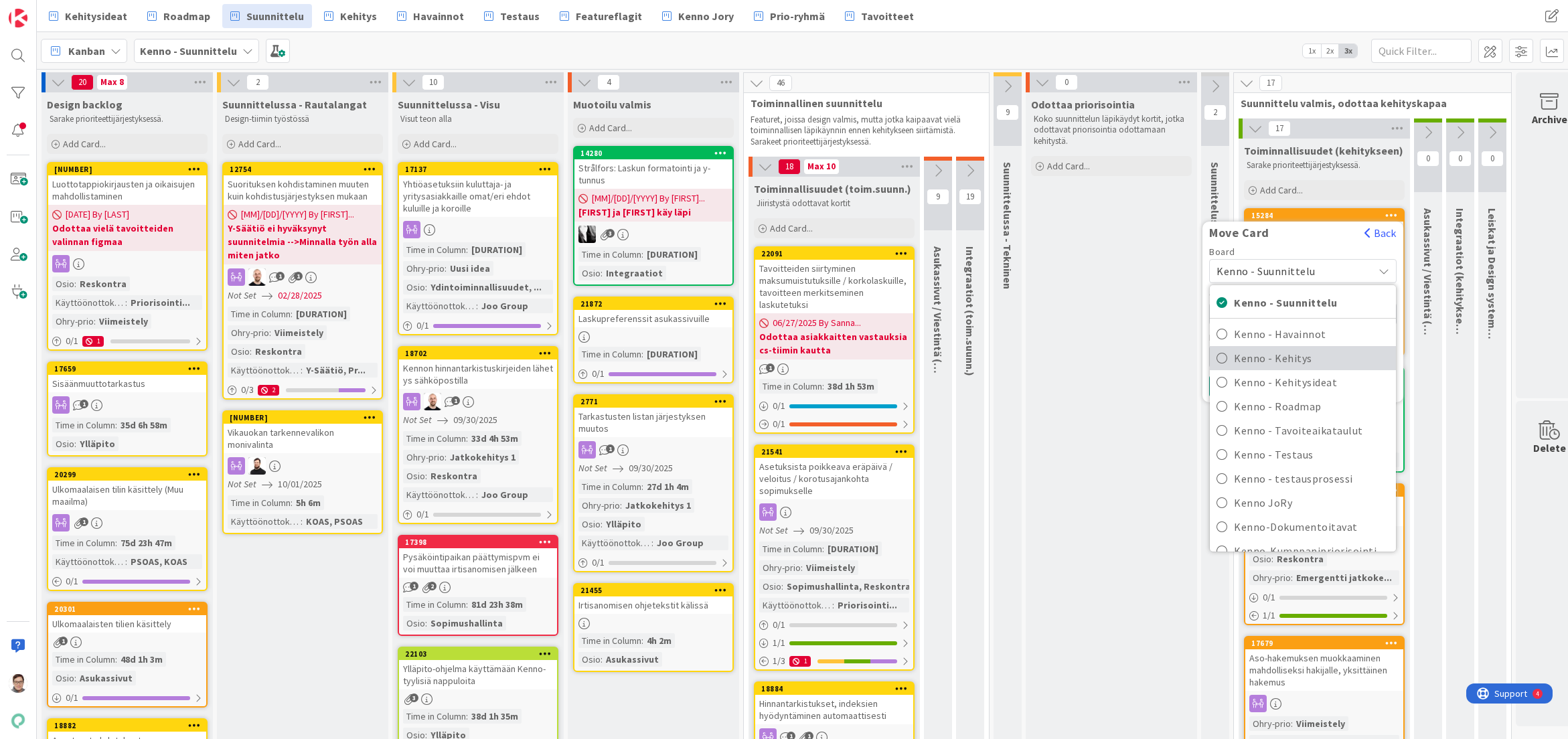 click on "Kenno - Kehitys" at bounding box center (1312, 358) 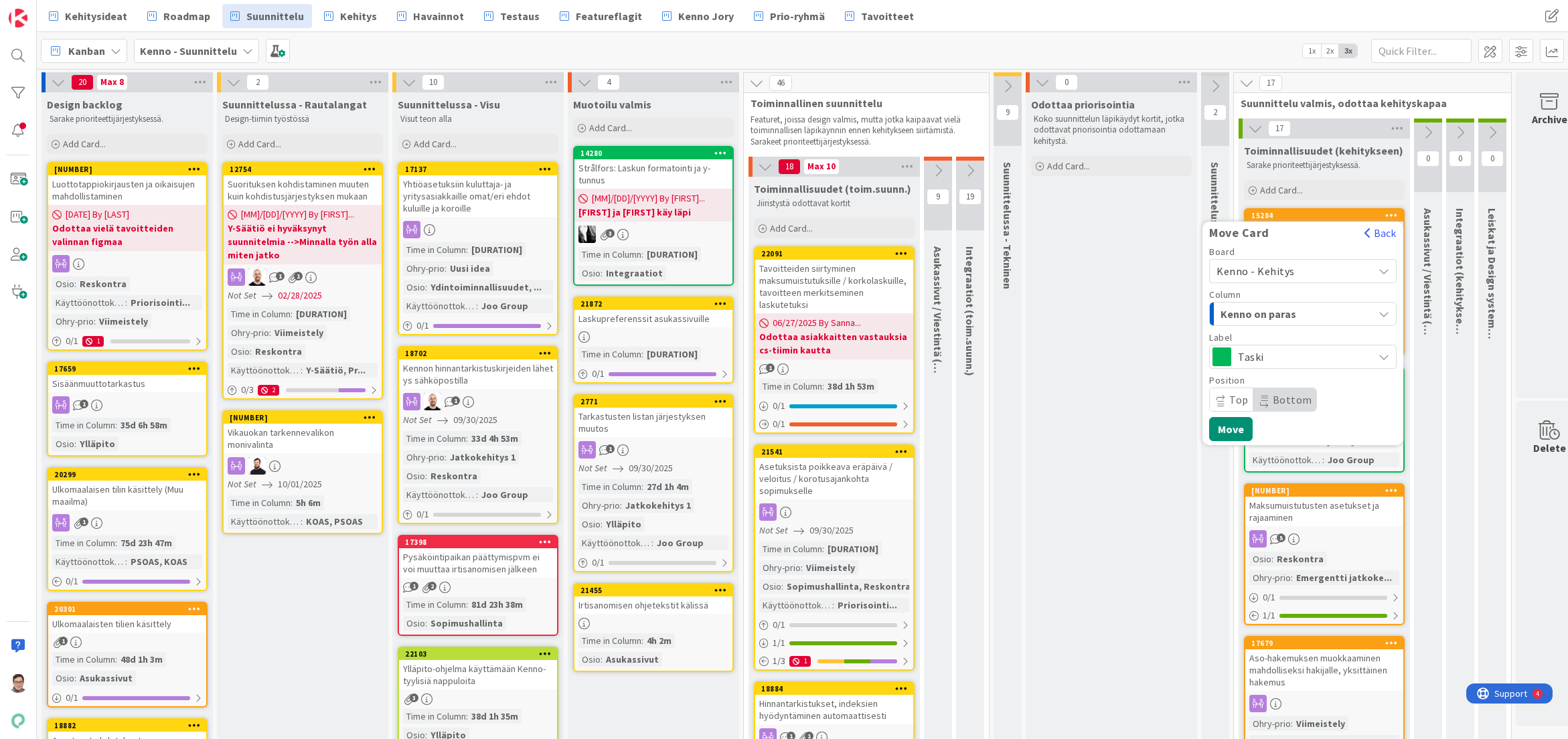 click on "Kenno on paras" at bounding box center [1271, 314] 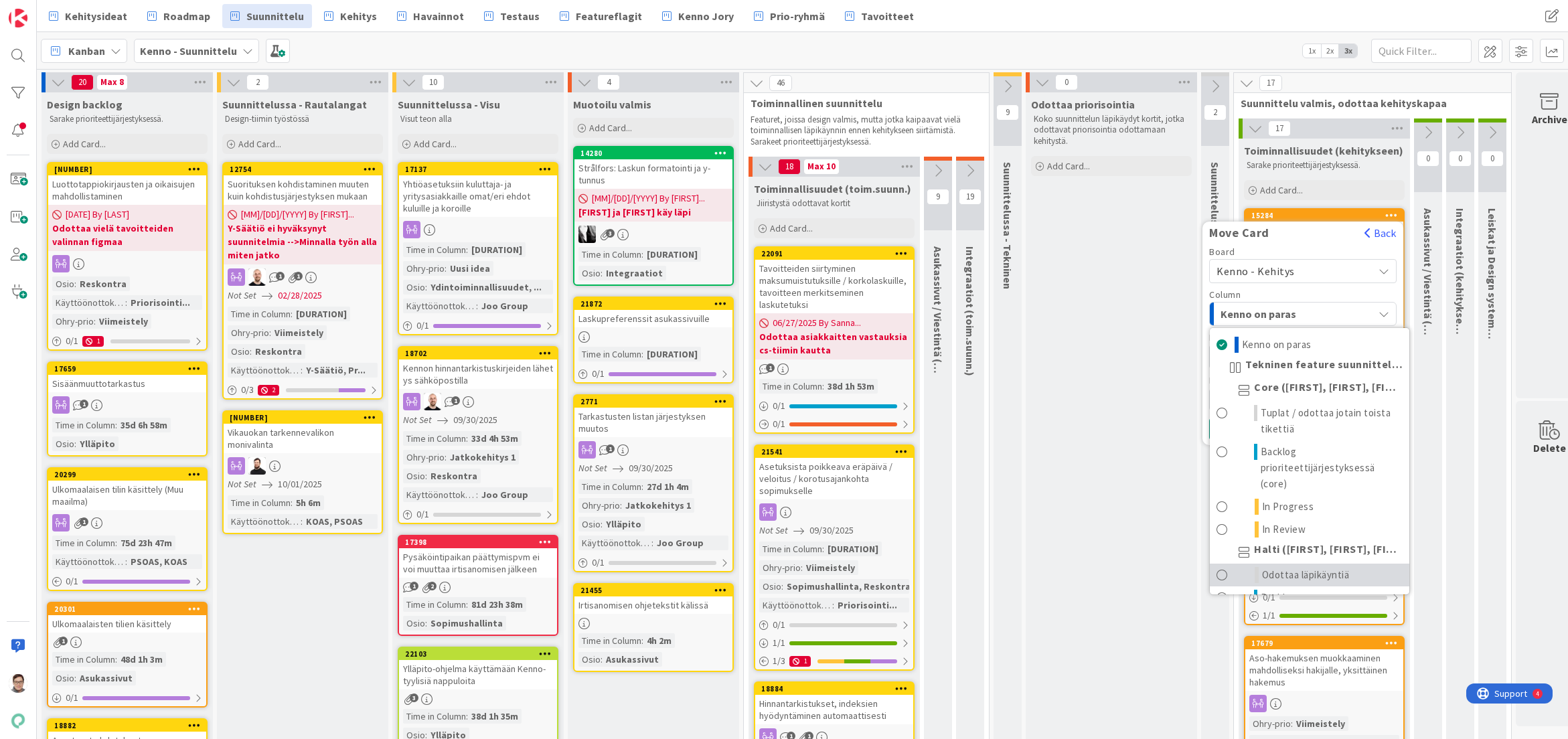 click on "Odottaa läpikäyntiä" at bounding box center [1306, 575] 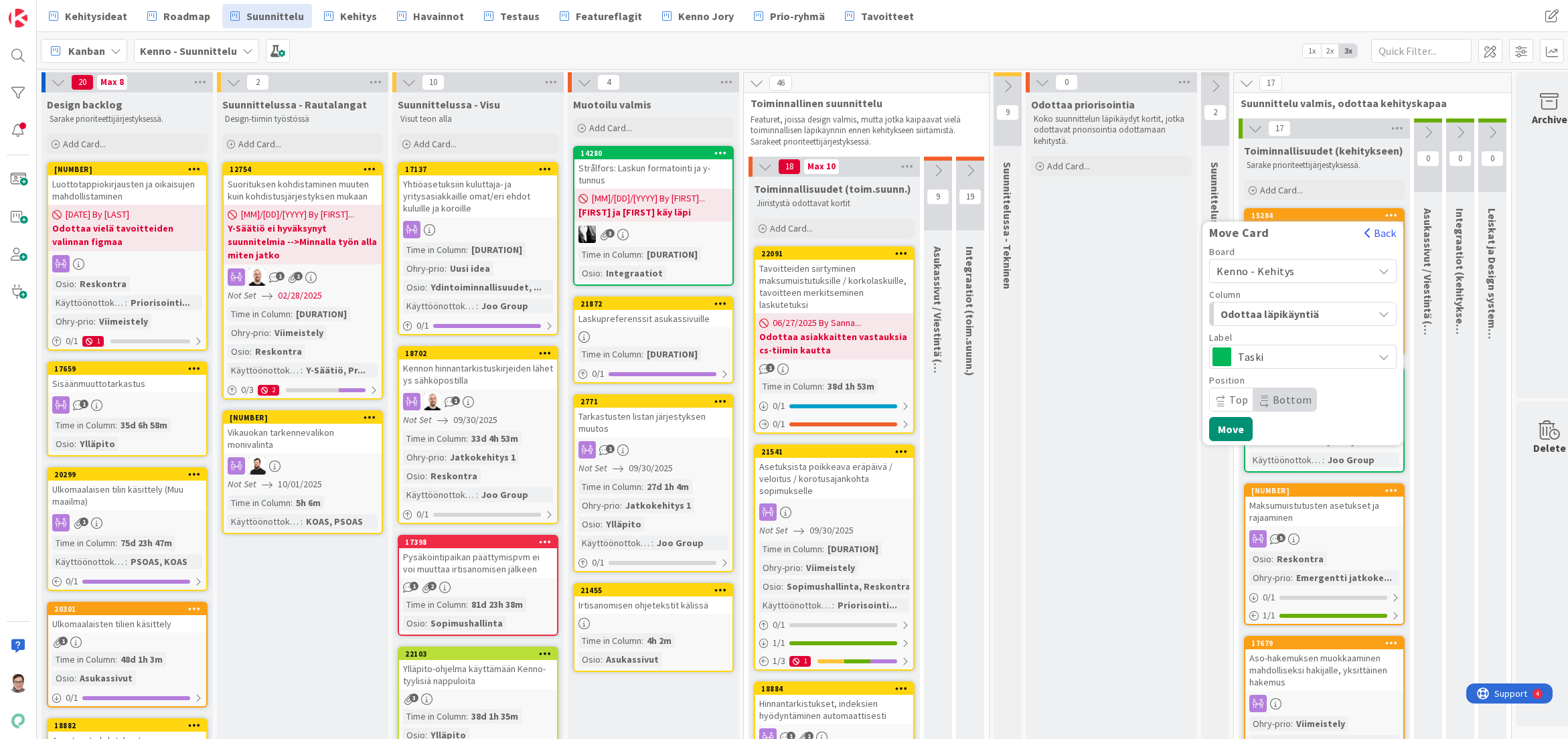click on "Taski" at bounding box center [1302, 357] 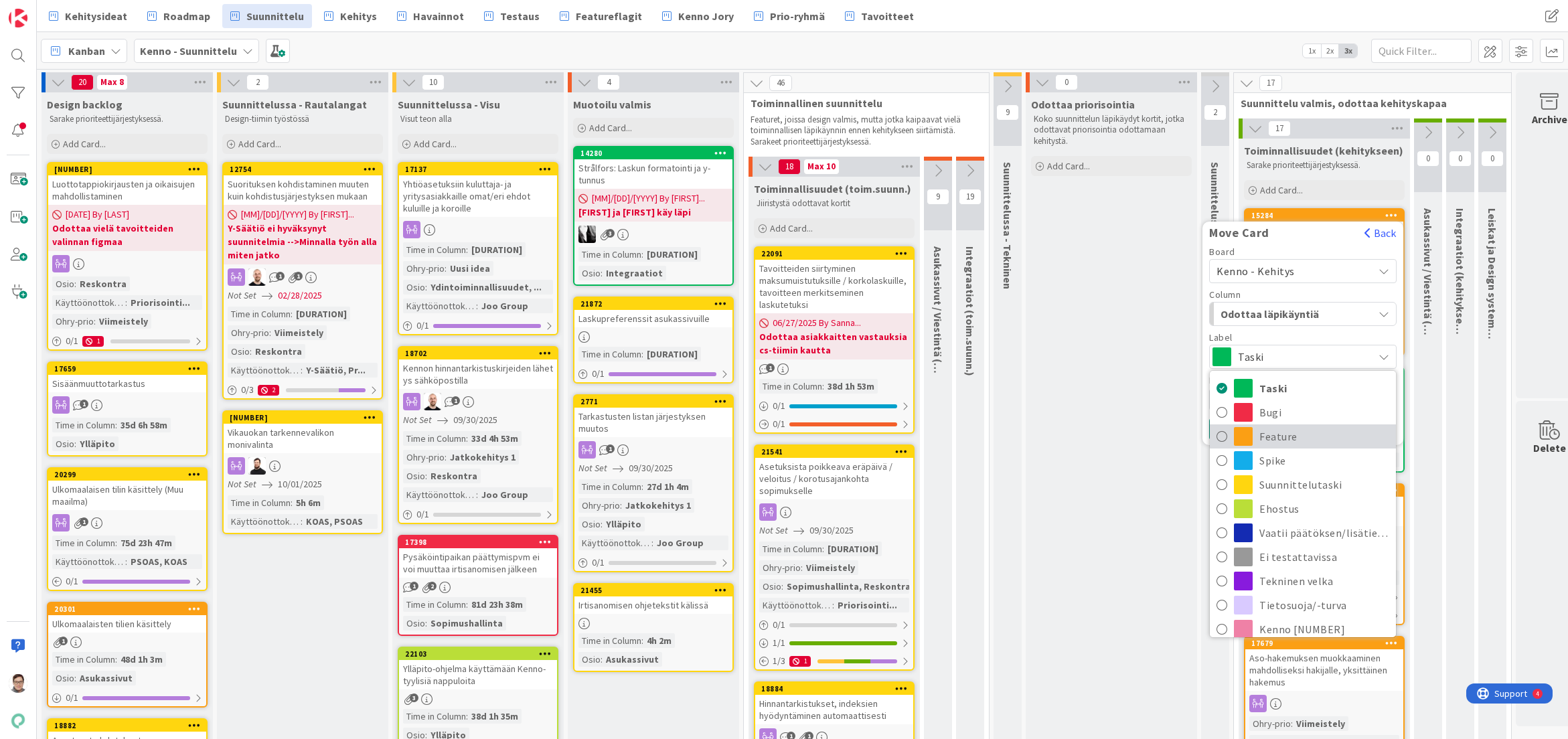 click on "Feature" at bounding box center (1324, 436) 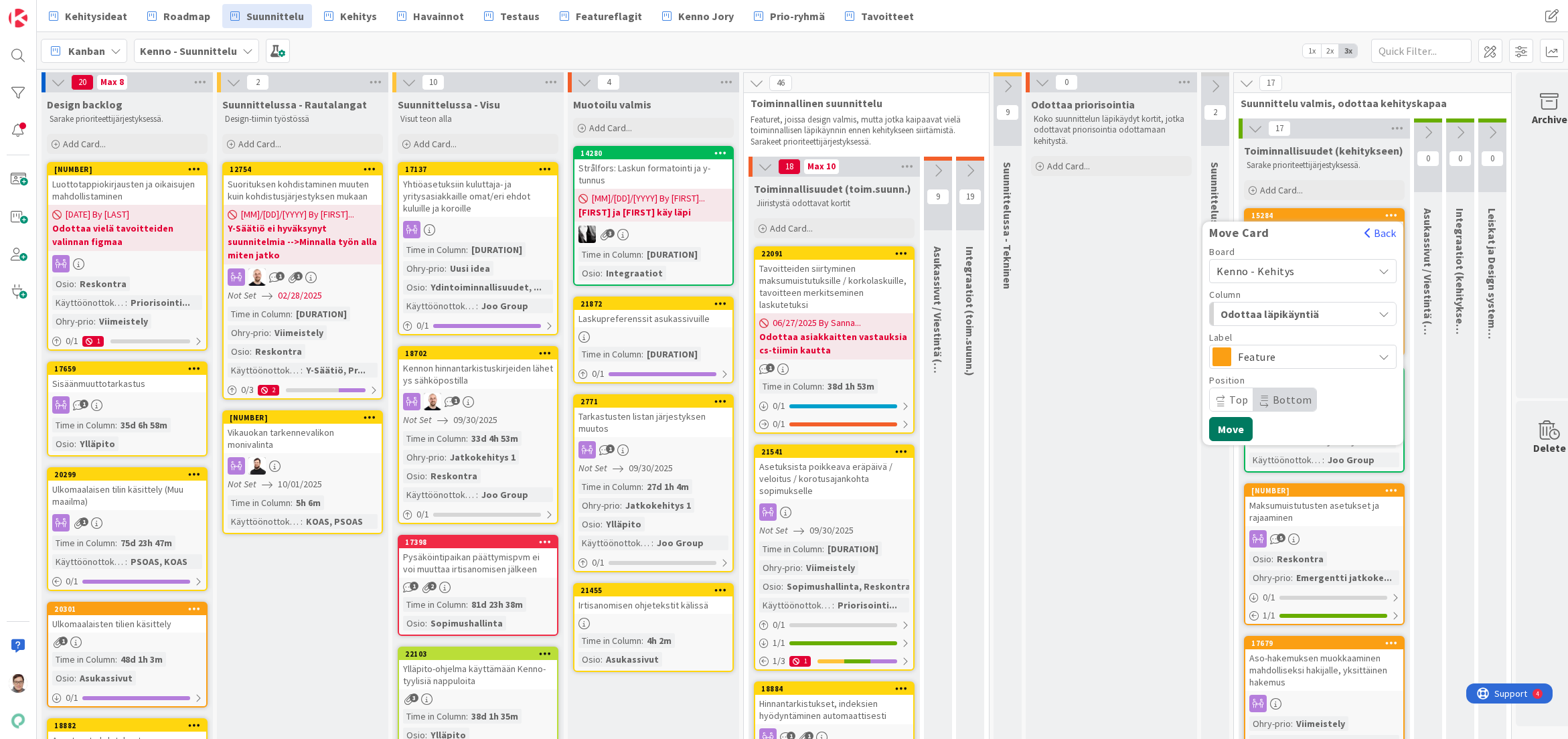click on "Move" at bounding box center [1231, 429] 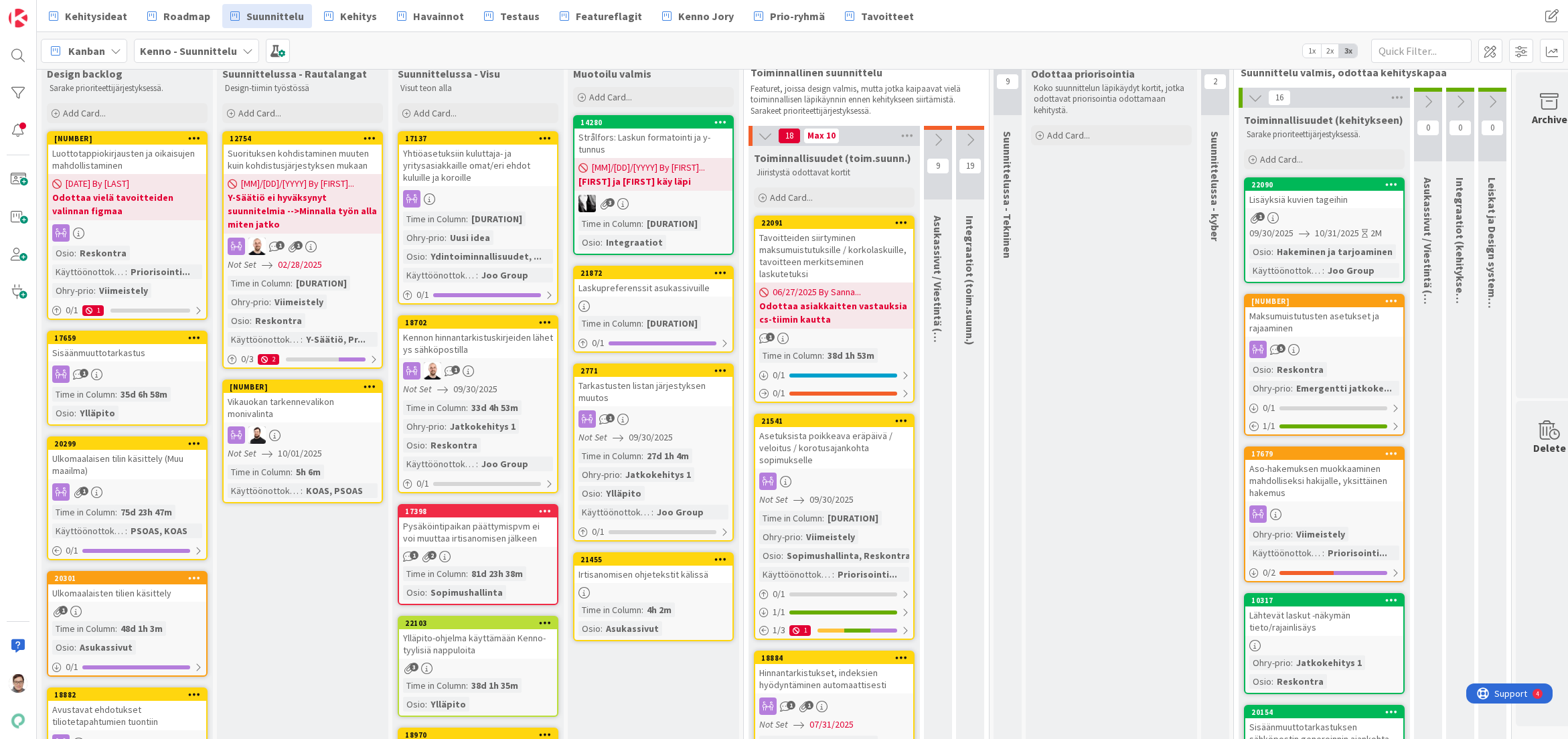 scroll, scrollTop: 0, scrollLeft: 0, axis: both 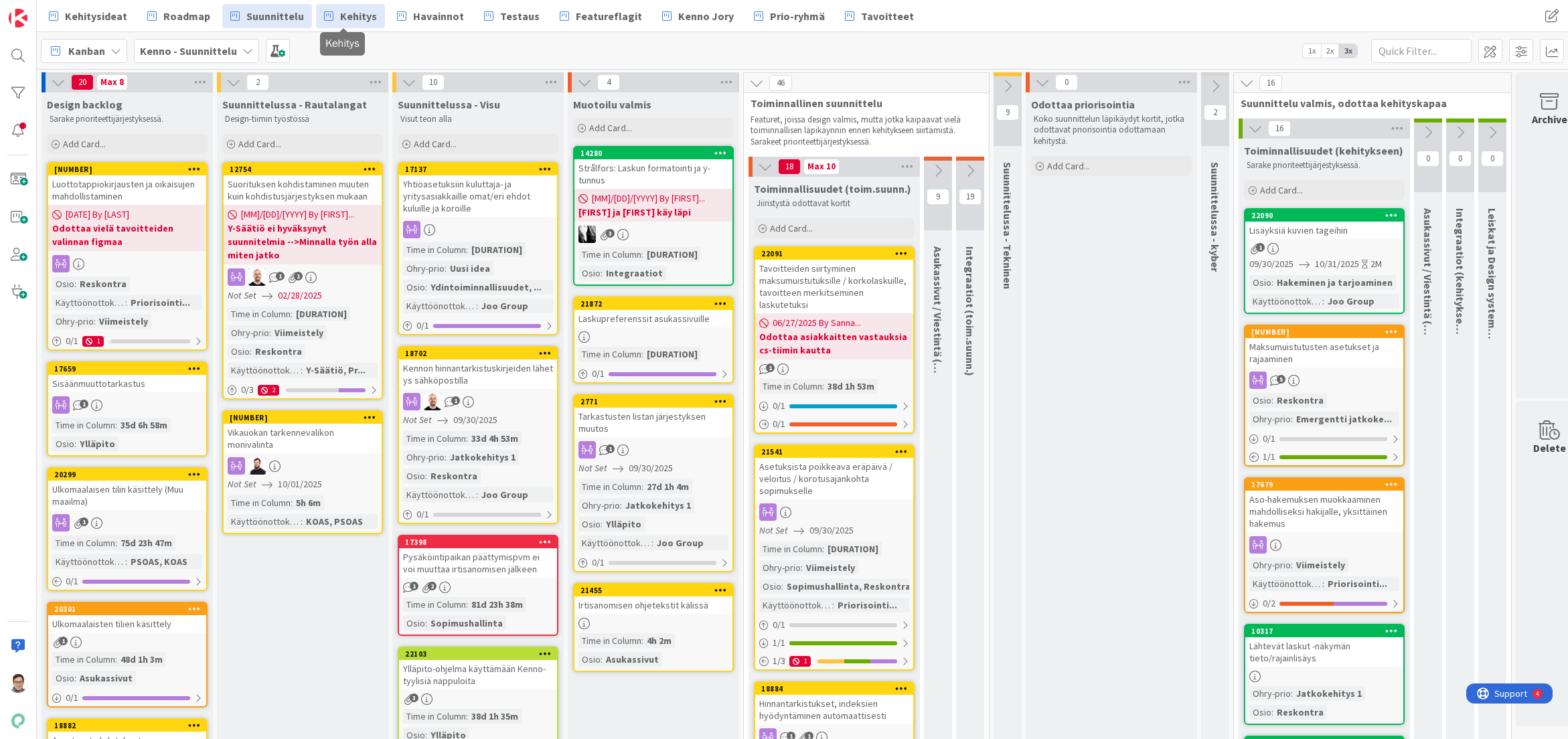 click on "Kehitys" at bounding box center [358, 16] 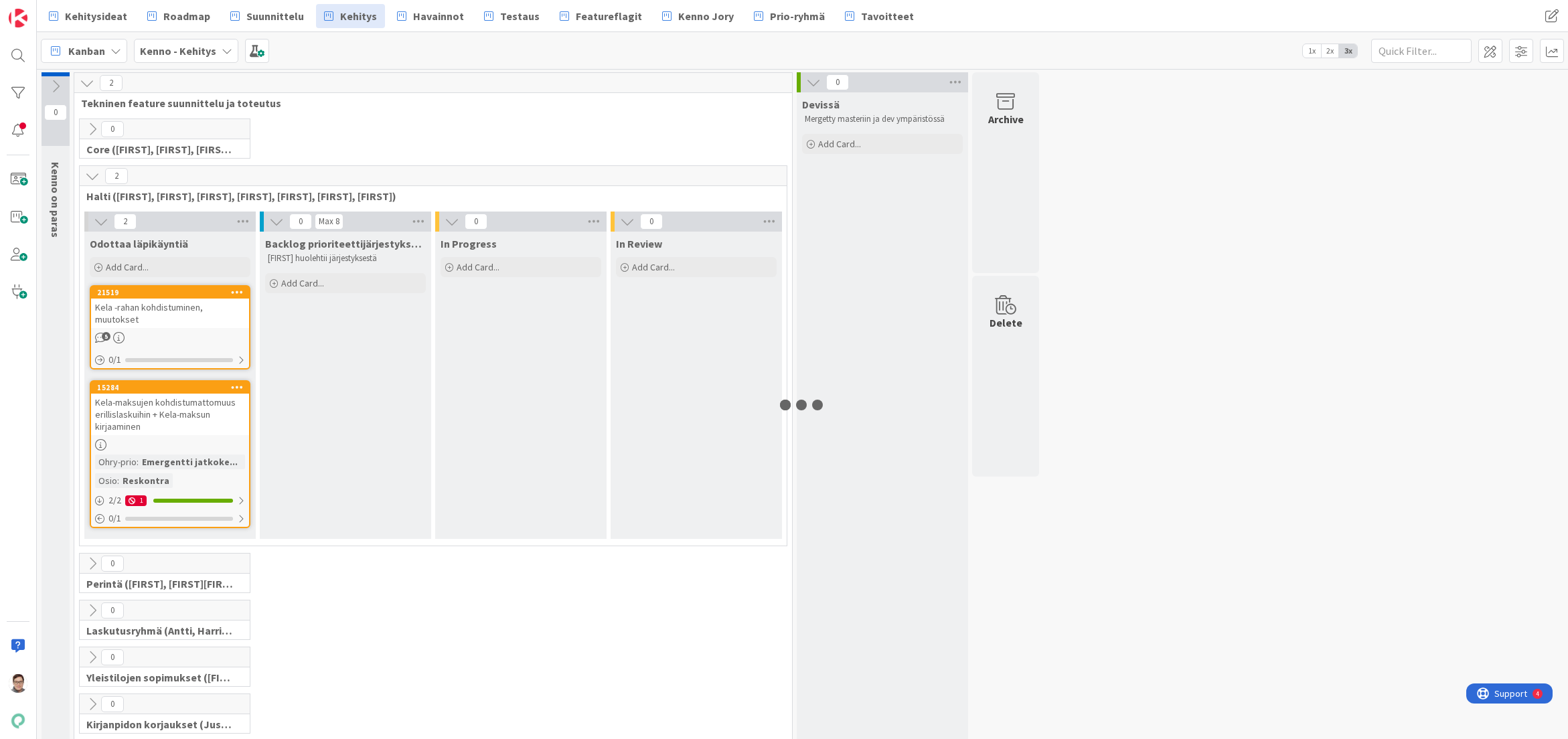 scroll, scrollTop: 0, scrollLeft: 0, axis: both 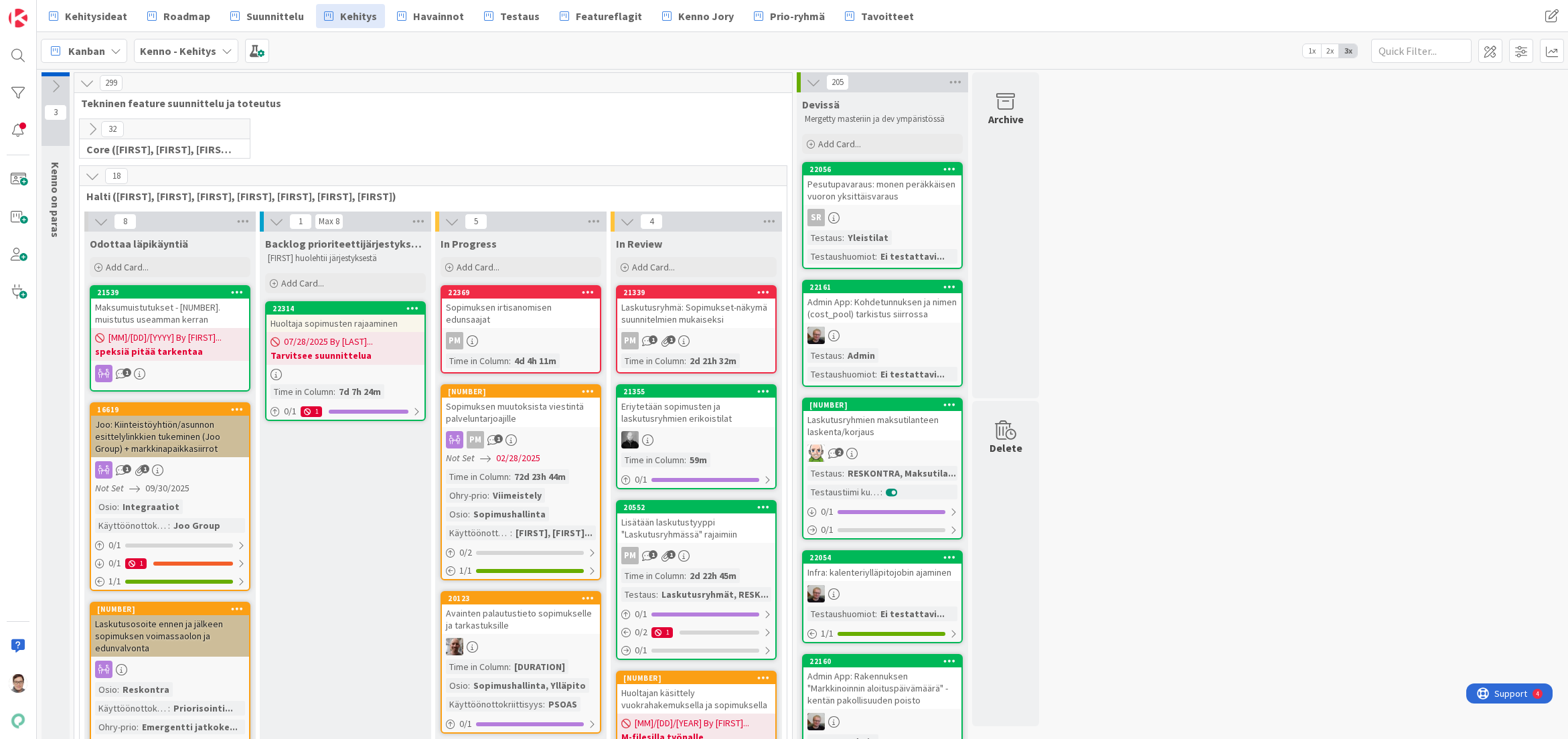 click at bounding box center (92, 129) 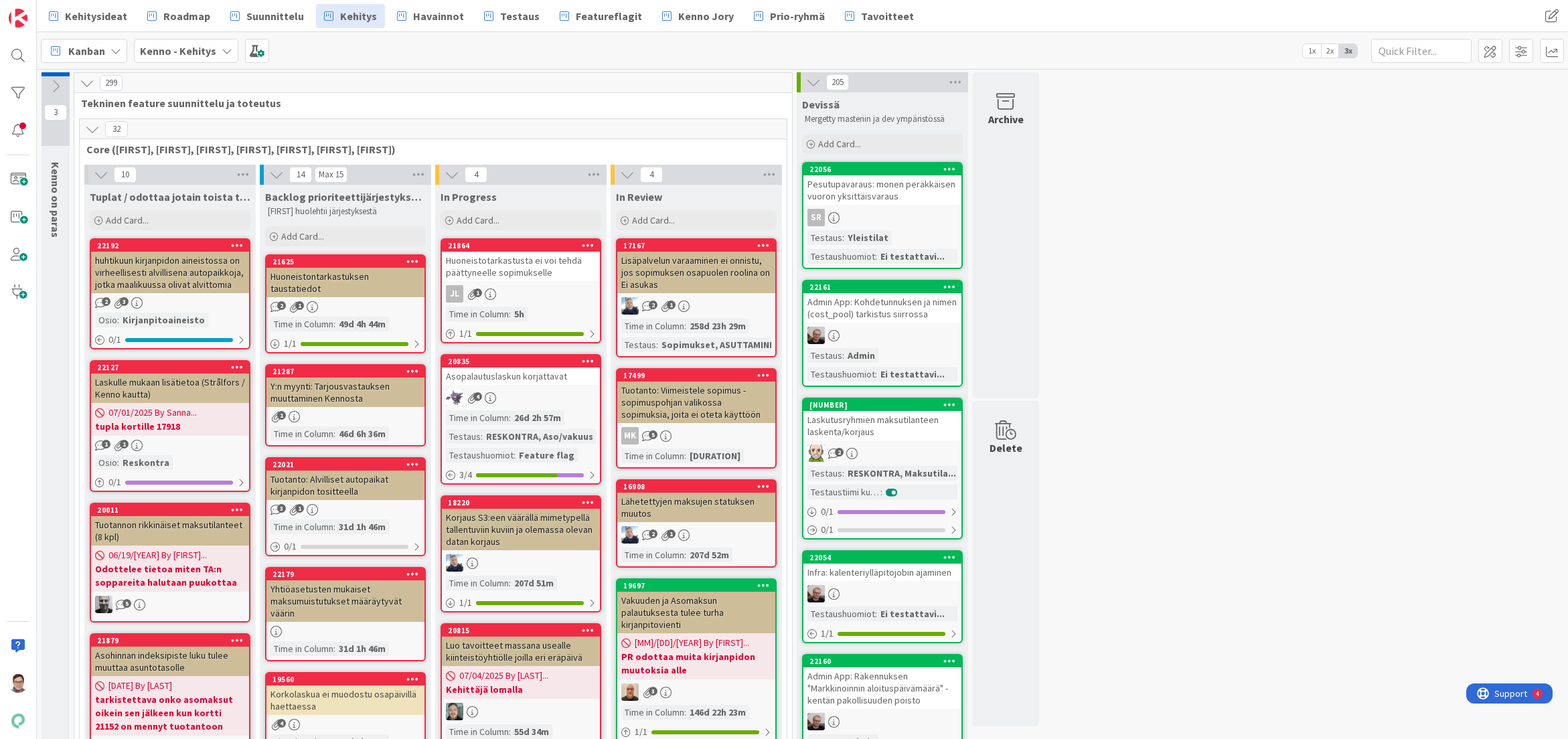 click at bounding box center (92, 129) 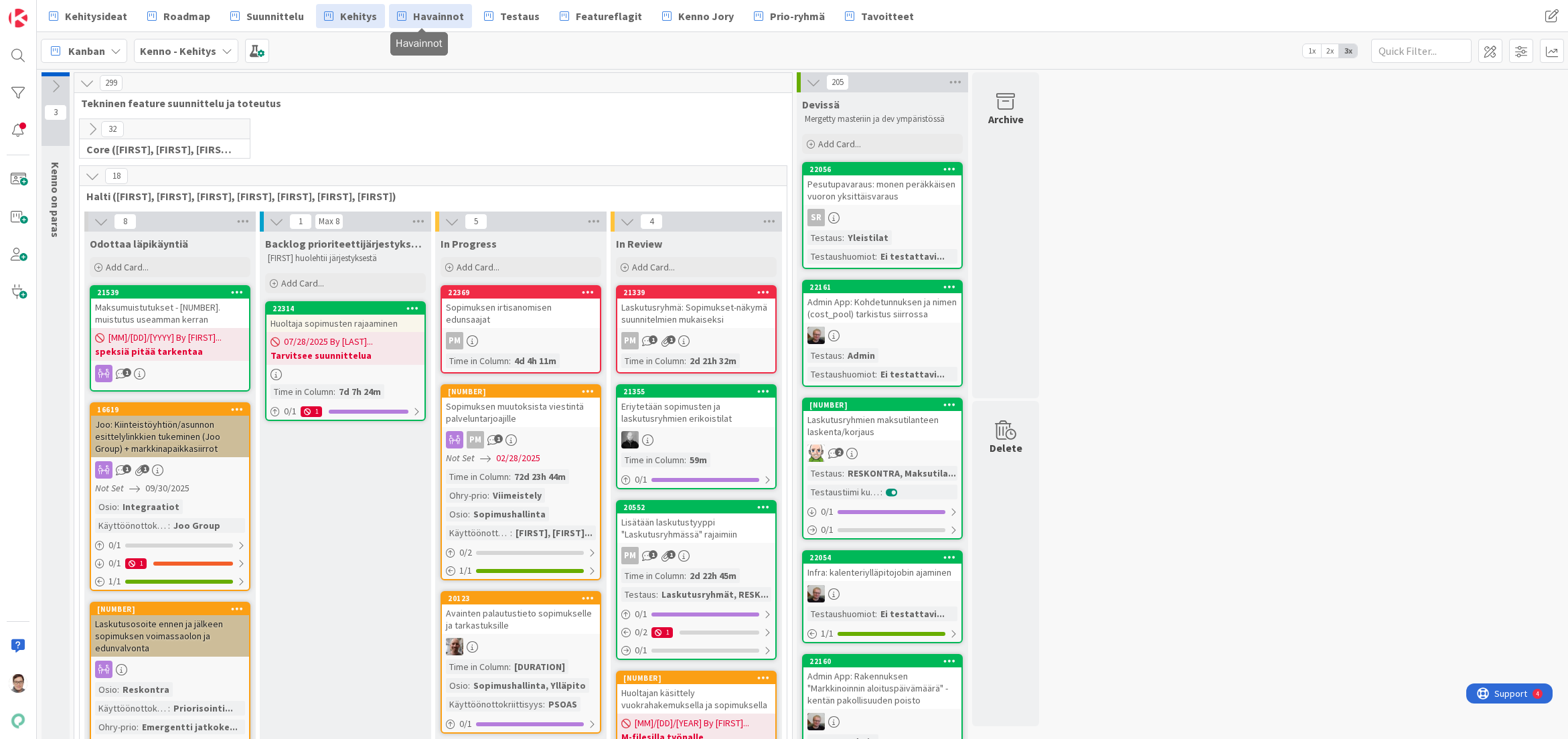 click on "Havainnot" at bounding box center [439, 16] 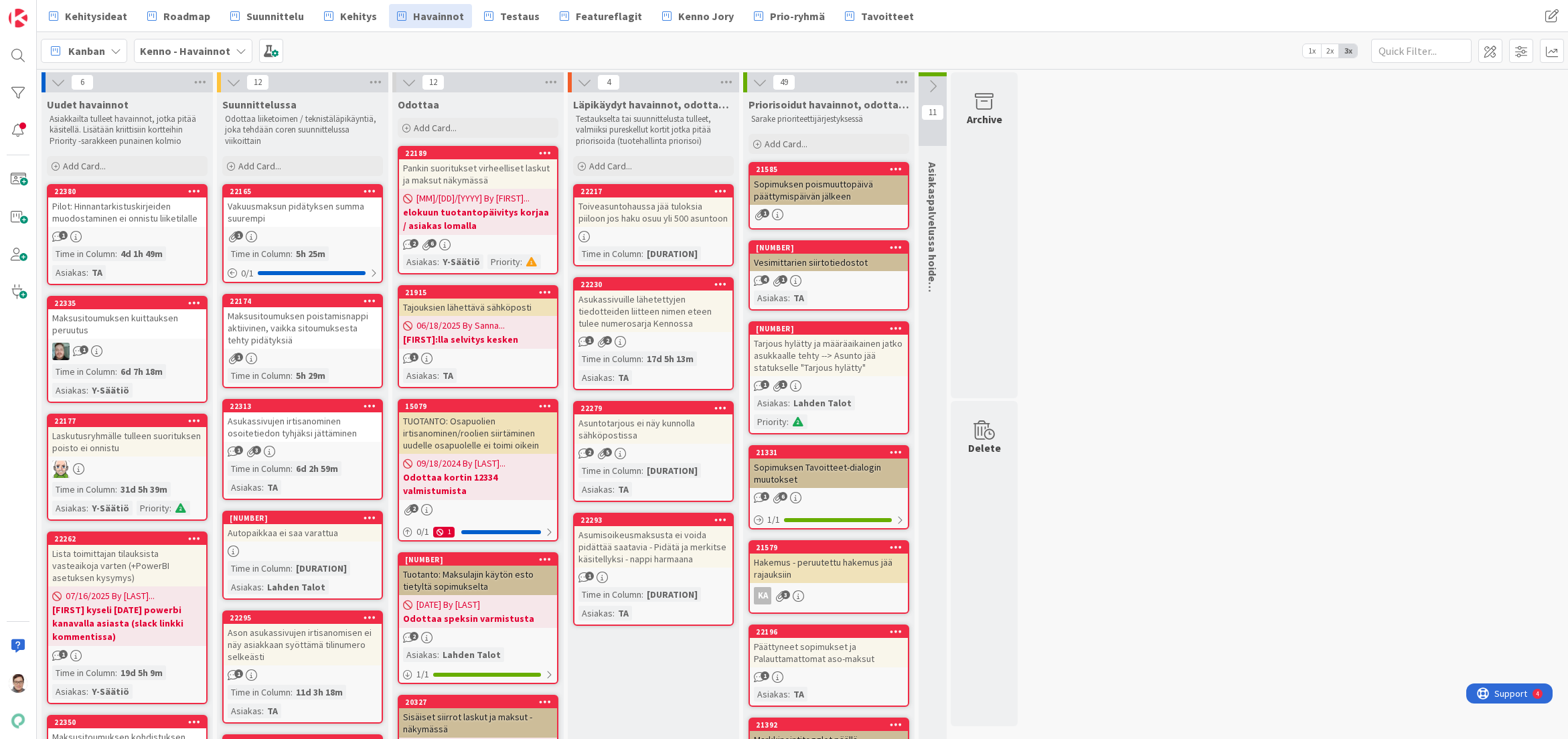 scroll, scrollTop: 0, scrollLeft: 0, axis: both 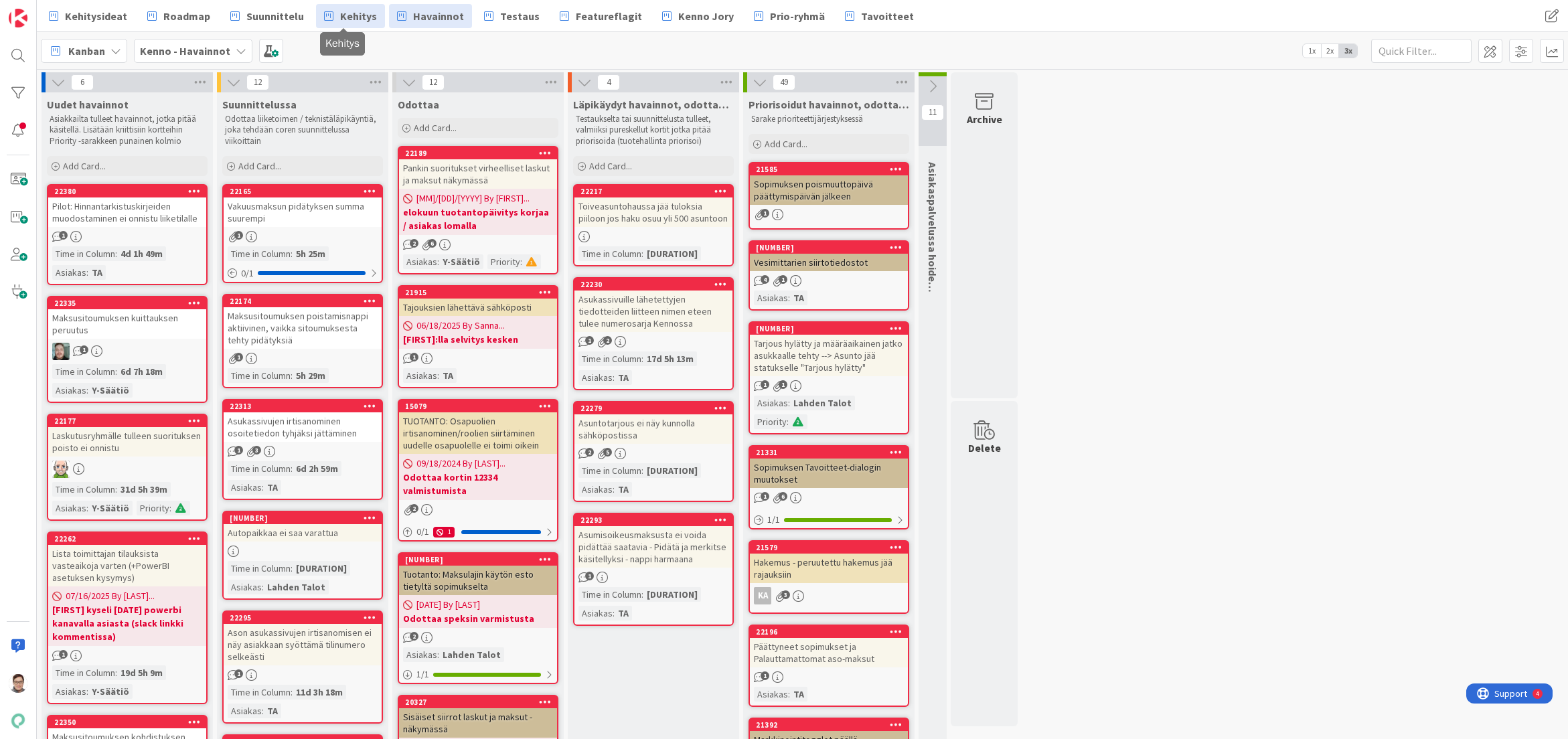 click on "Kehitys" at bounding box center [358, 16] 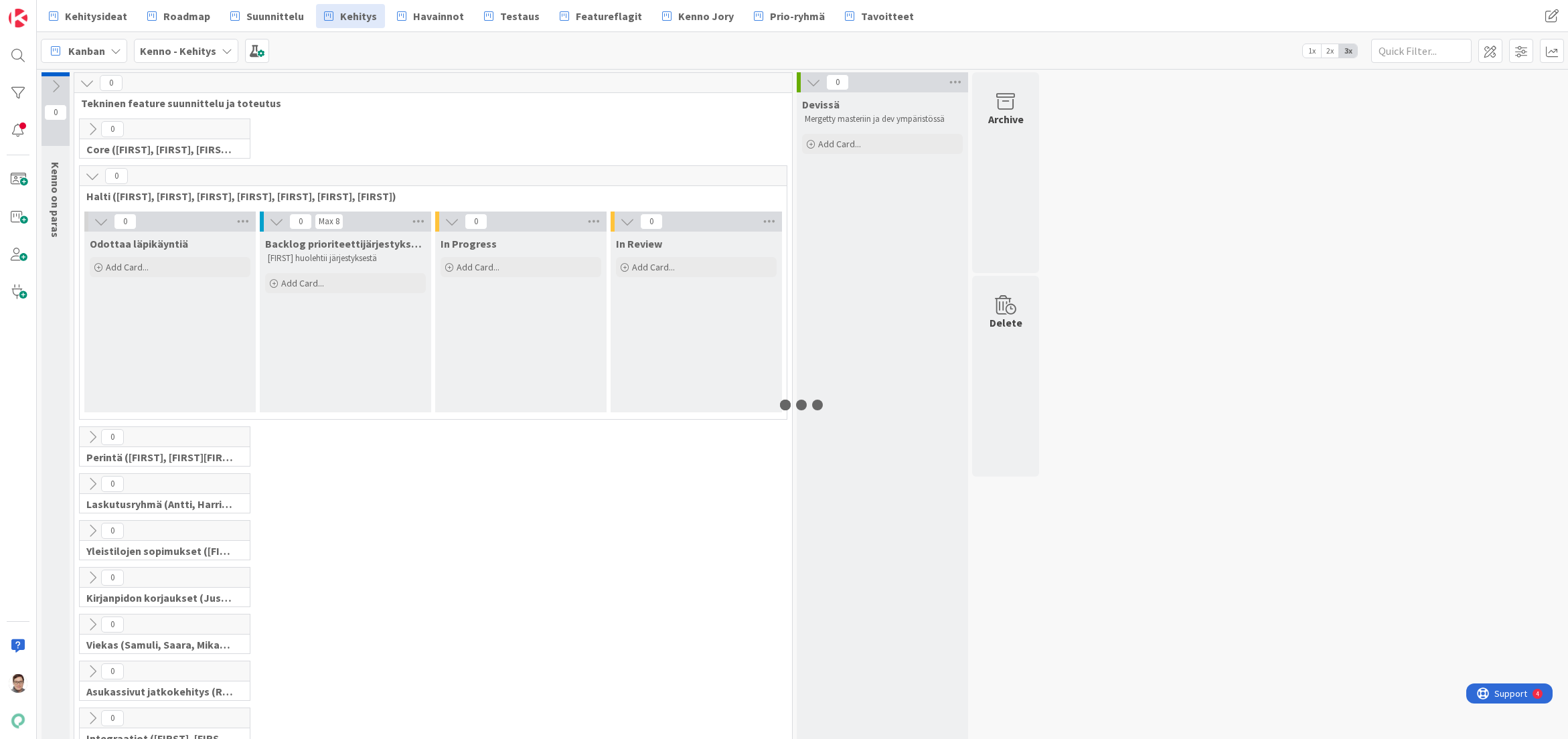 scroll, scrollTop: 0, scrollLeft: 0, axis: both 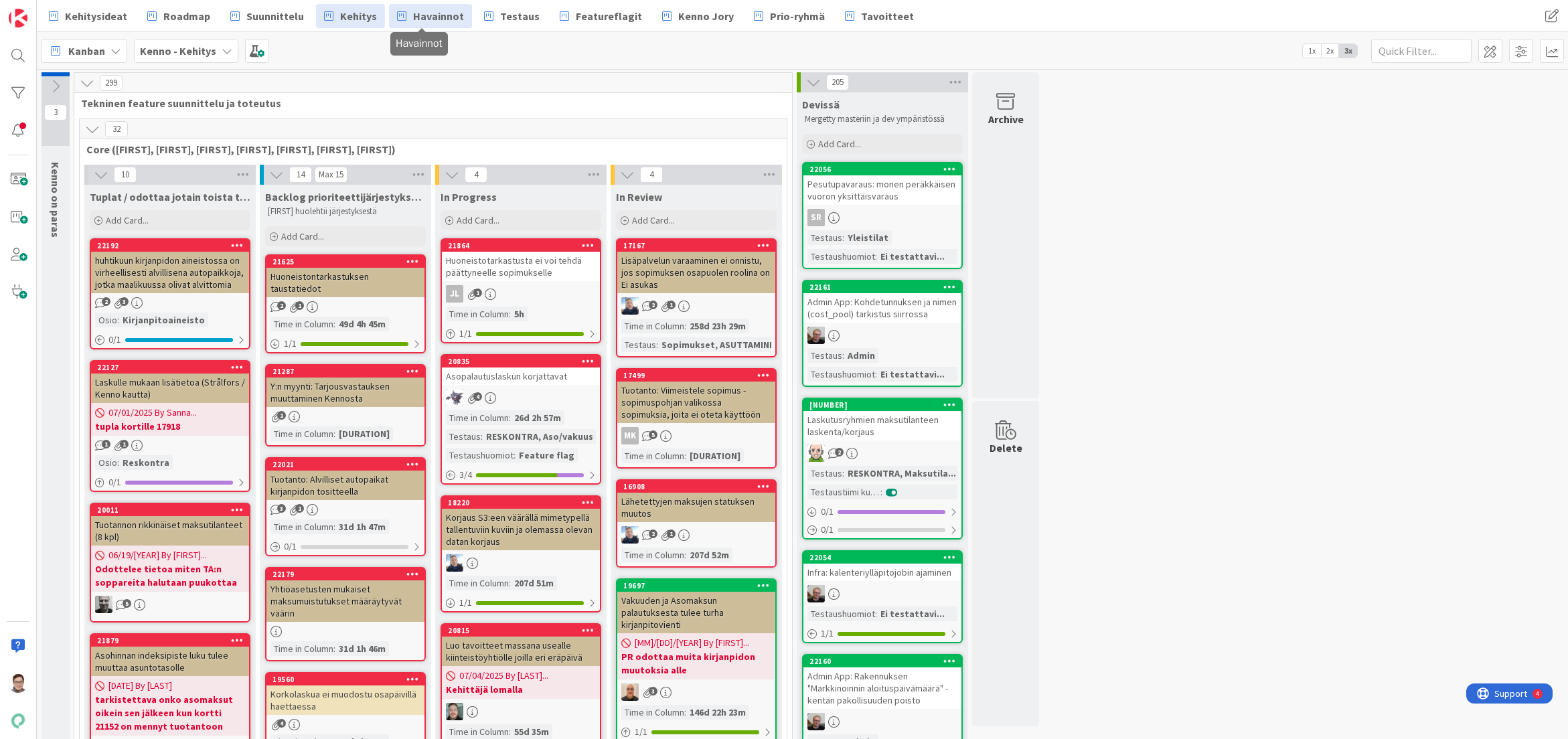 click on "Havainnot" at bounding box center (439, 16) 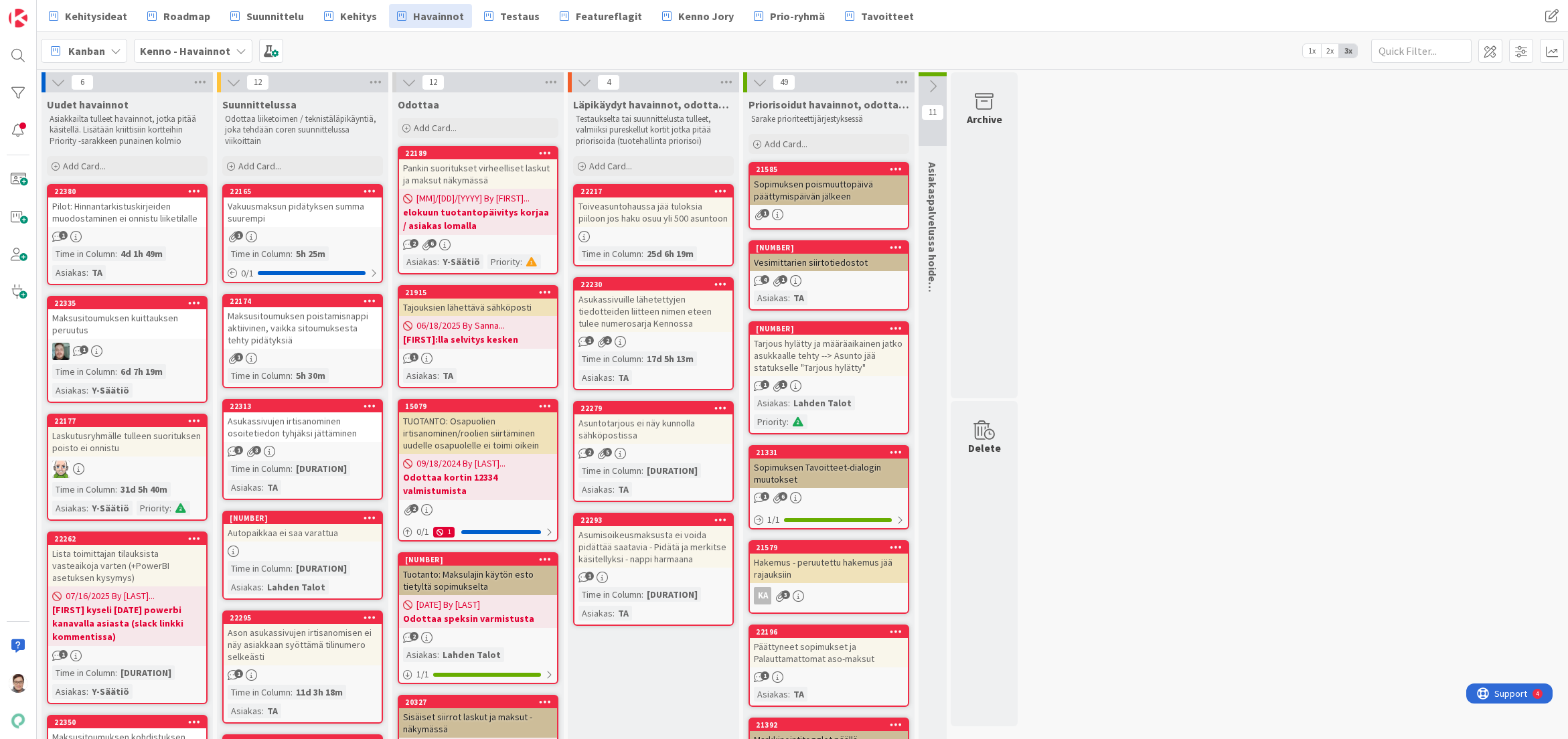 scroll, scrollTop: 0, scrollLeft: 0, axis: both 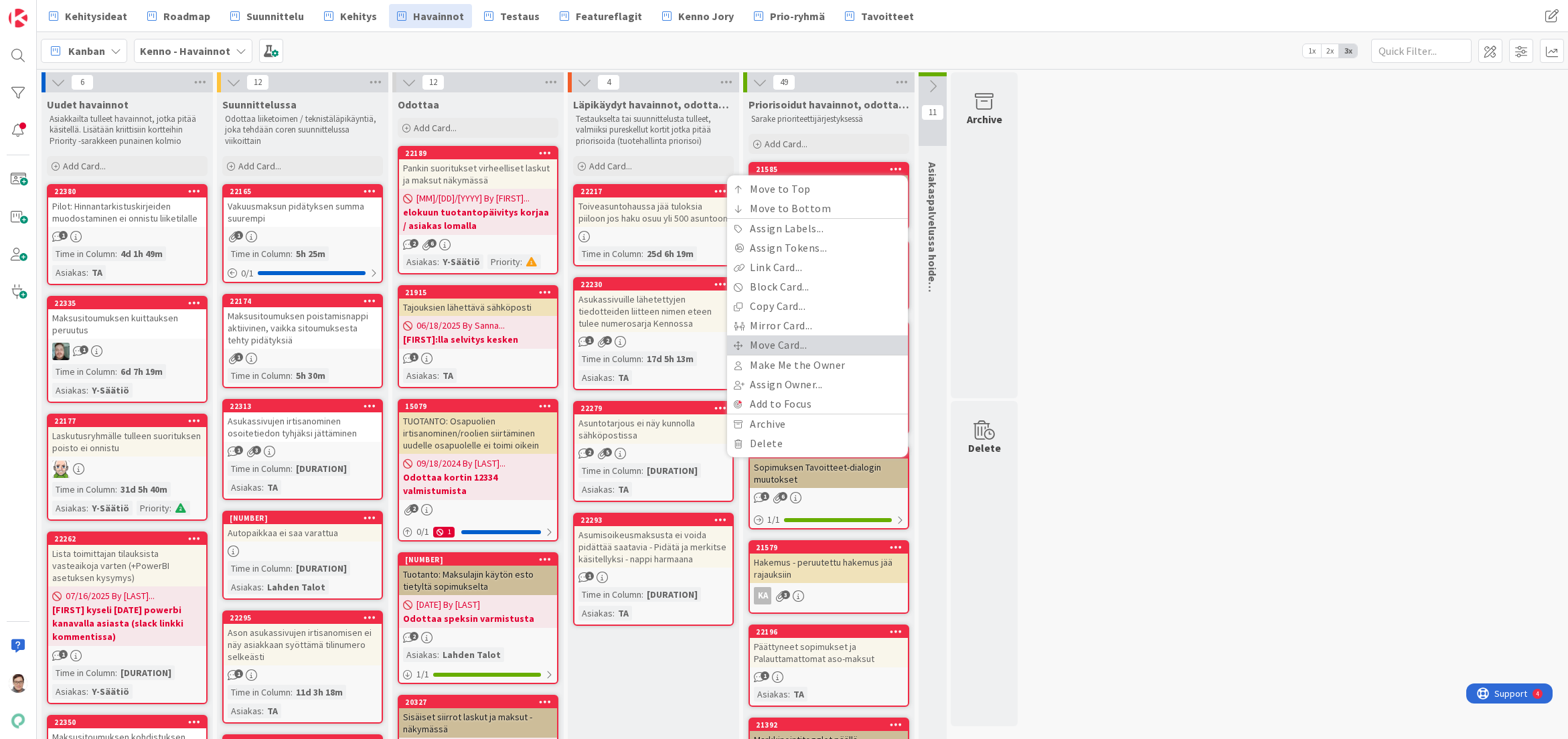 click on "Move Card..." at bounding box center (817, 345) 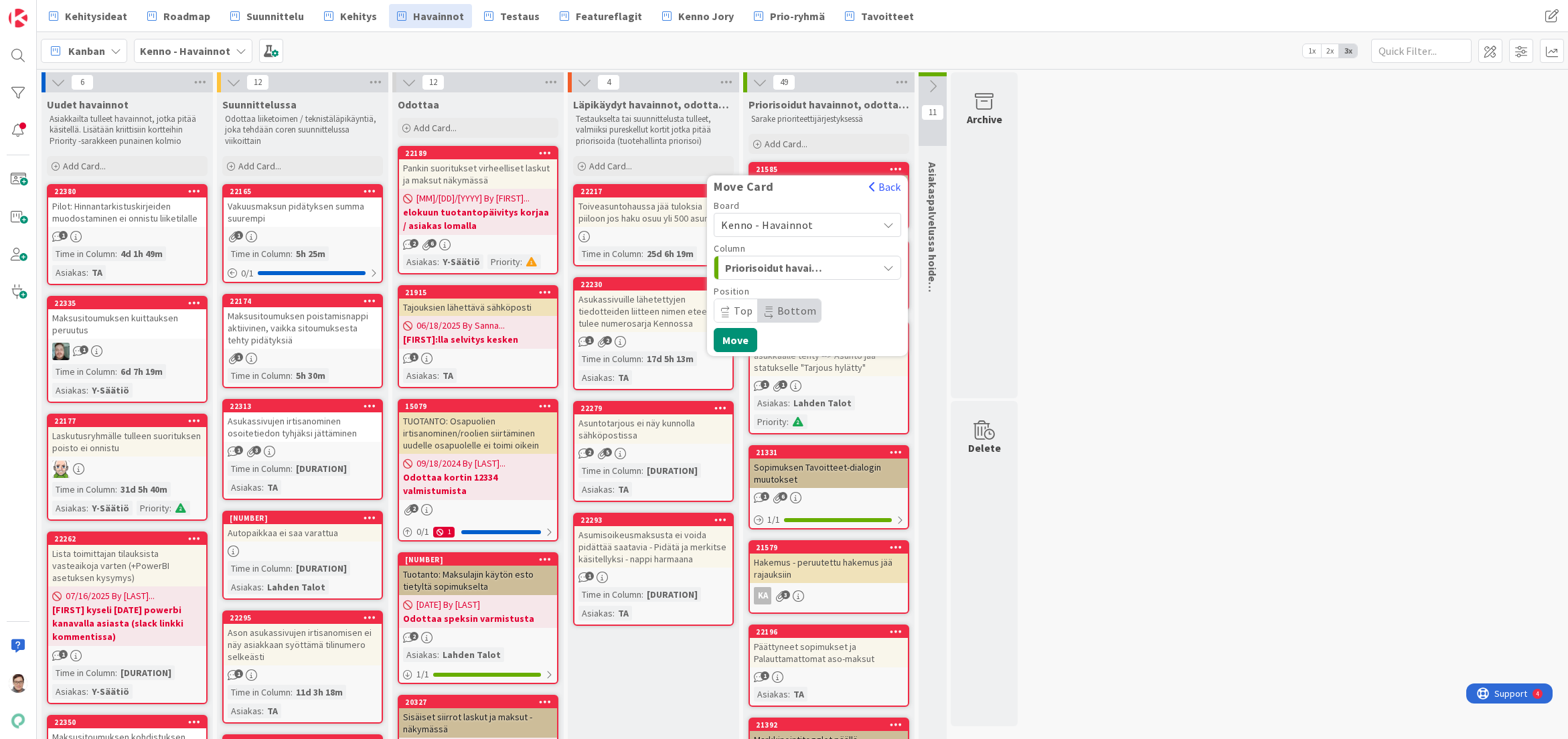click on "Kenno - Havainnot" at bounding box center (767, 225) 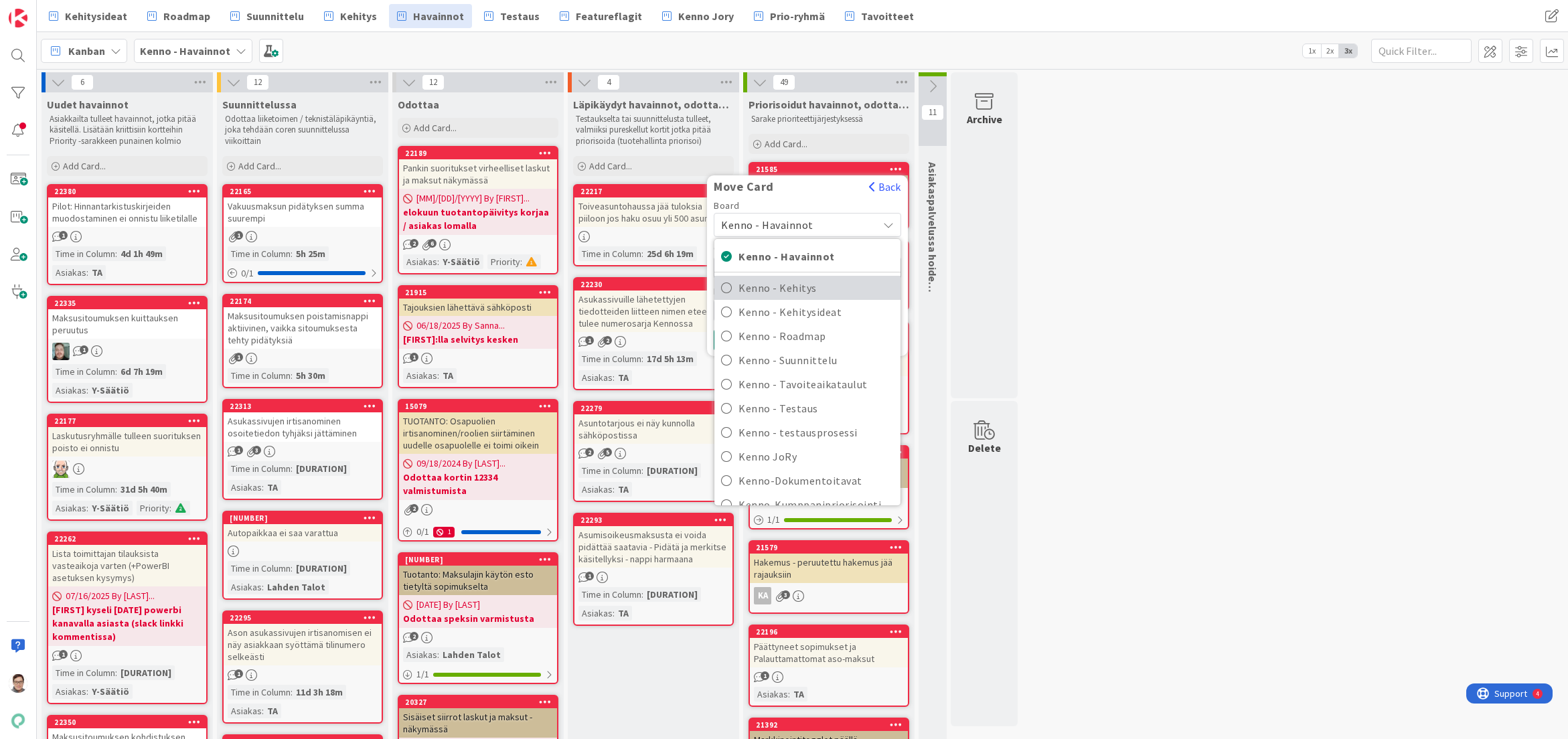 click on "Kenno - Kehitys" at bounding box center [816, 288] 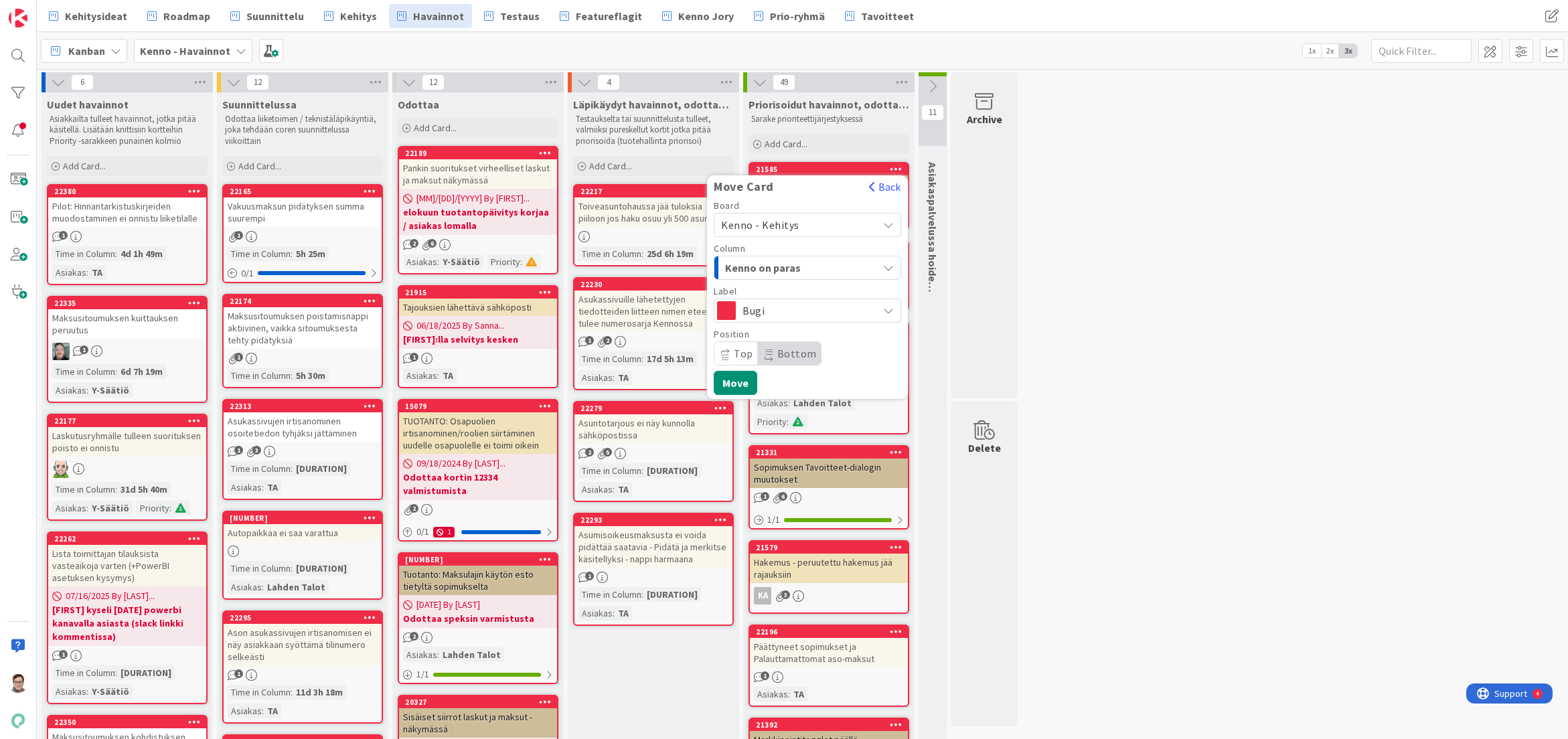 click on "Kenno on paras" at bounding box center (775, 268) 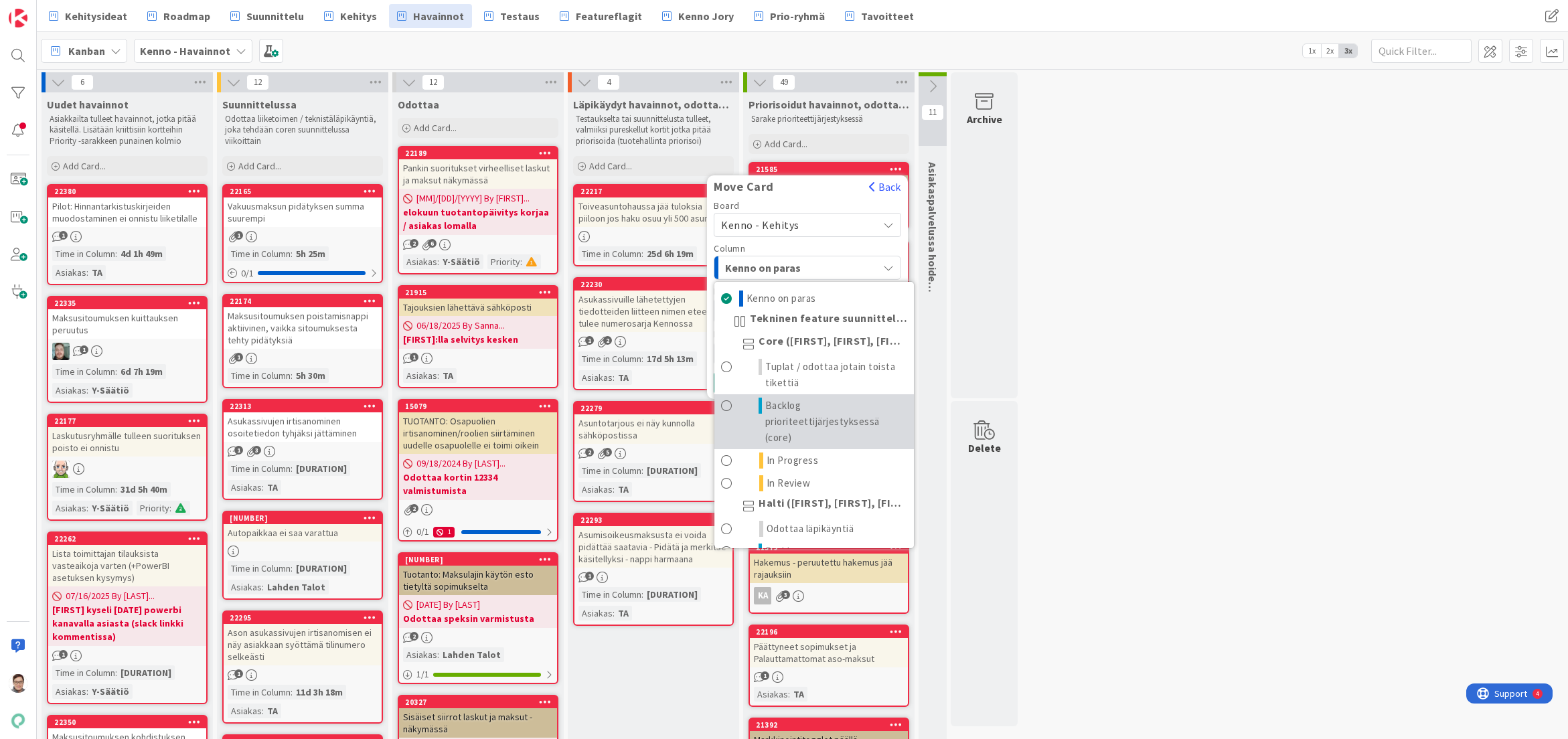 click on "Backlog prioriteettijärjestyksessä (core)" at bounding box center [836, 422] 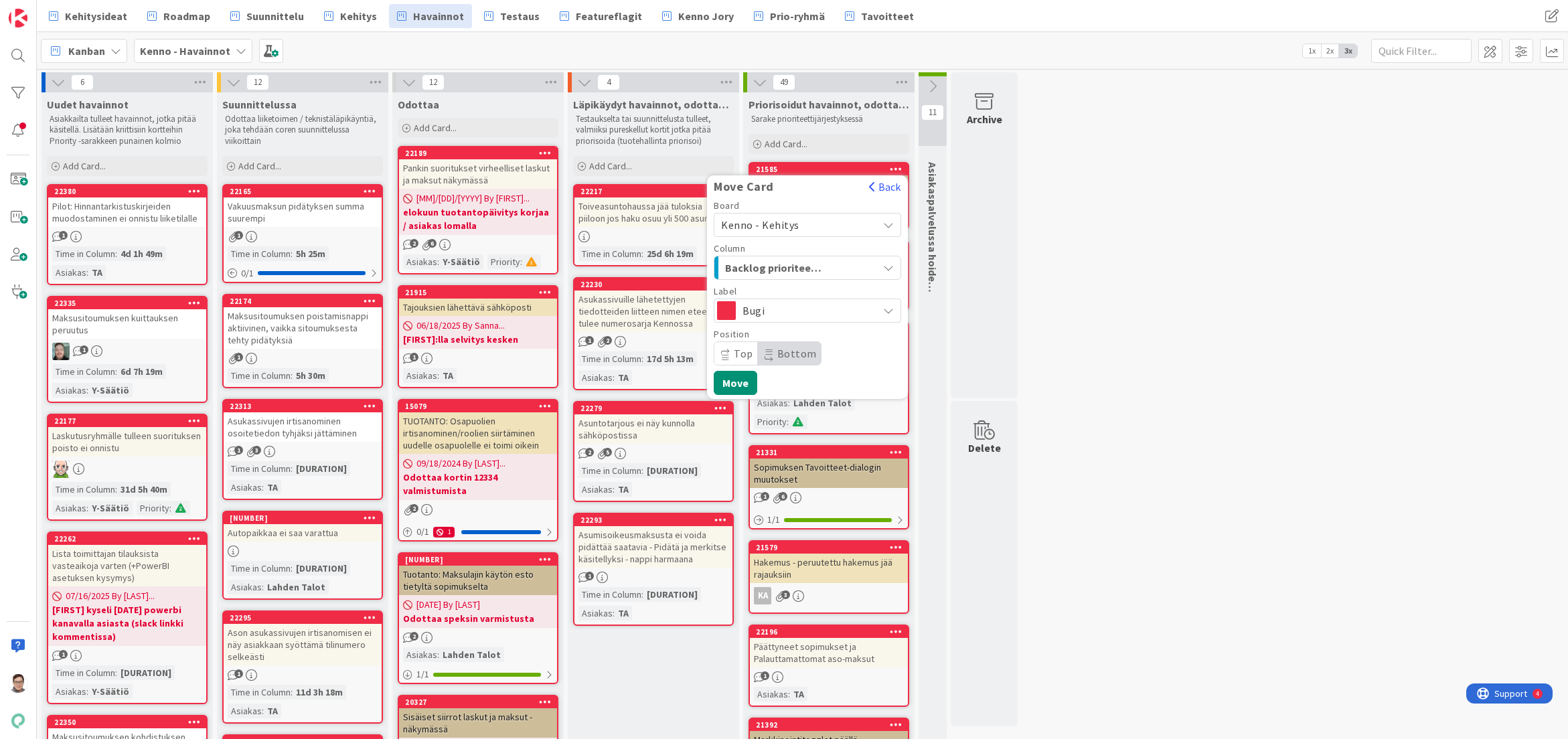 click on "Bottom" at bounding box center (789, 353) 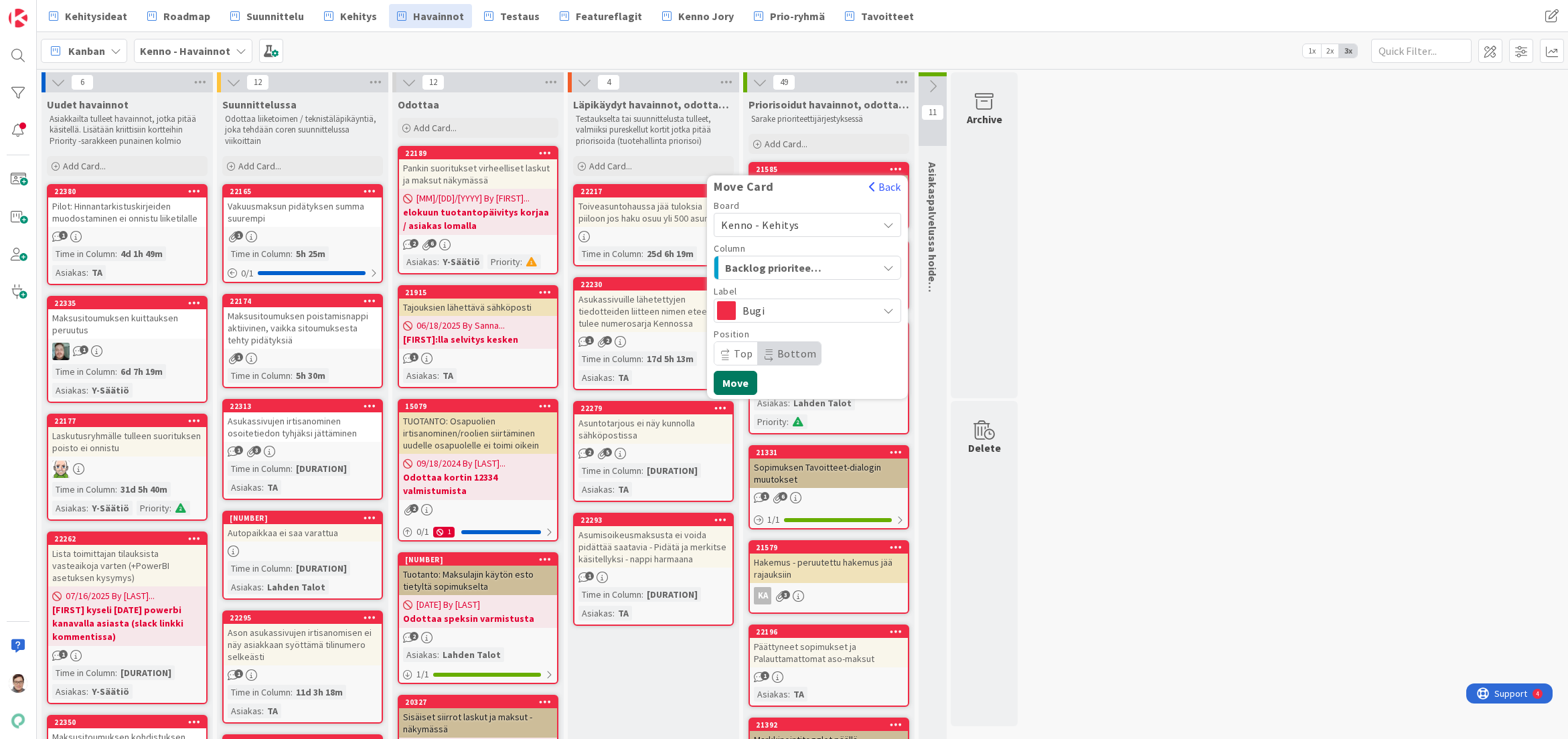 click on "Move" at bounding box center [735, 383] 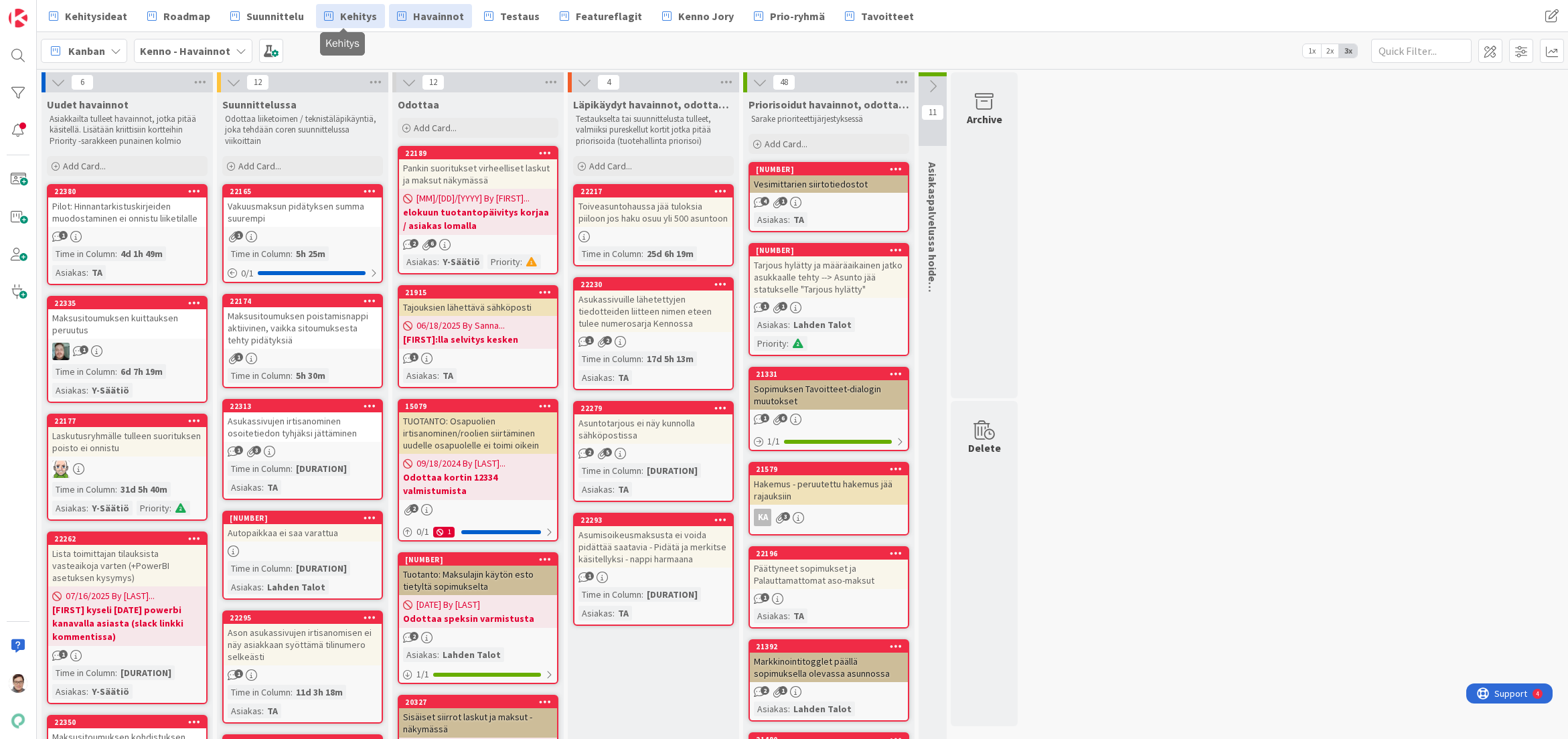 click on "Kehitys" at bounding box center [358, 16] 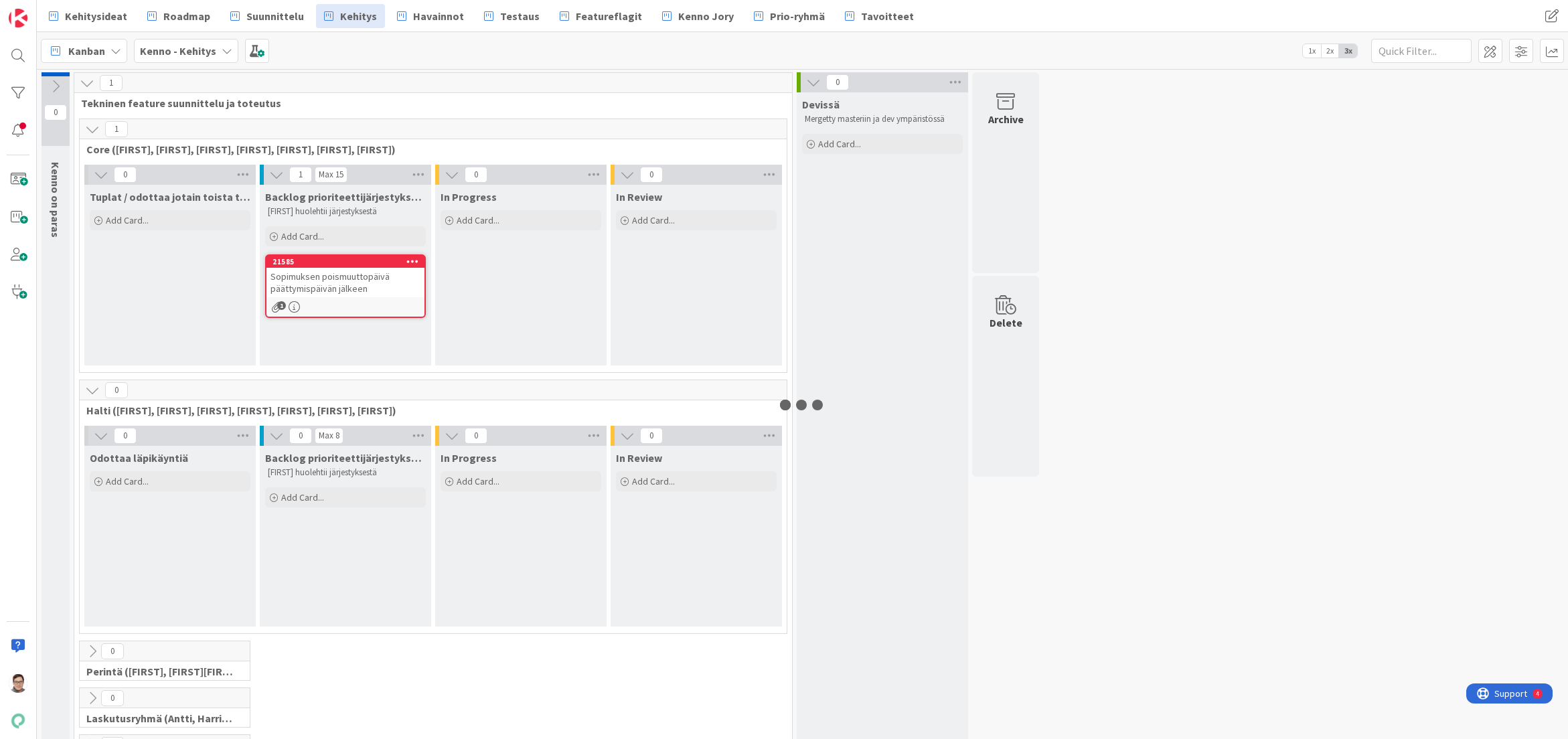 scroll, scrollTop: 0, scrollLeft: 0, axis: both 